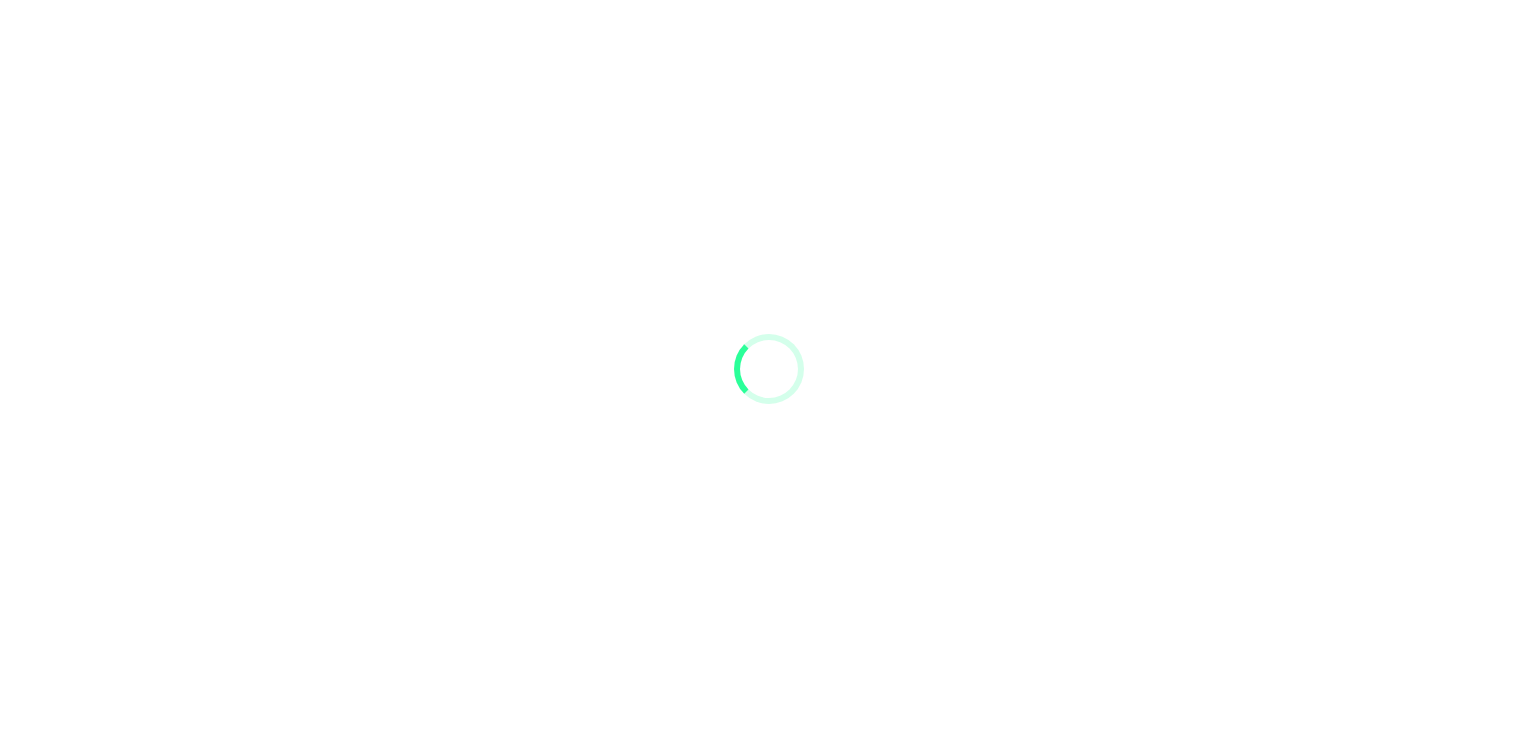 scroll, scrollTop: 0, scrollLeft: 0, axis: both 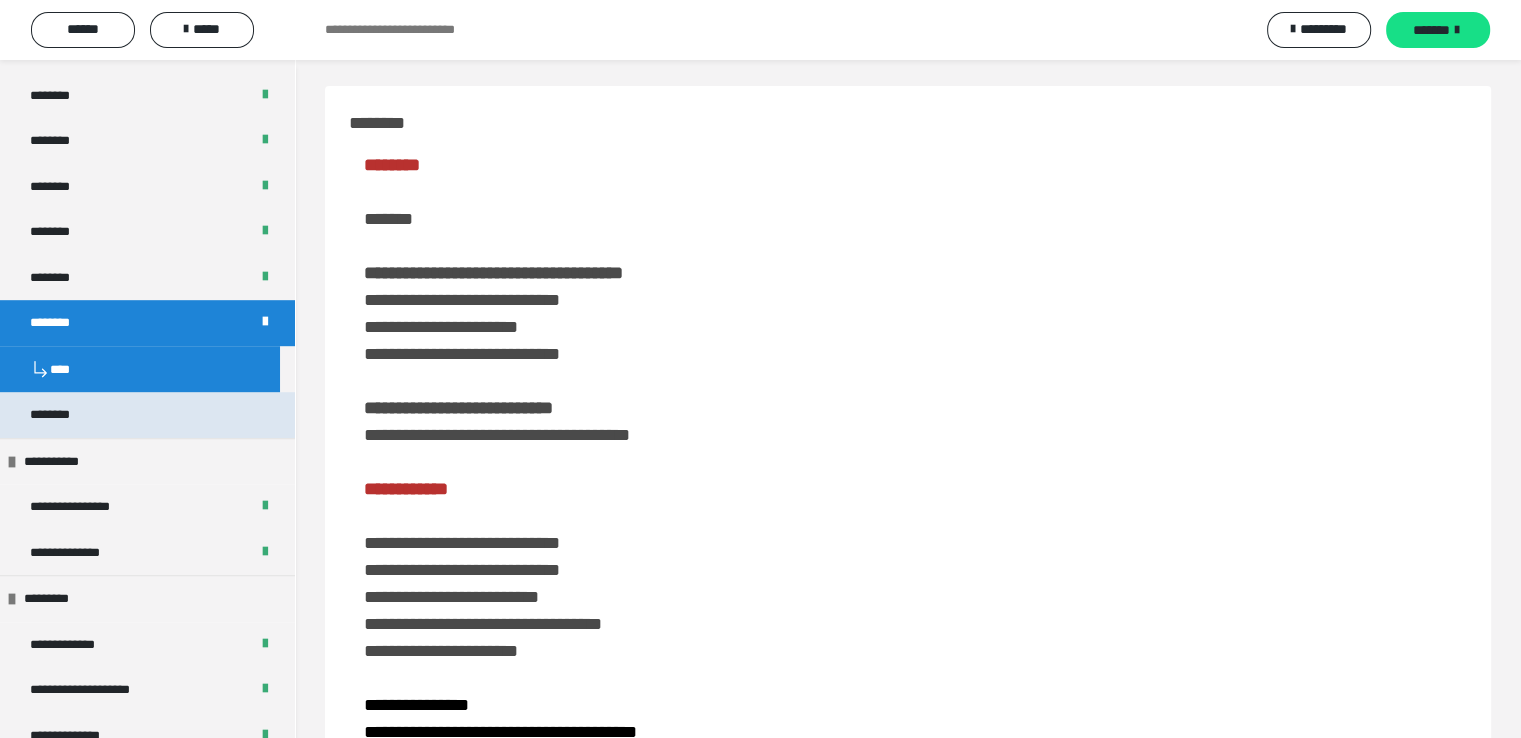 click on "********" at bounding box center [61, 415] 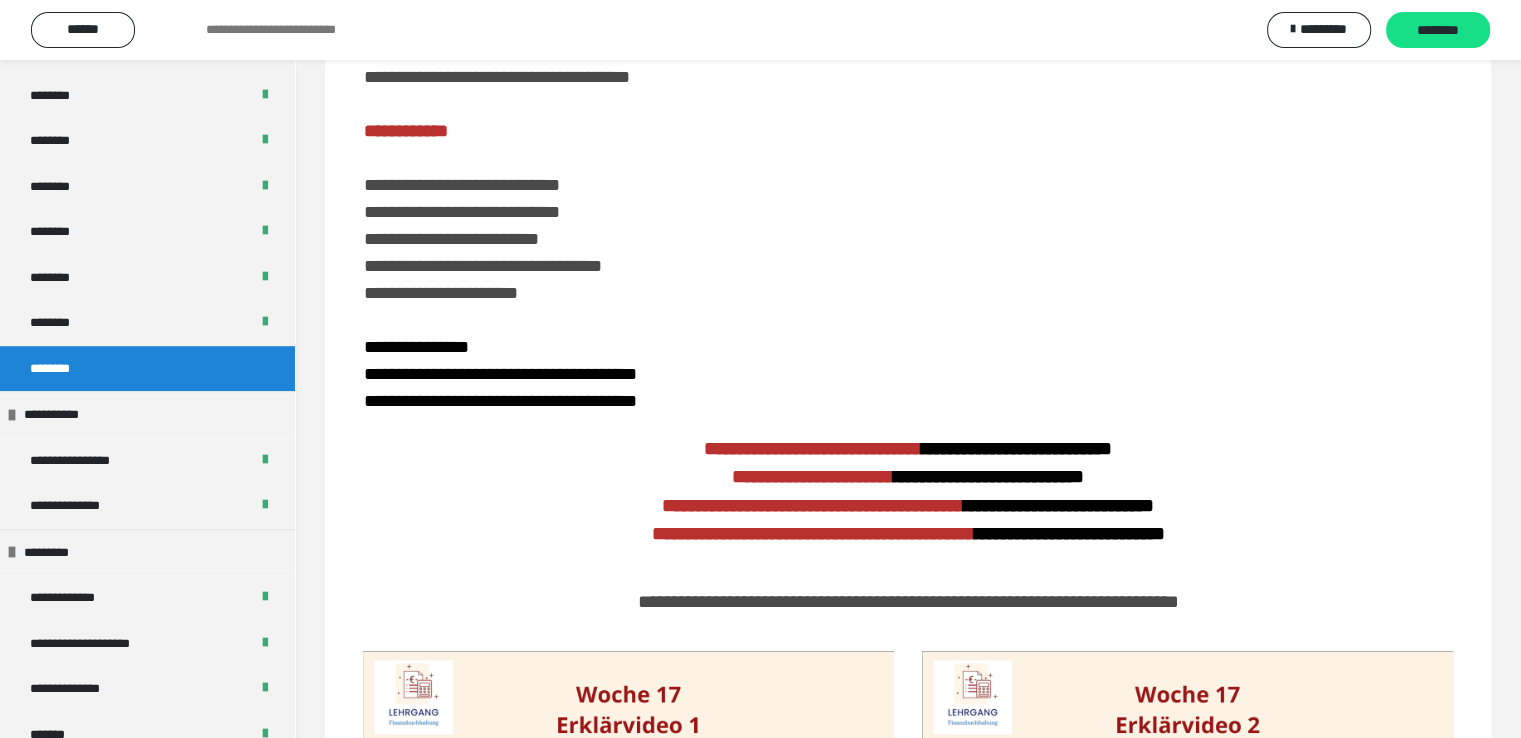 scroll, scrollTop: 4, scrollLeft: 0, axis: vertical 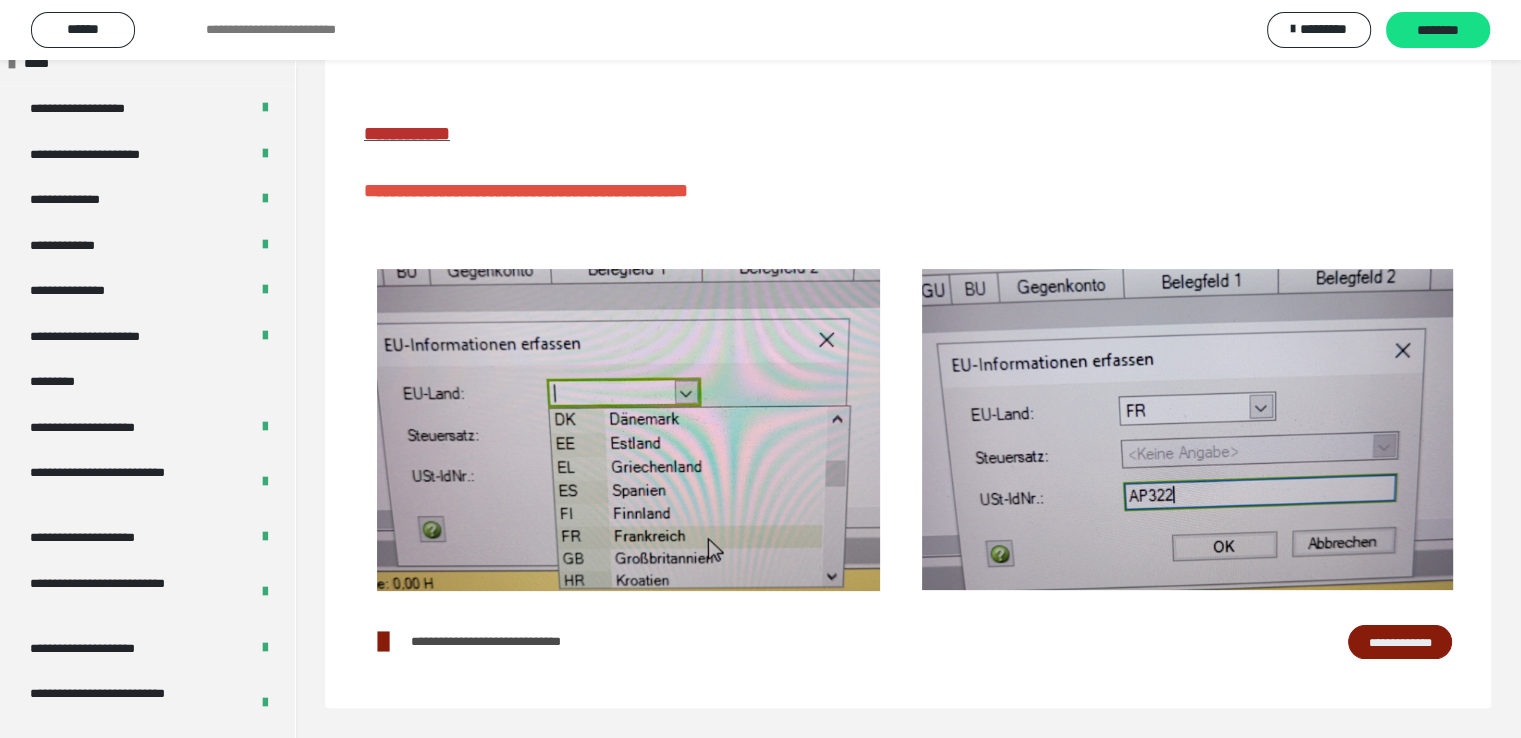 click on "**********" at bounding box center (1400, 642) 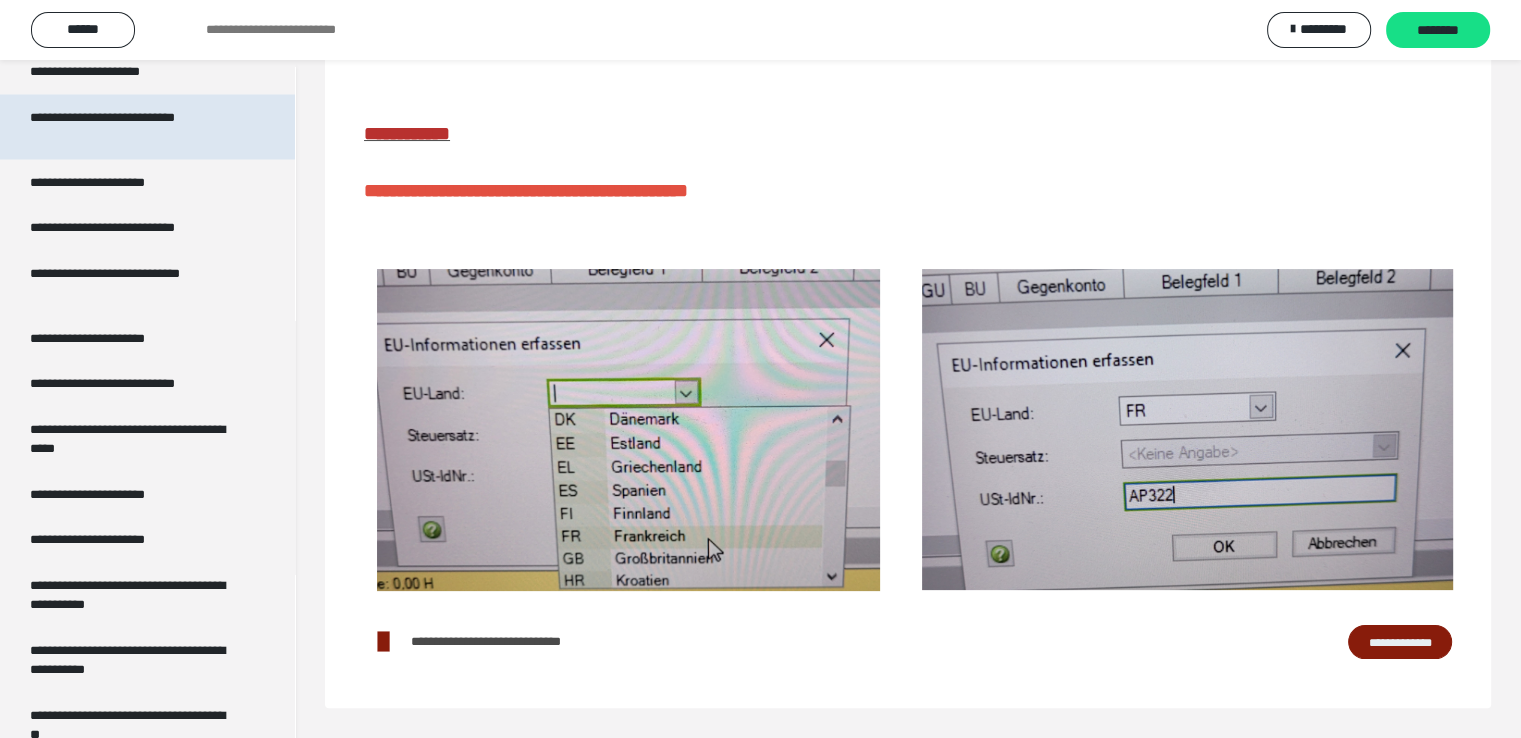 scroll, scrollTop: 3816, scrollLeft: 0, axis: vertical 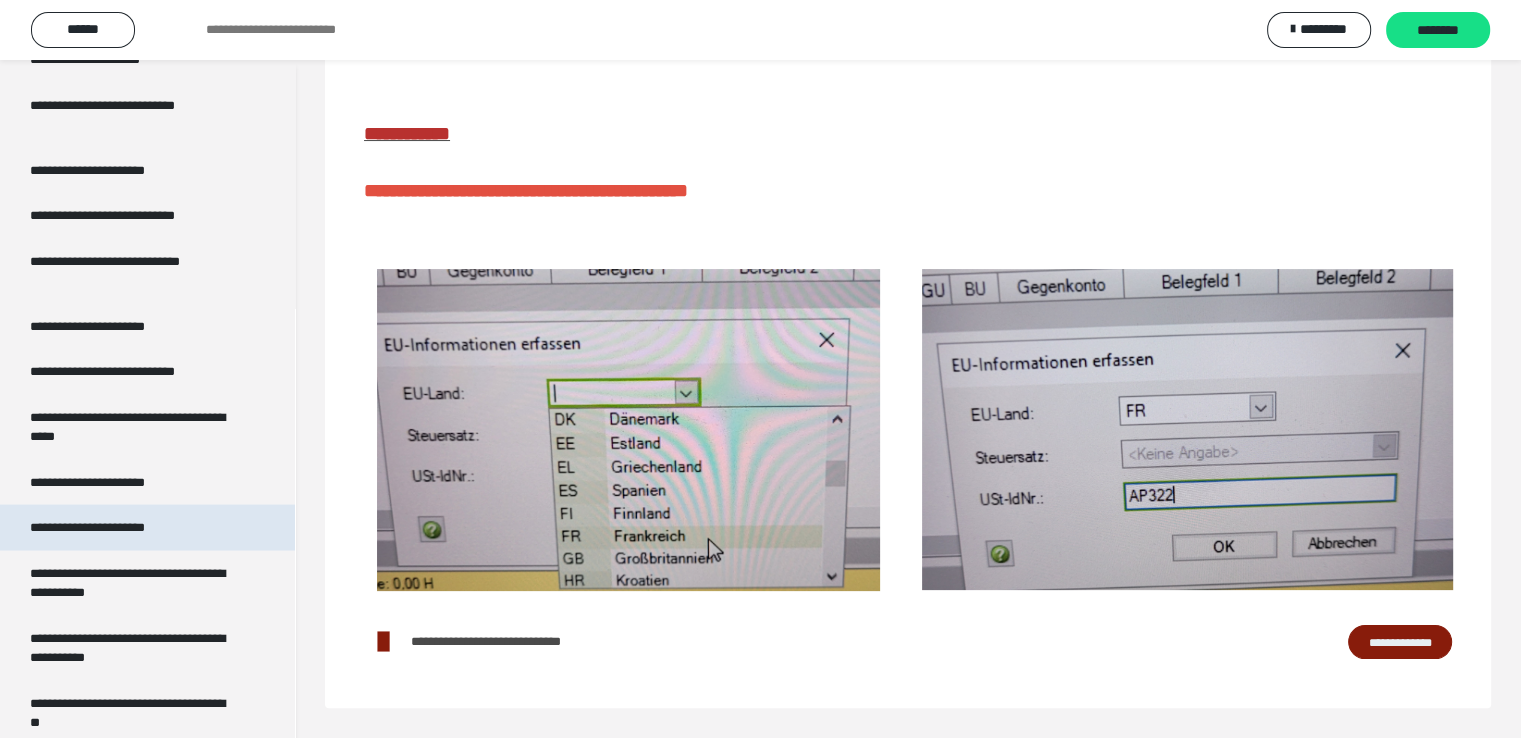 click on "**********" at bounding box center [111, 527] 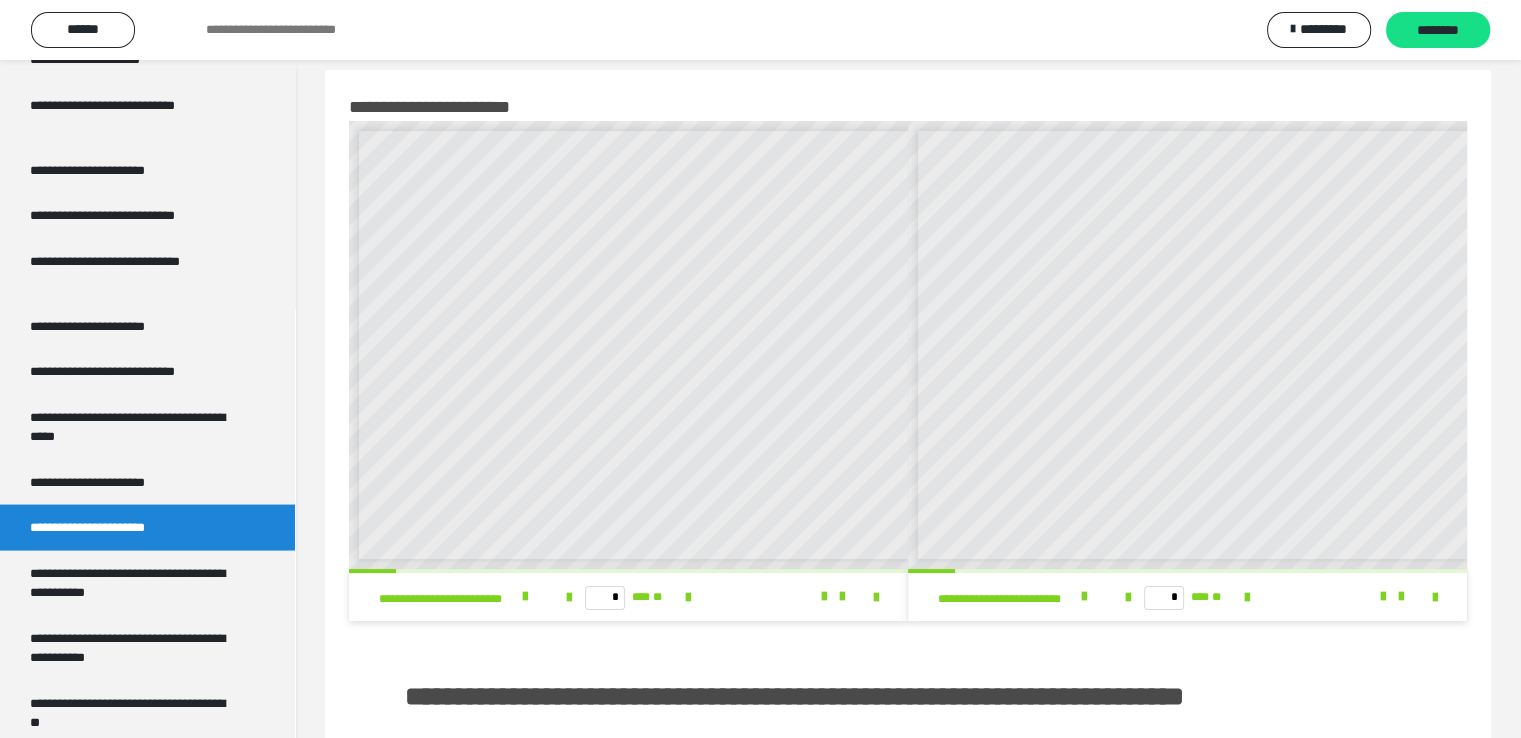 scroll, scrollTop: 20, scrollLeft: 0, axis: vertical 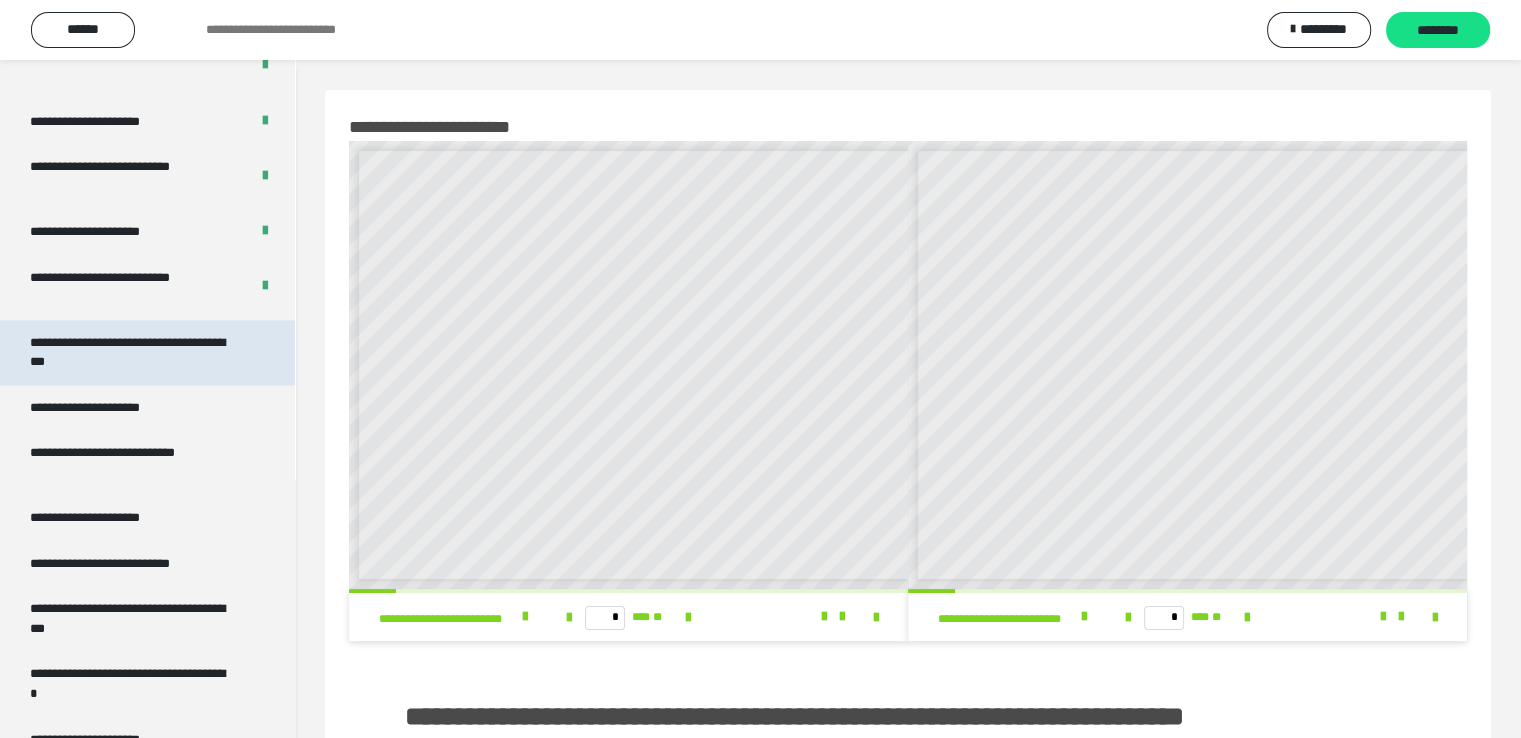 click on "**********" at bounding box center [147, 352] 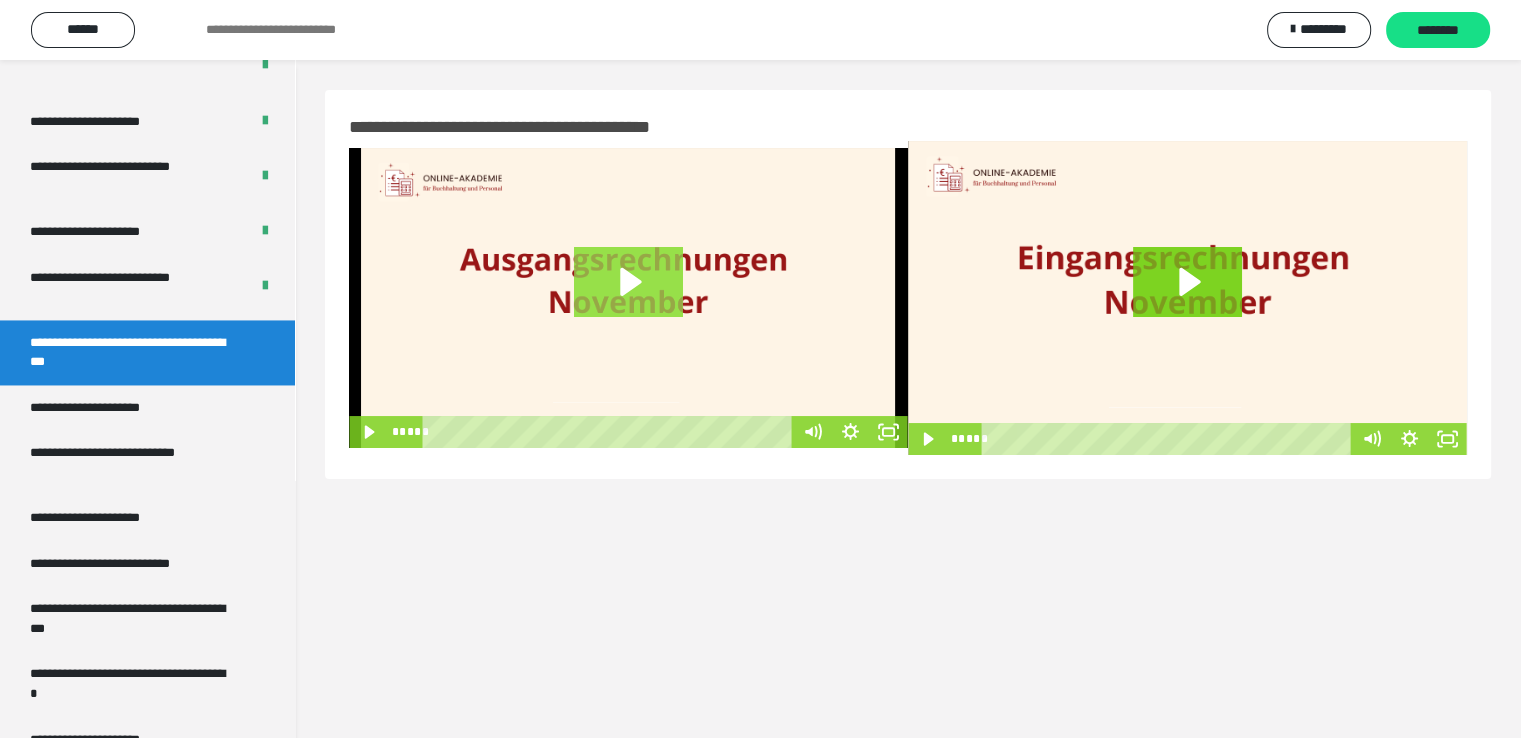 click 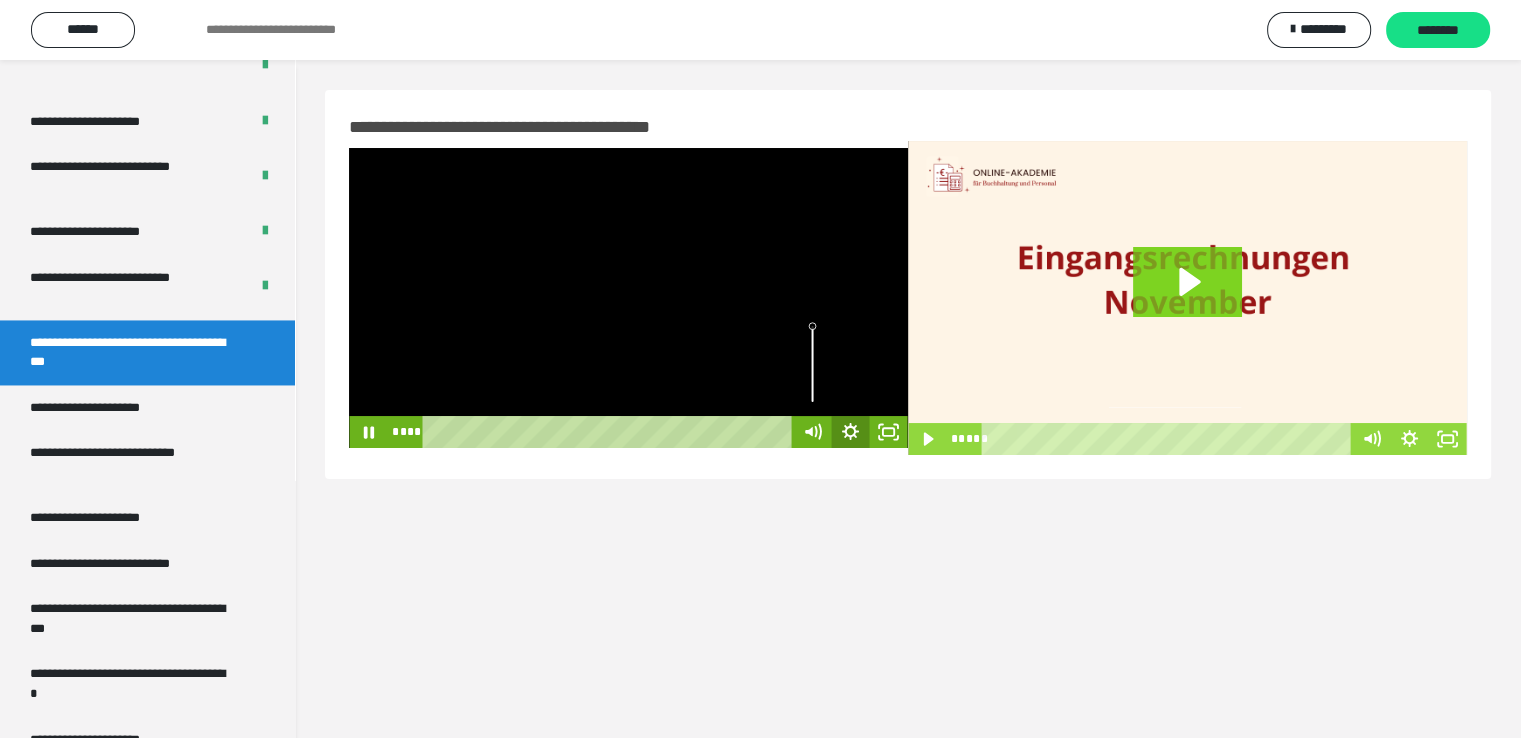 click 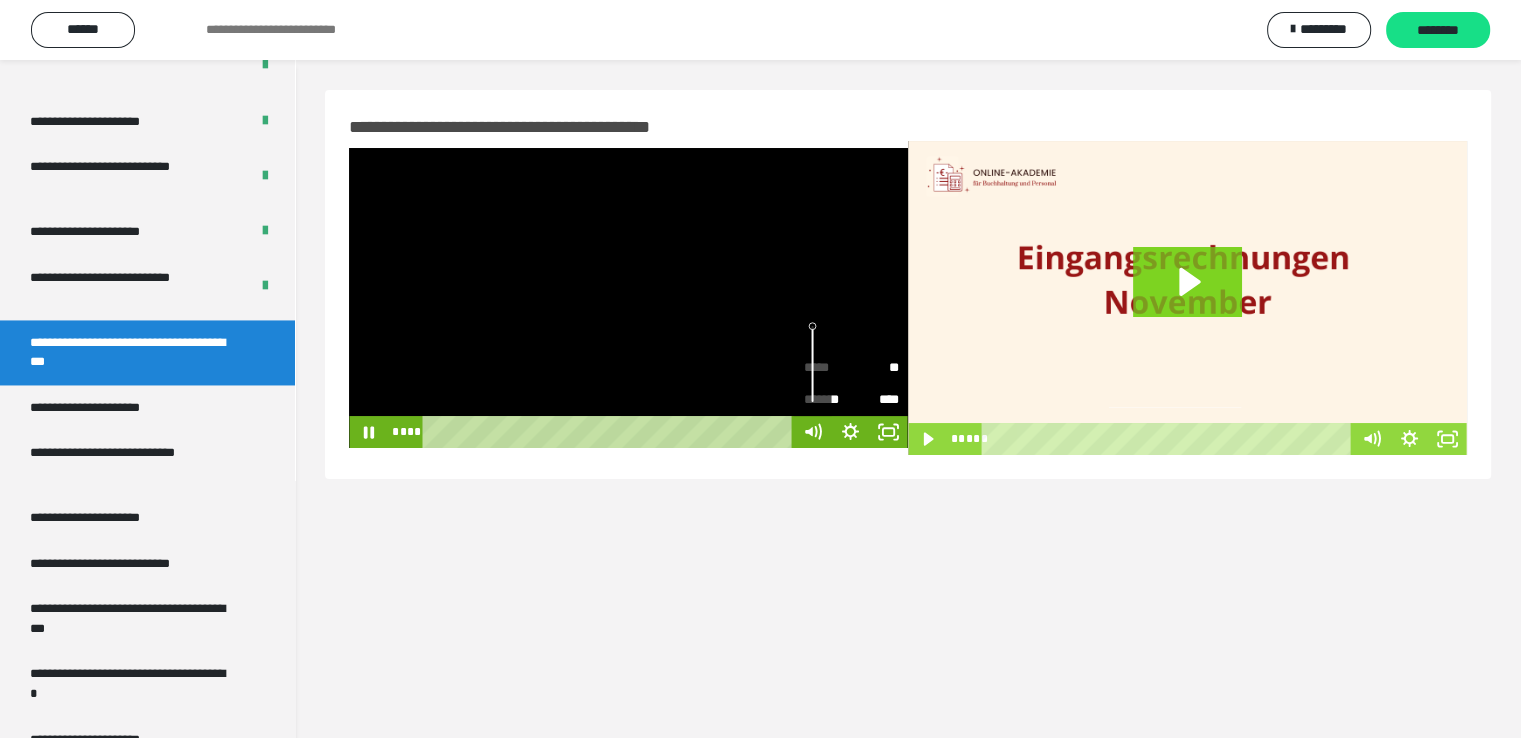 click on "**" at bounding box center (875, 368) 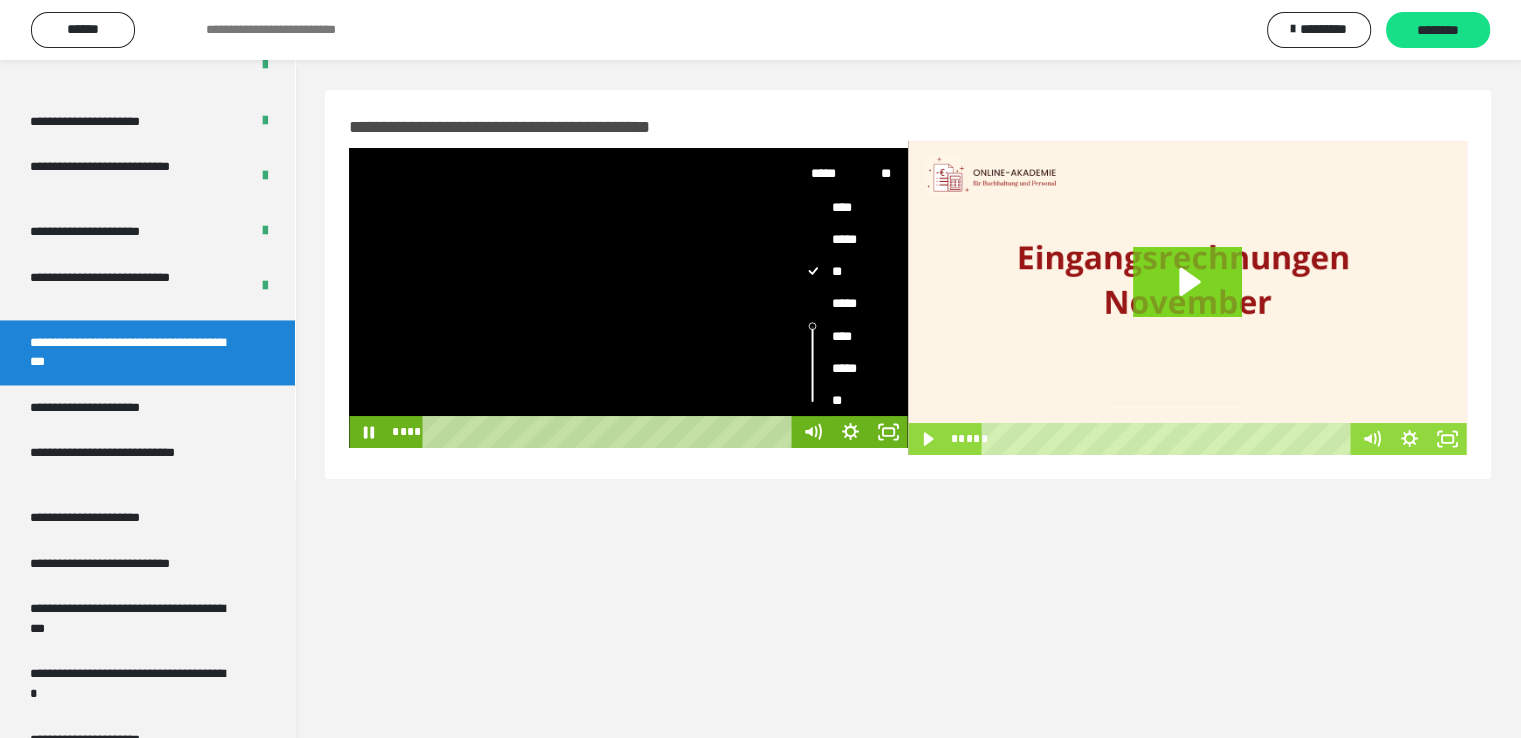 click on "****" at bounding box center (843, 336) 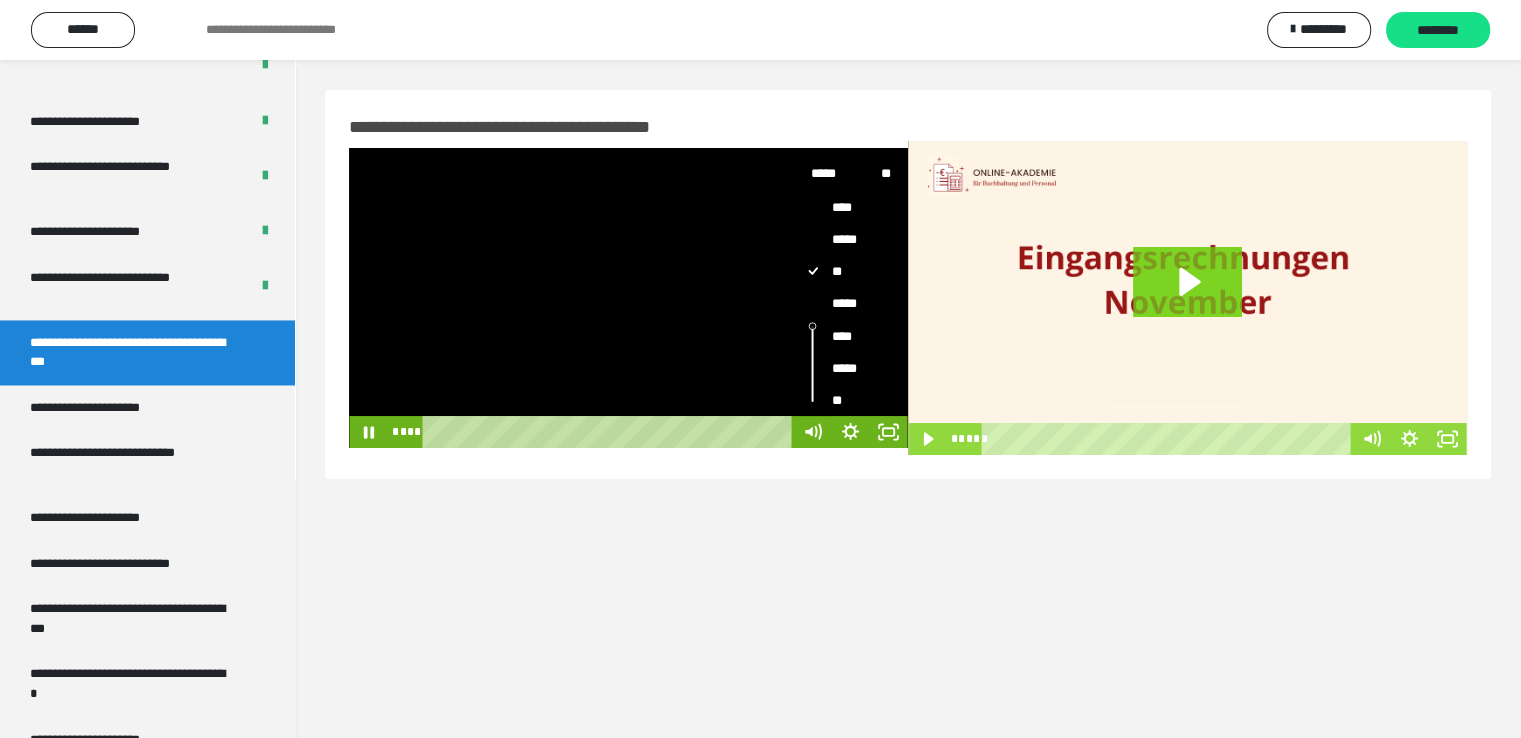 click on "****" at bounding box center [794, 320] 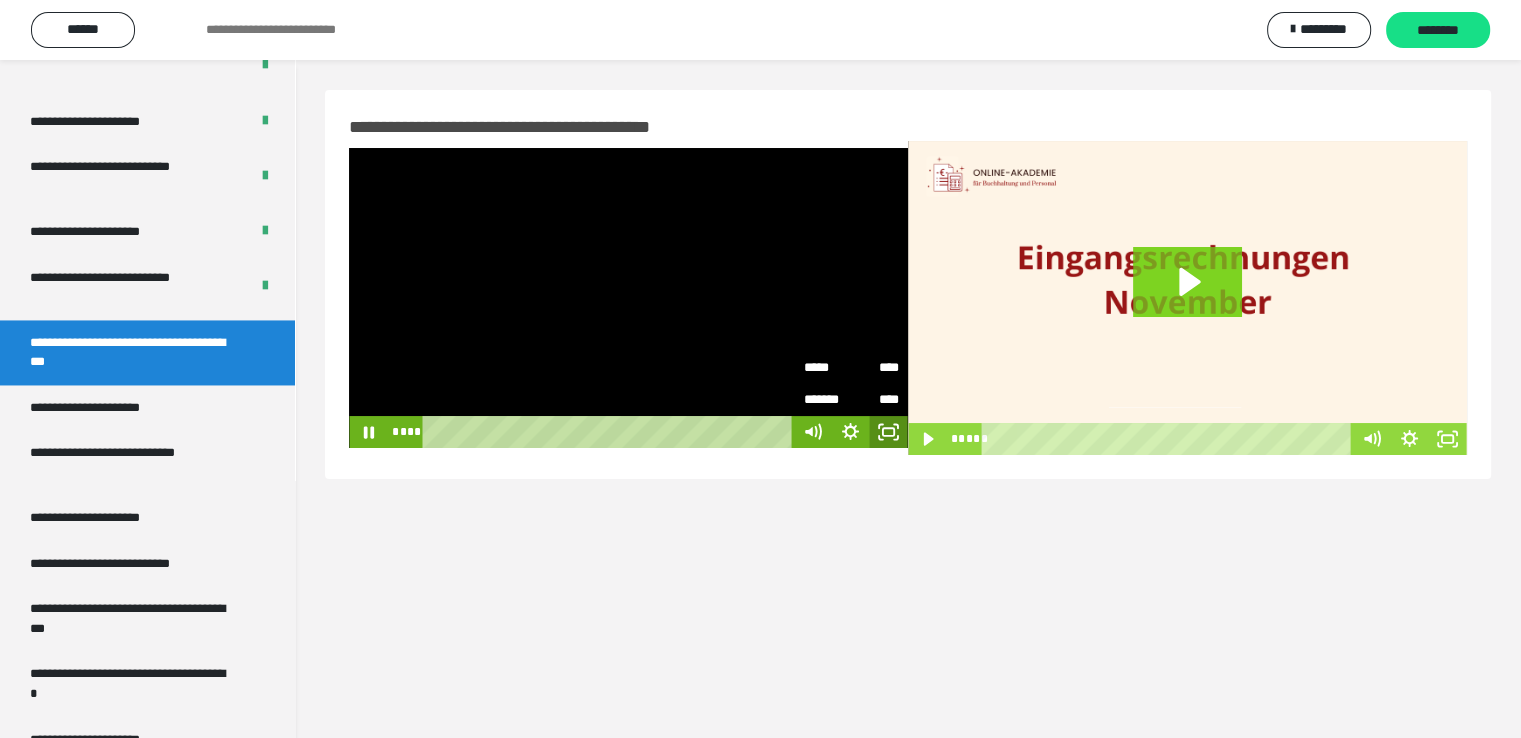 click 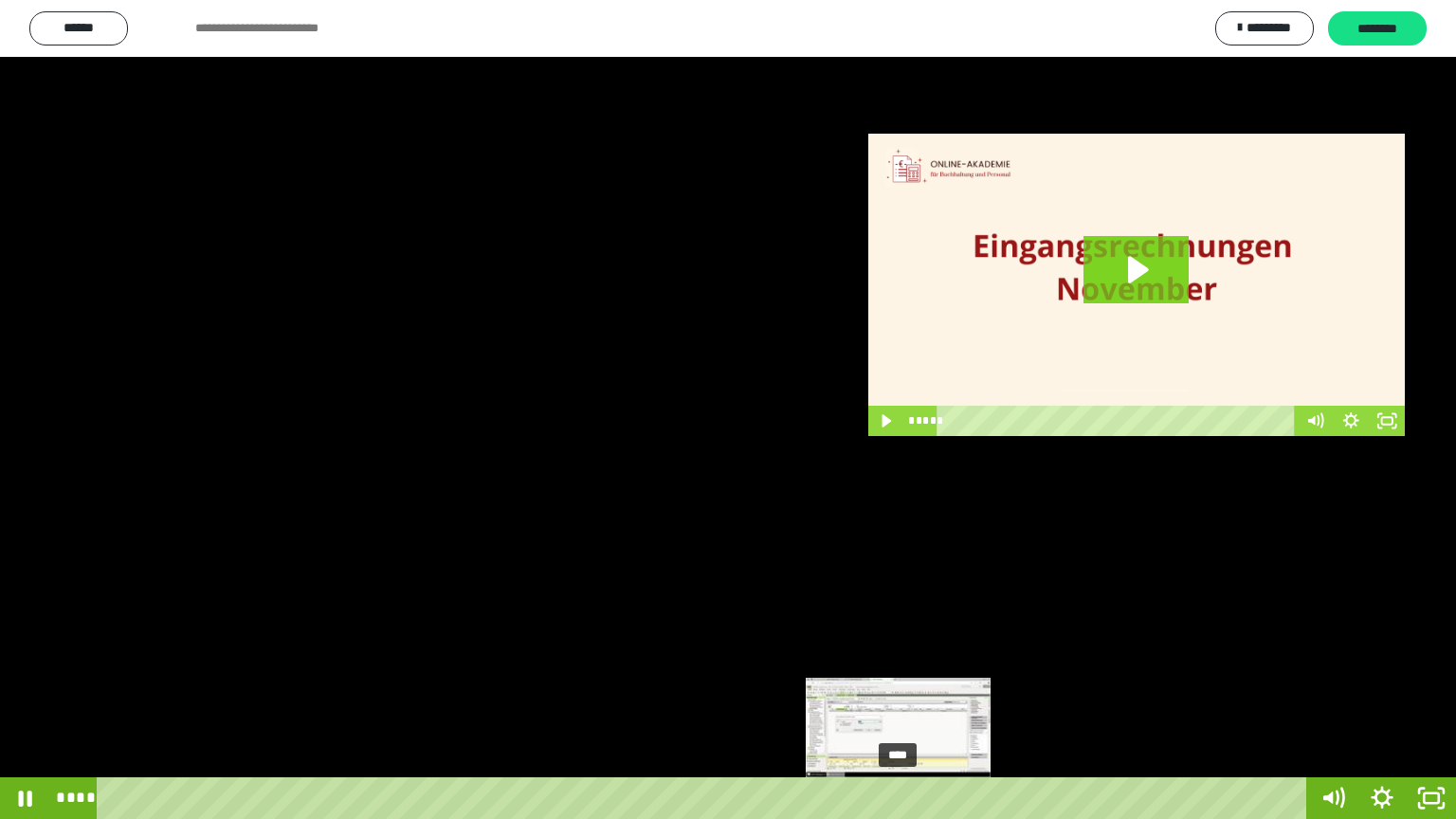 click on "****" at bounding box center (705, 798) 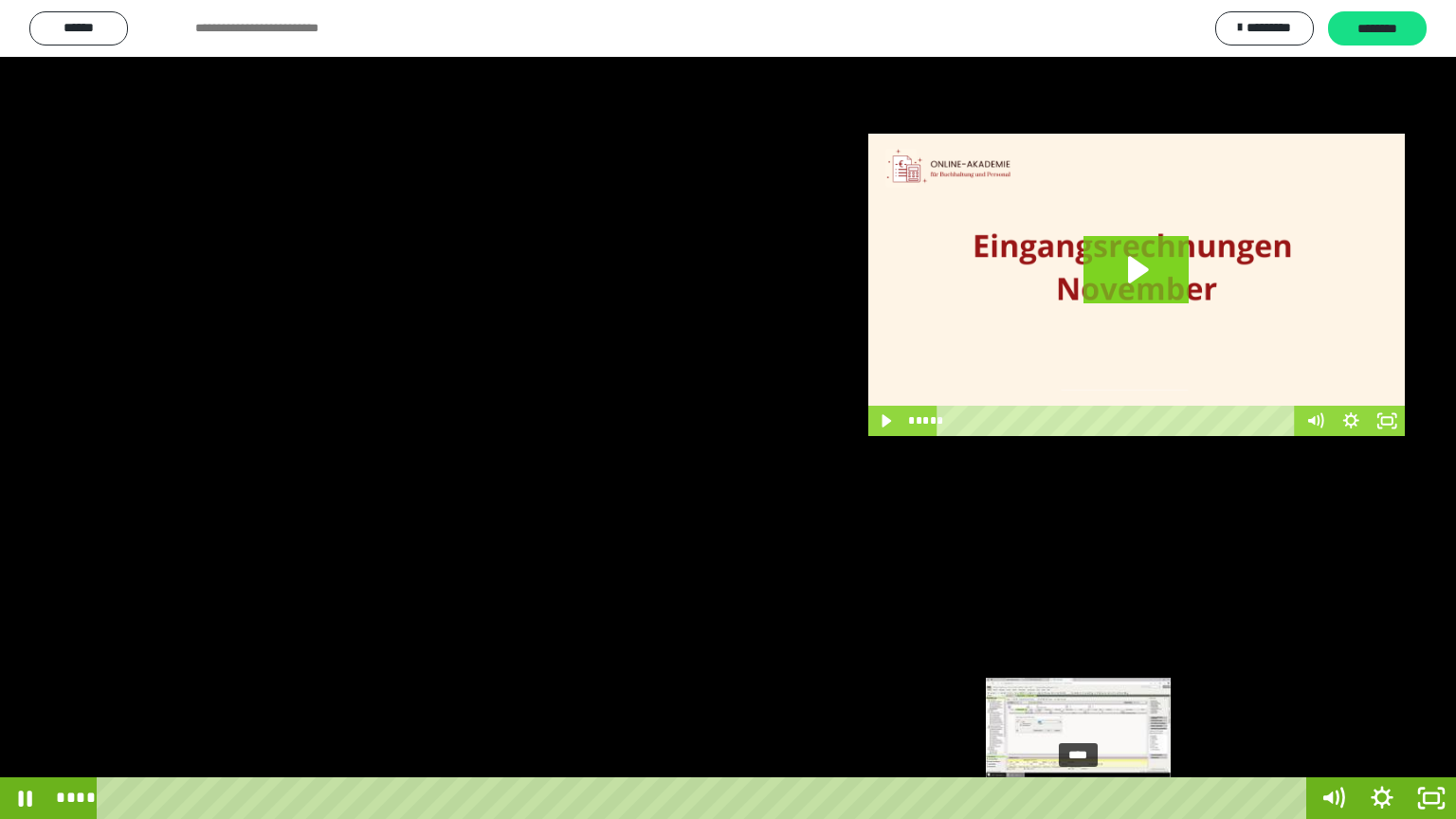 click on "****" at bounding box center [705, 798] 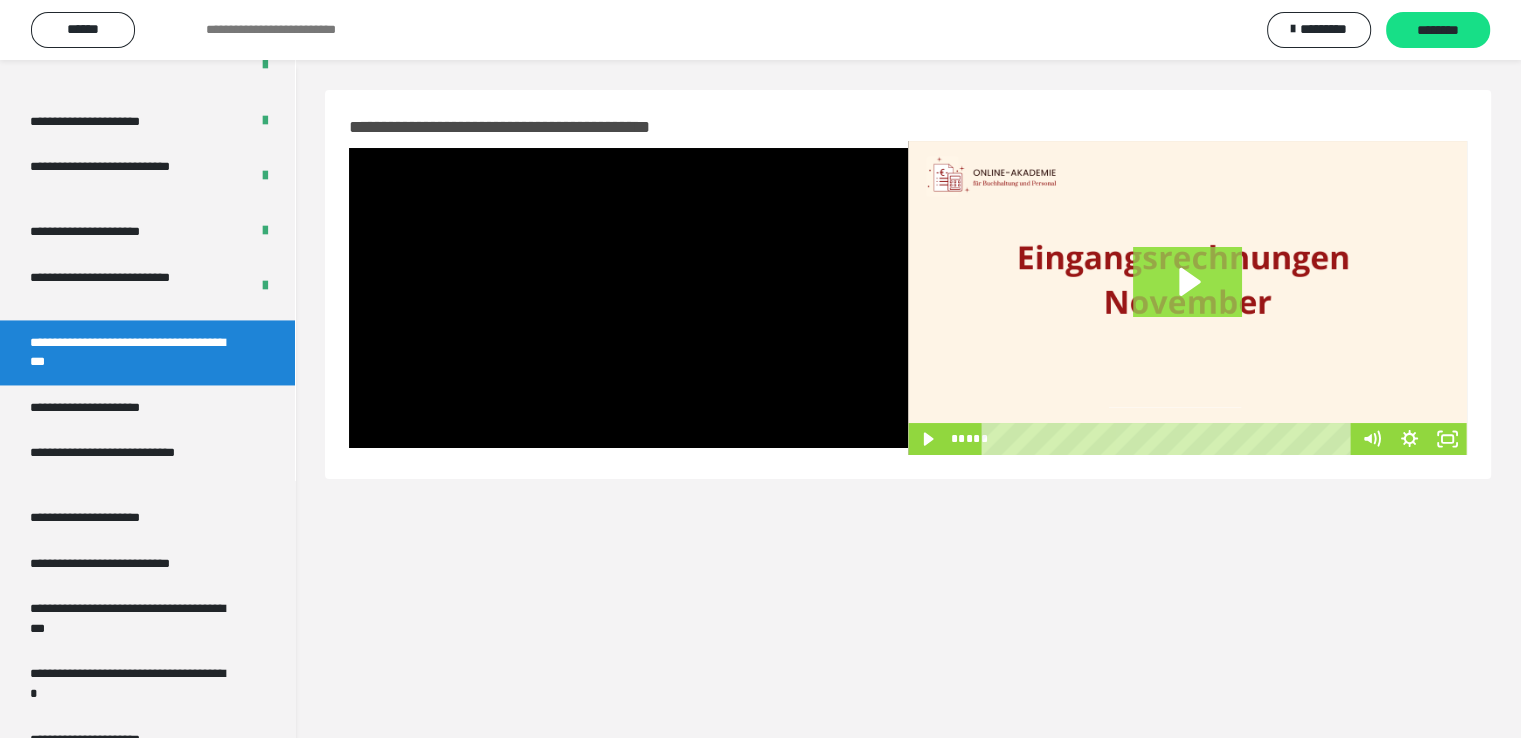 click 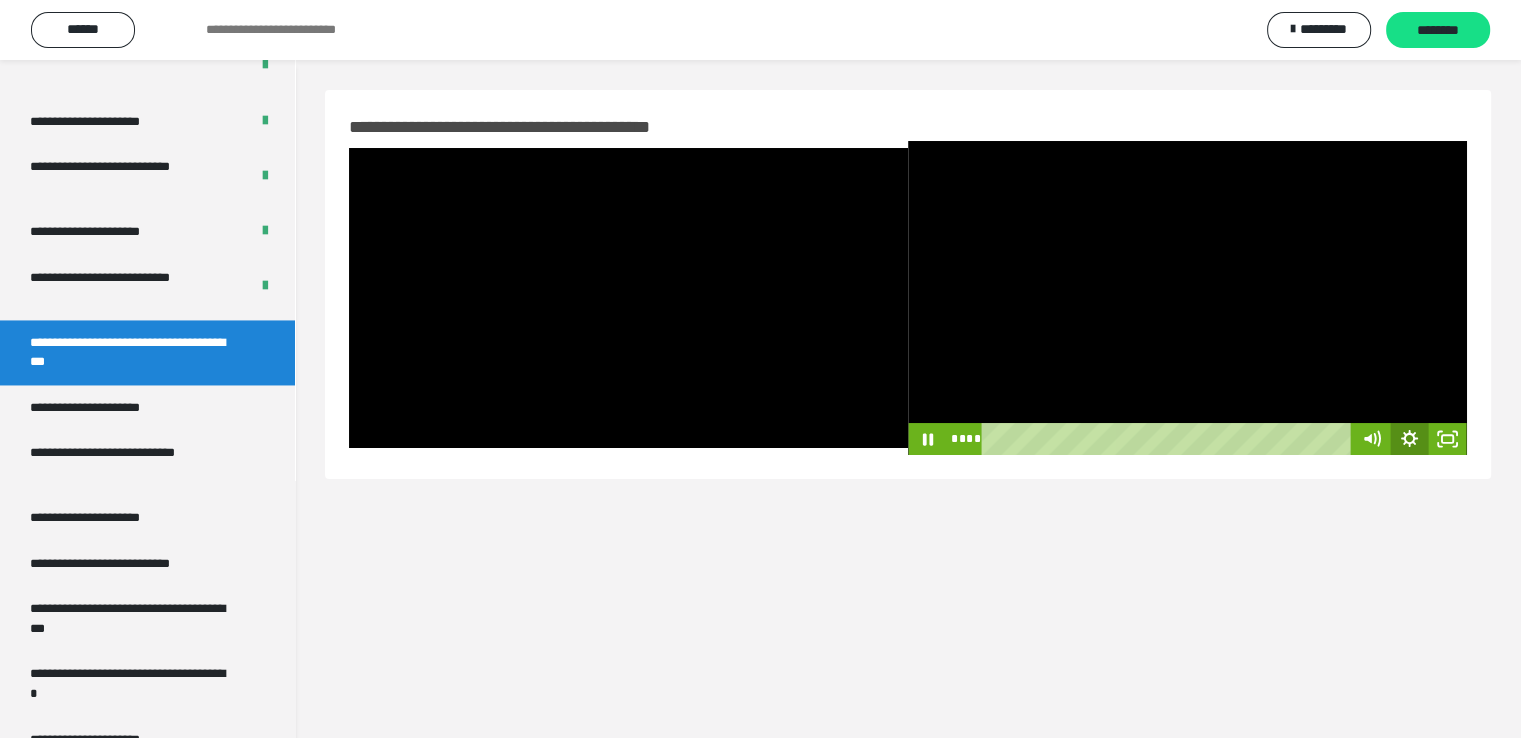 click 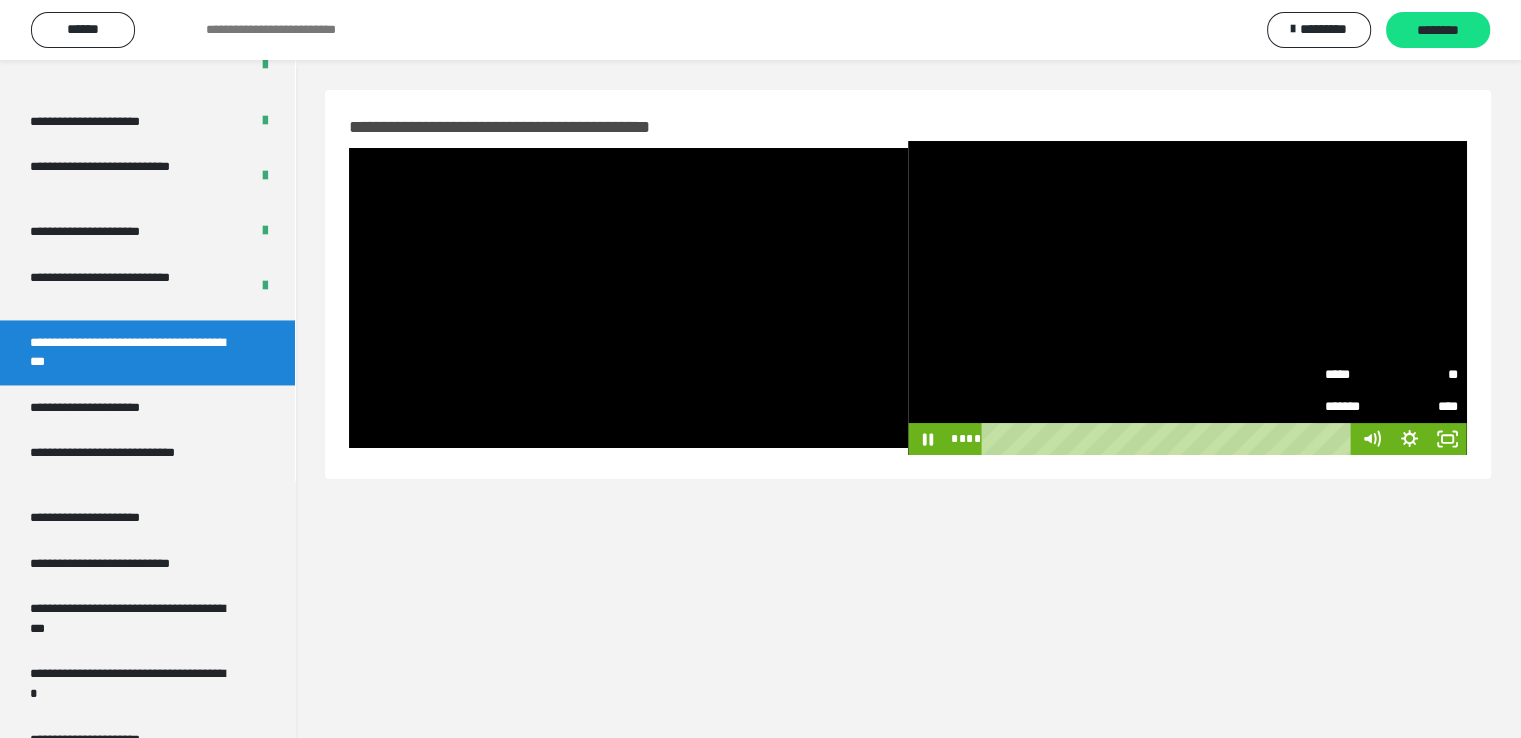 click on "**" at bounding box center (1424, 375) 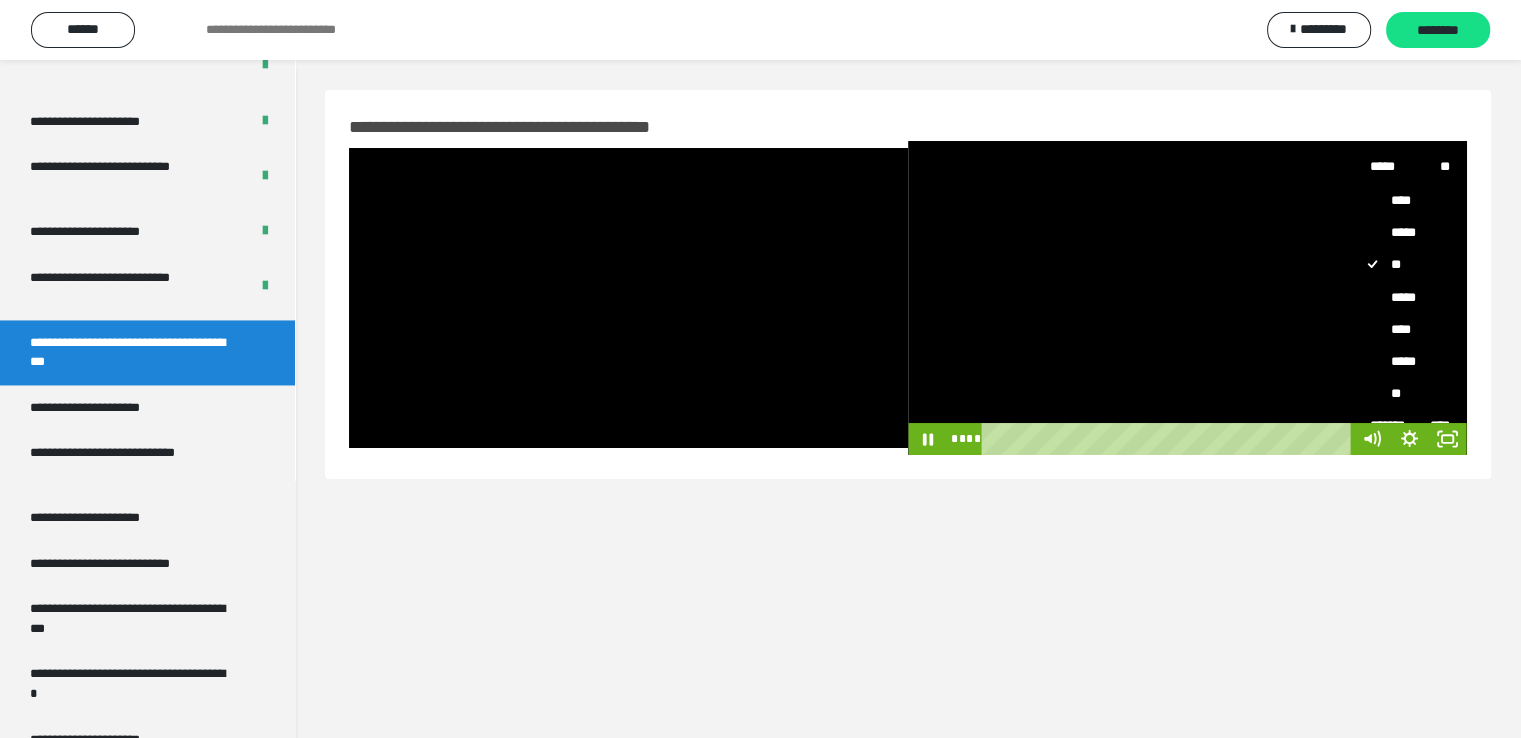 click on "****" at bounding box center [1402, 329] 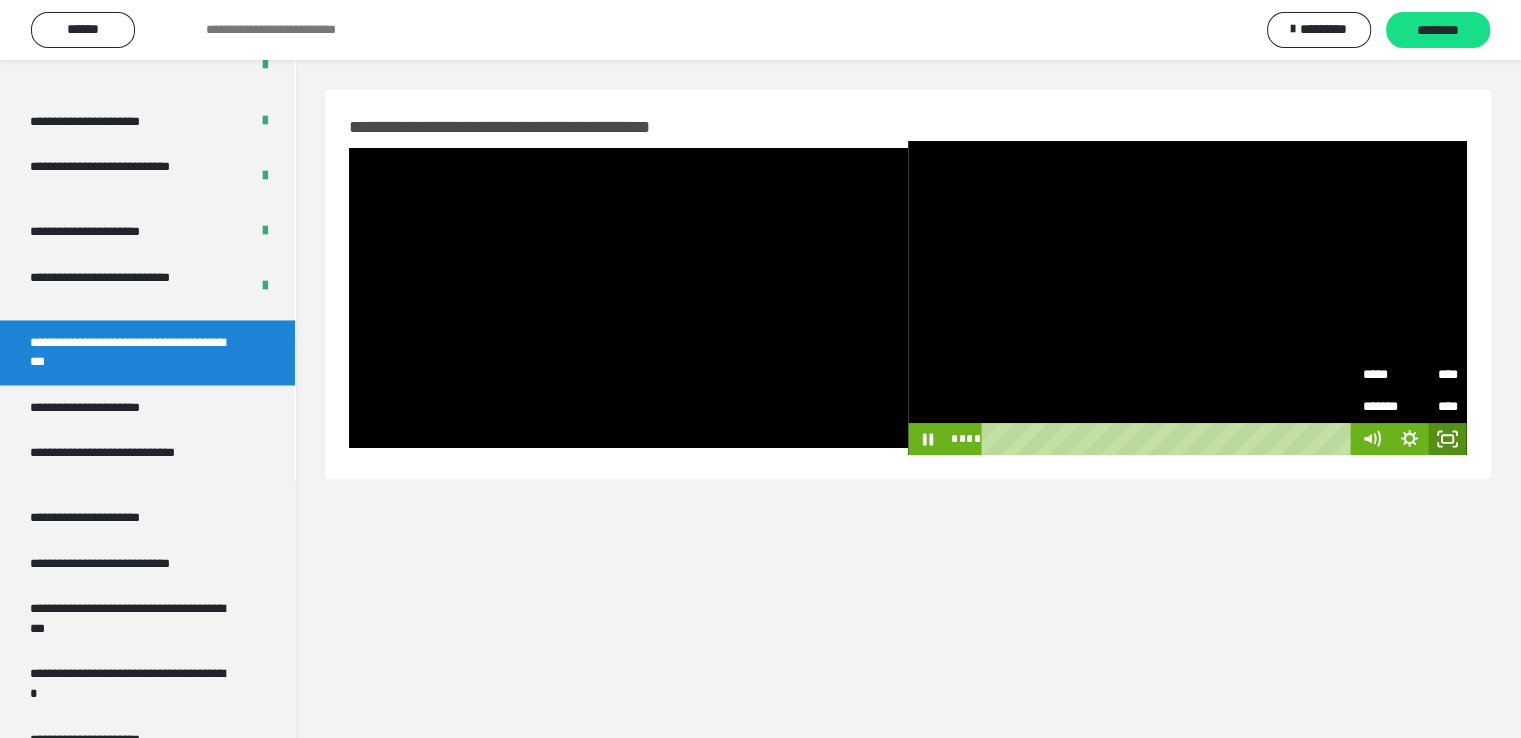 click 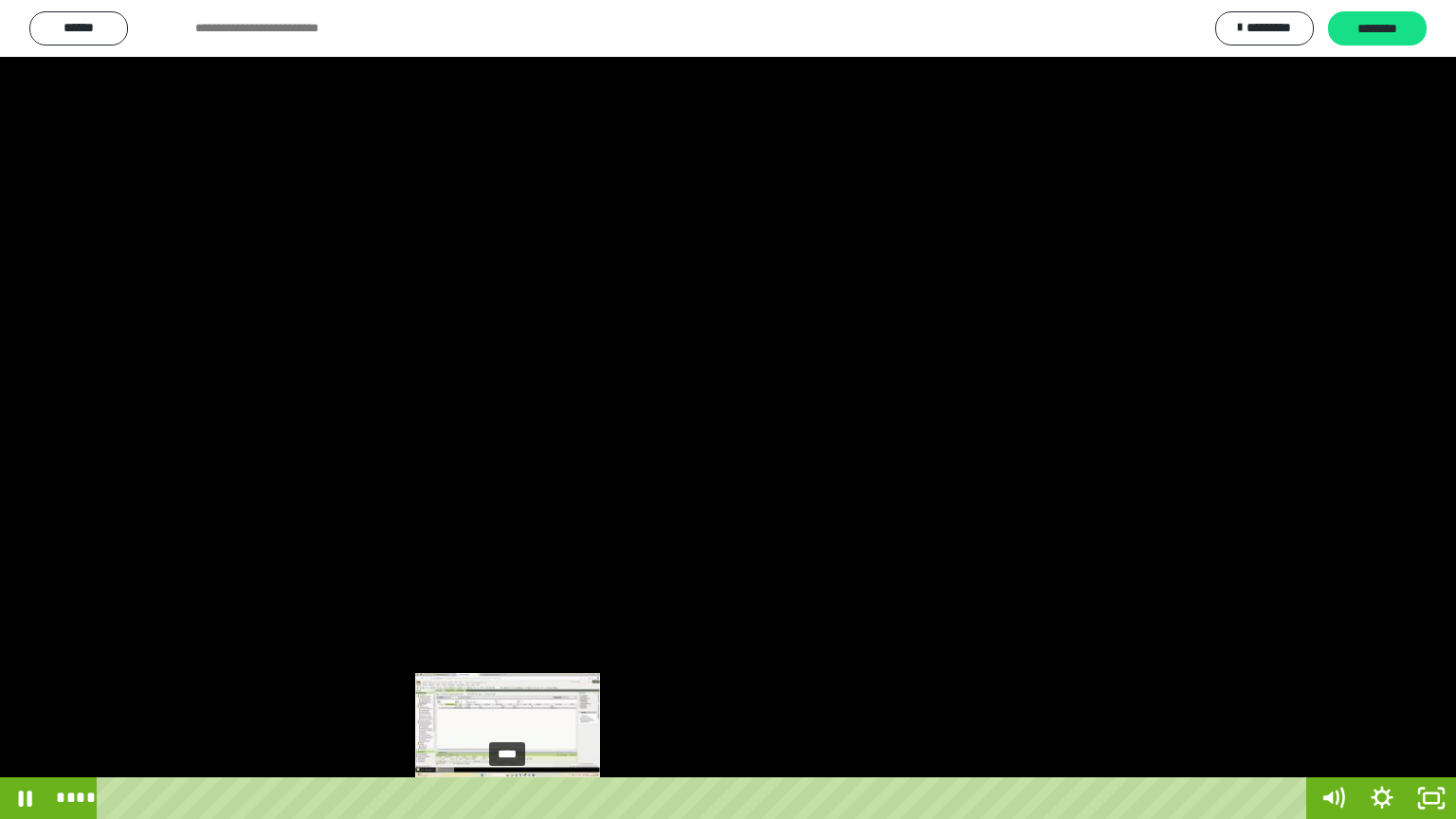 click on "****" at bounding box center [705, 798] 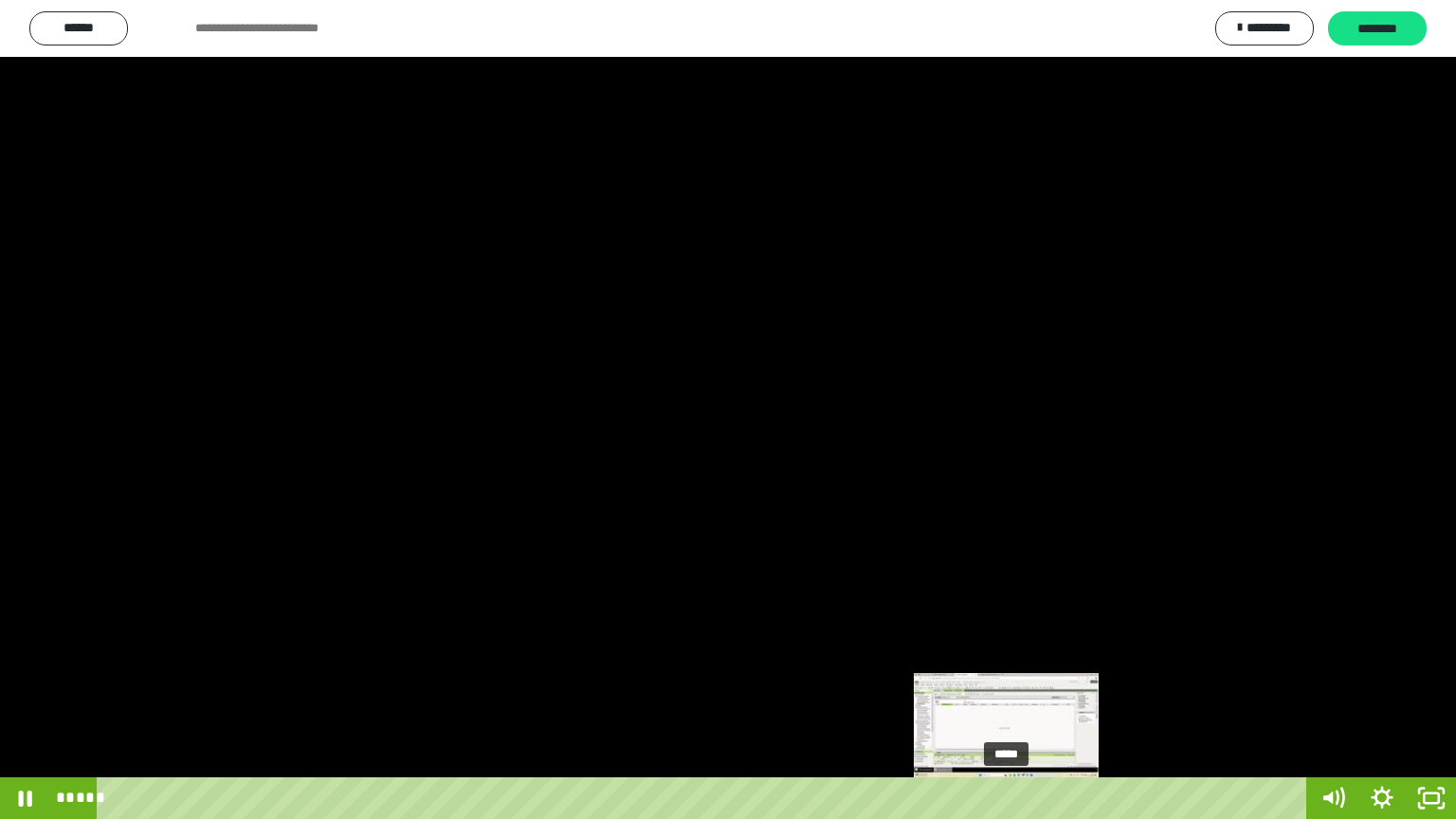 click on "*****" at bounding box center [705, 798] 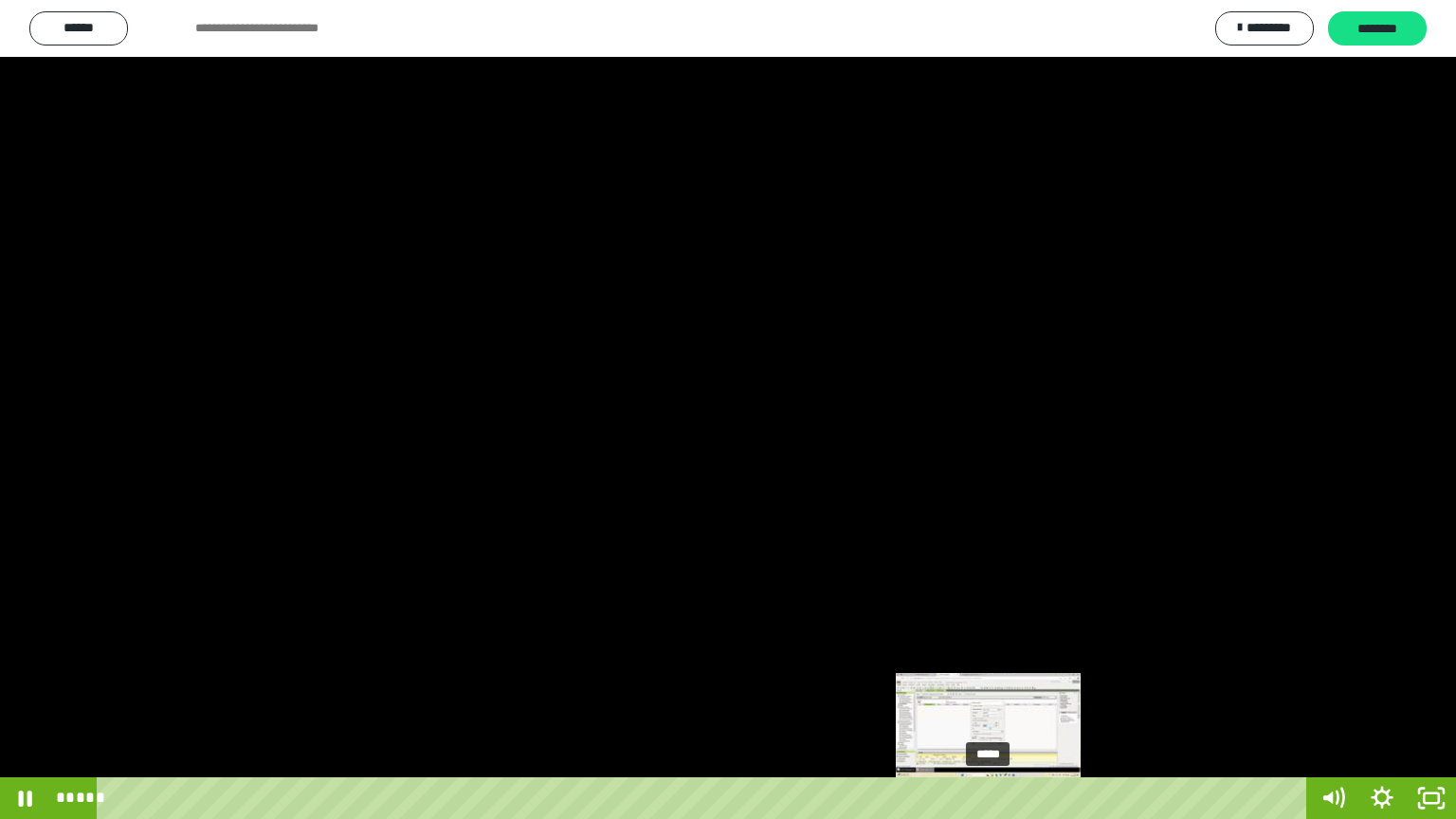click on "*****" at bounding box center (705, 798) 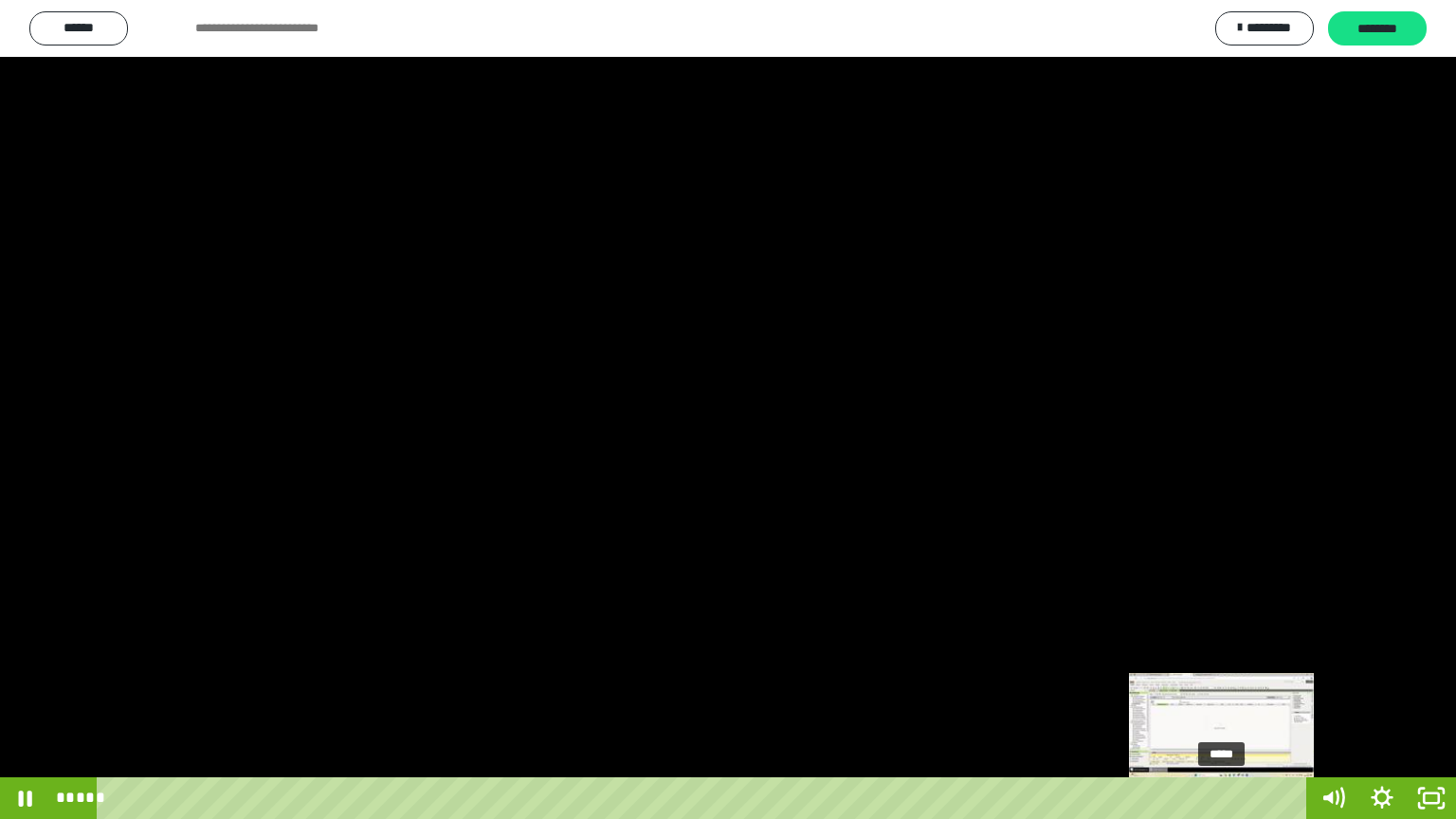 click on "*****" at bounding box center (705, 798) 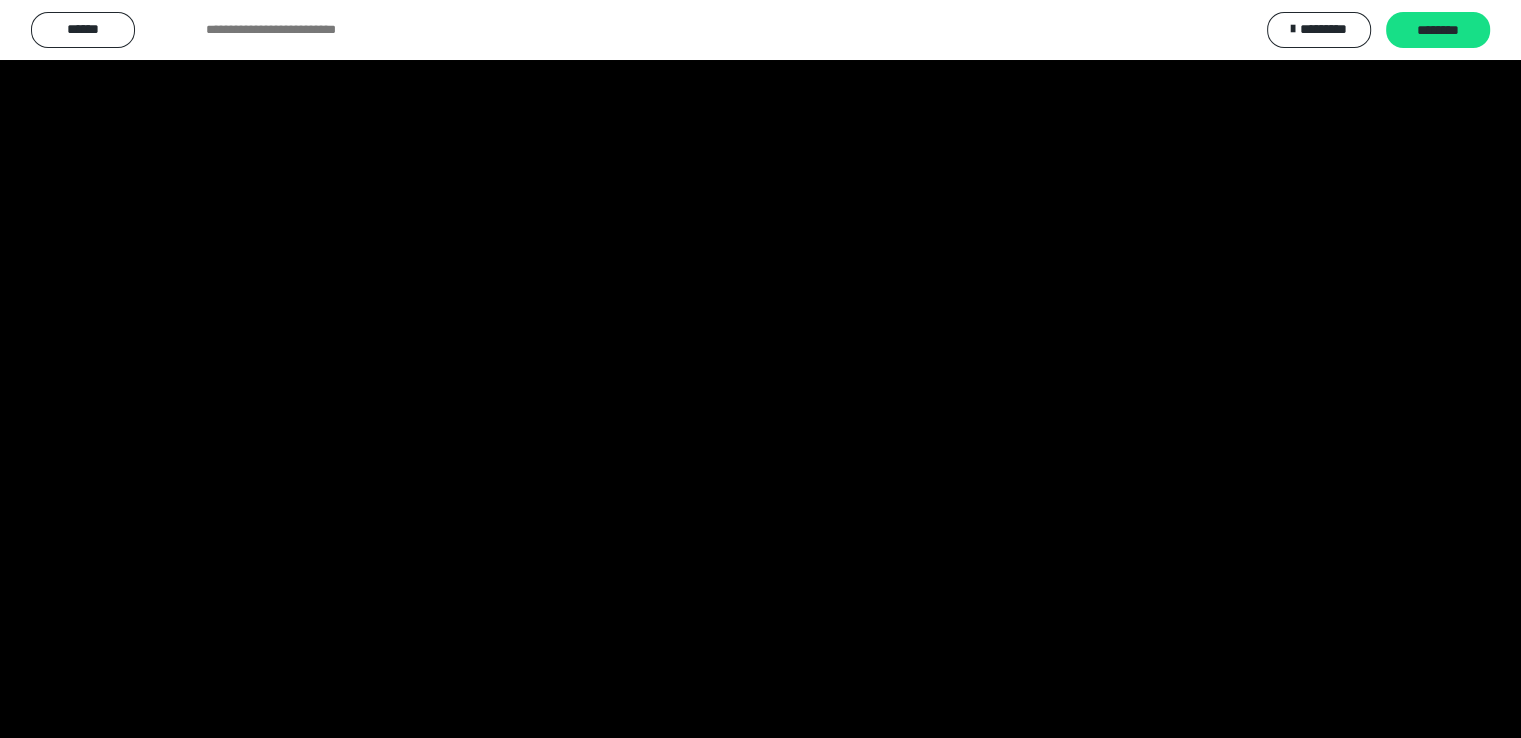 scroll, scrollTop: 0, scrollLeft: 0, axis: both 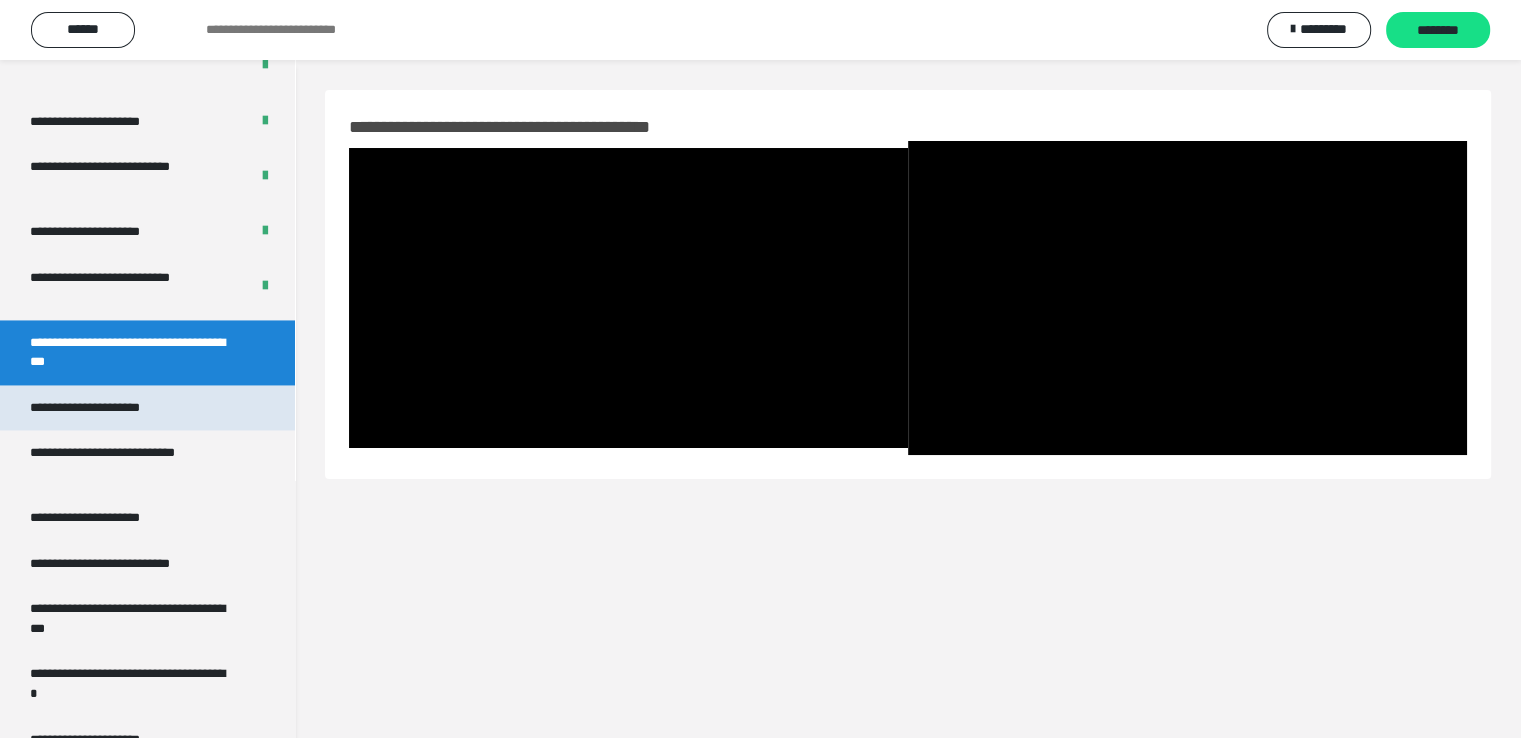 click on "**********" at bounding box center [108, 408] 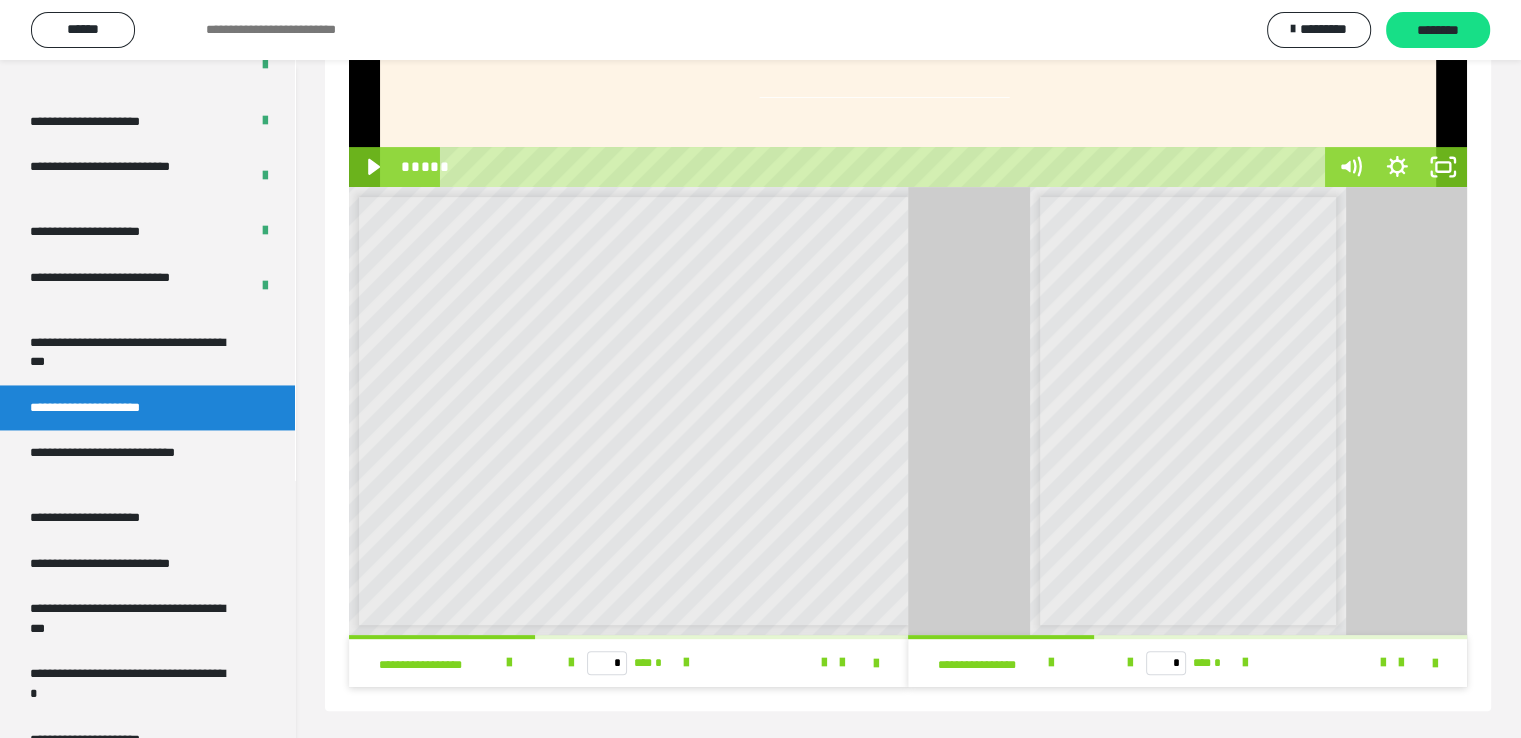 scroll, scrollTop: 551, scrollLeft: 0, axis: vertical 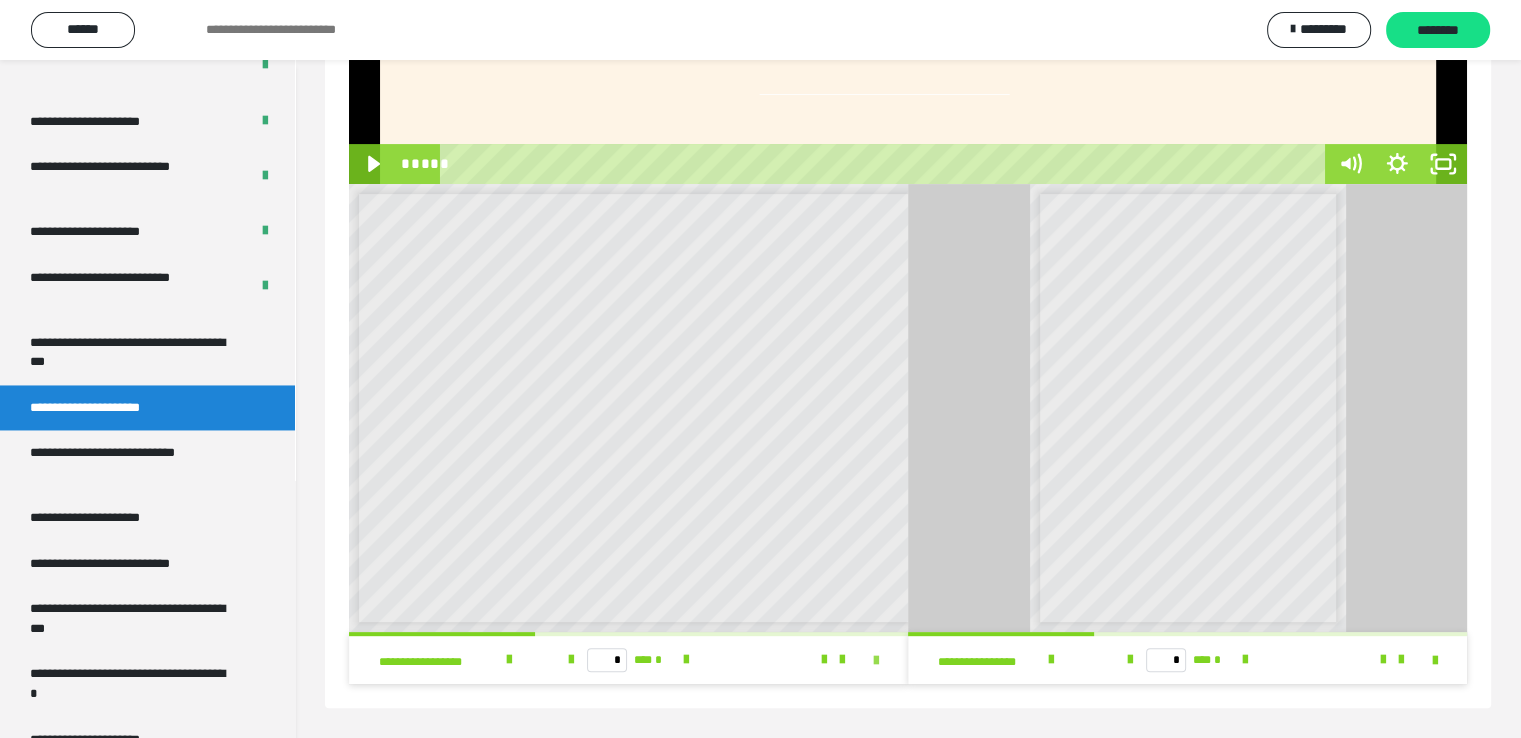 click at bounding box center (876, 661) 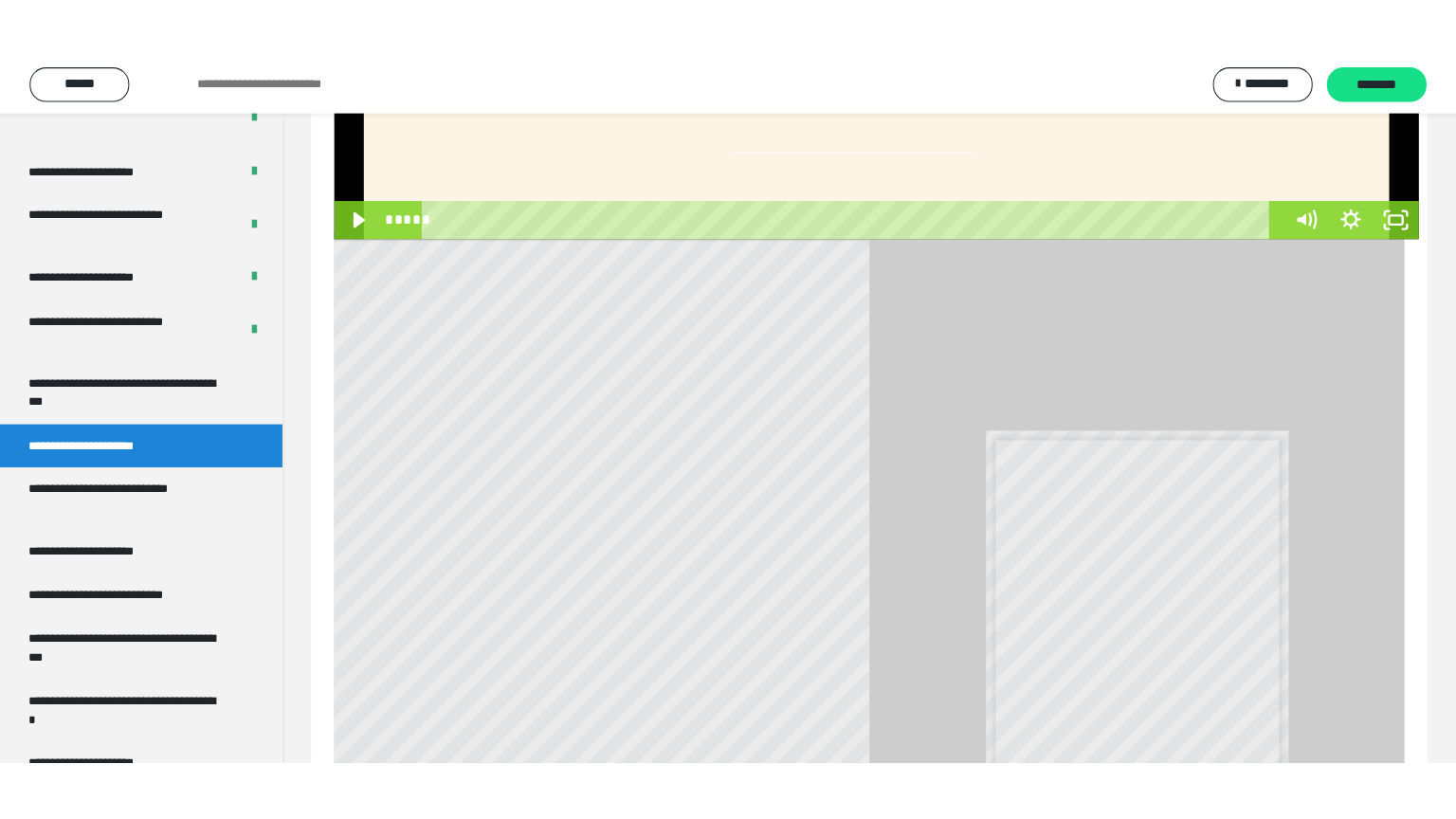 scroll, scrollTop: 410, scrollLeft: 0, axis: vertical 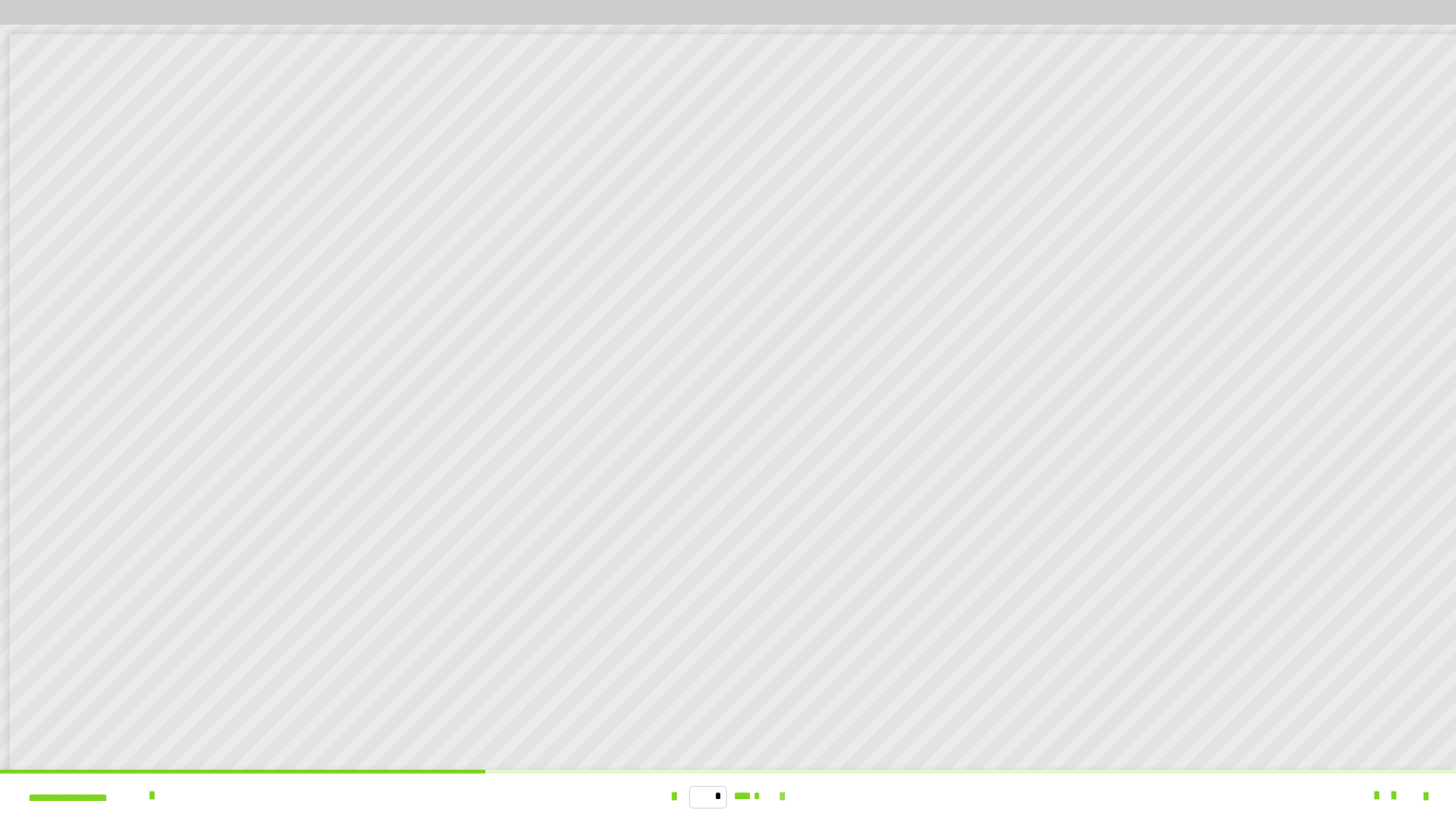 click at bounding box center (782, 797) 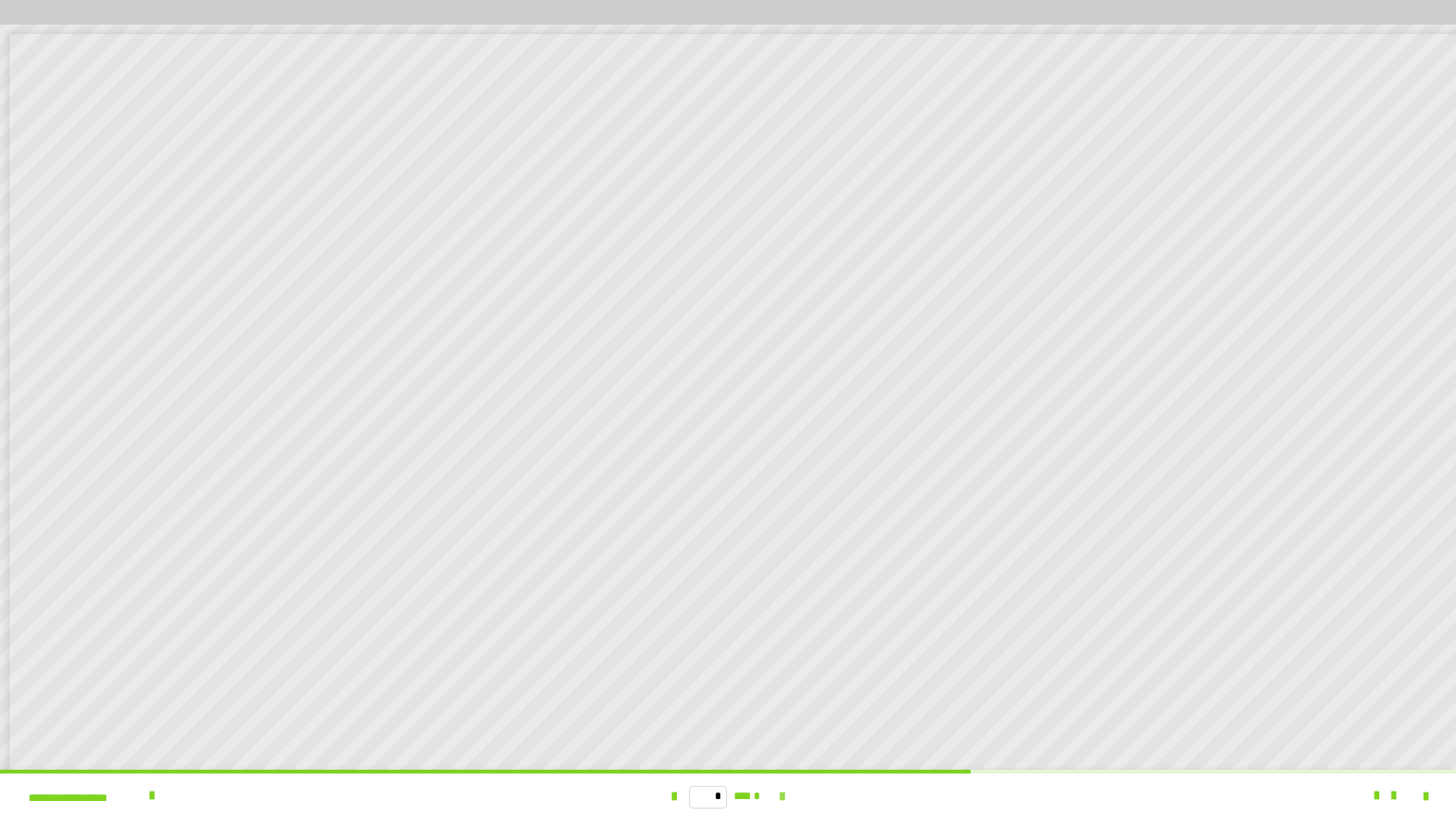 click at bounding box center (782, 797) 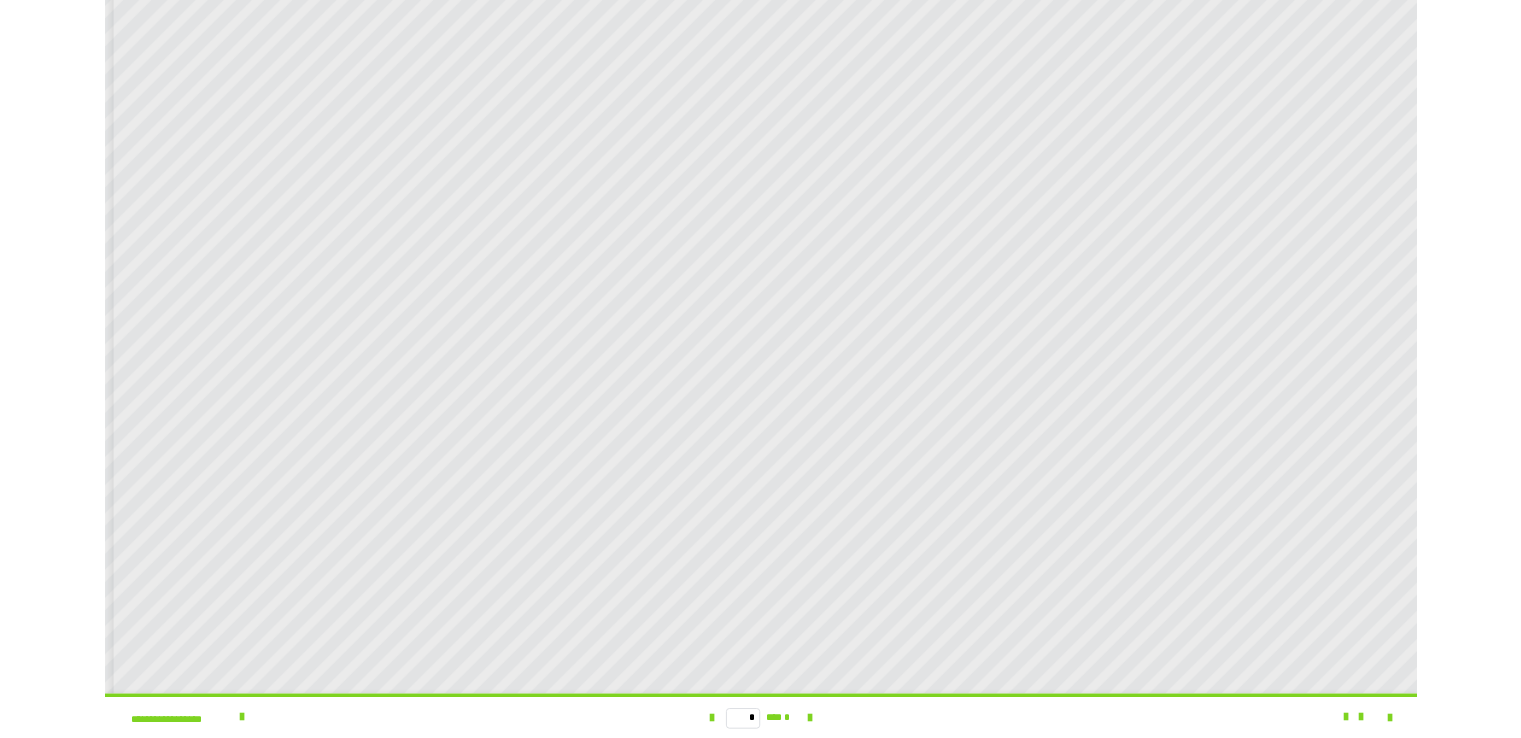 scroll, scrollTop: 65, scrollLeft: 0, axis: vertical 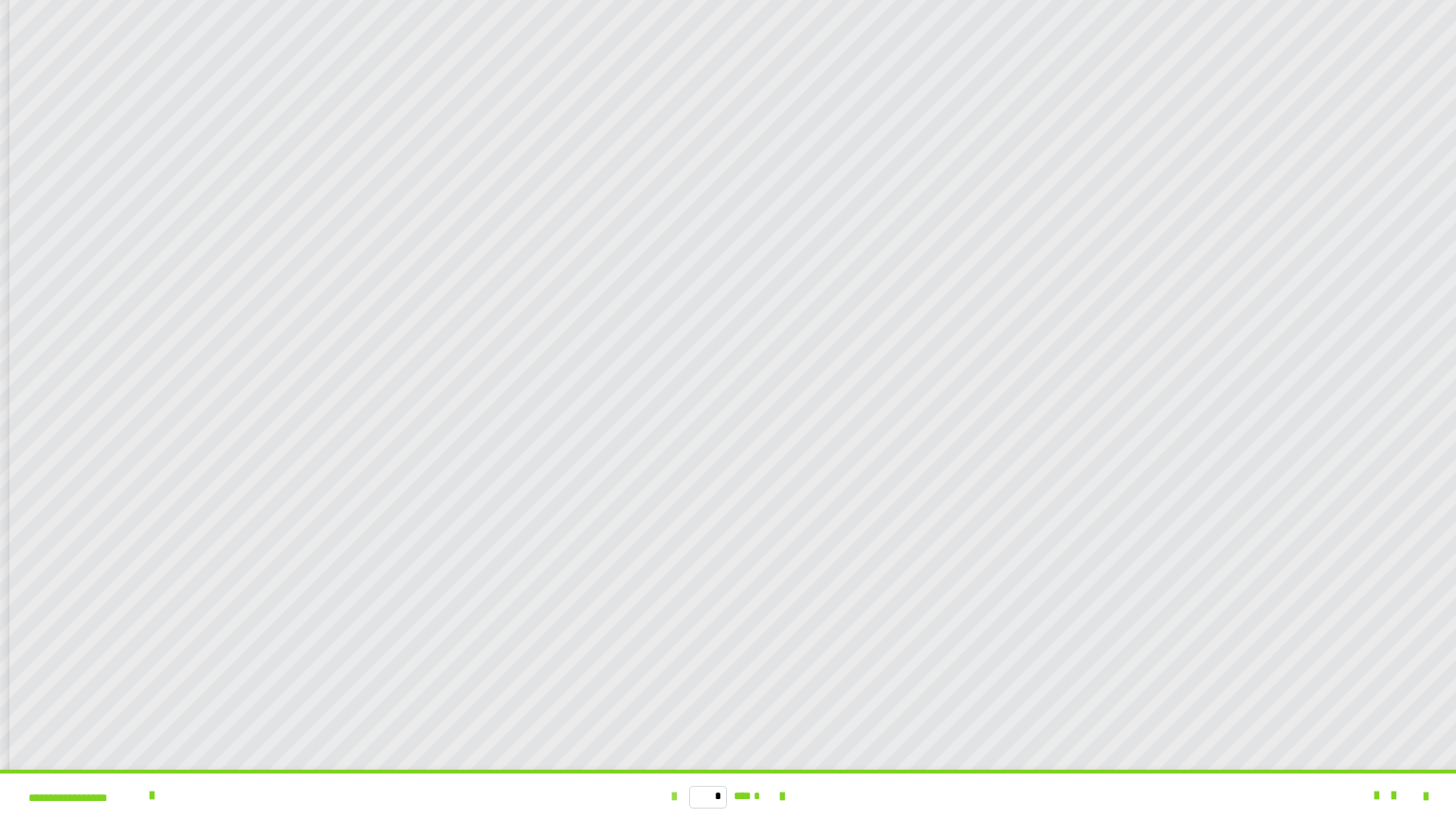 click at bounding box center [674, 797] 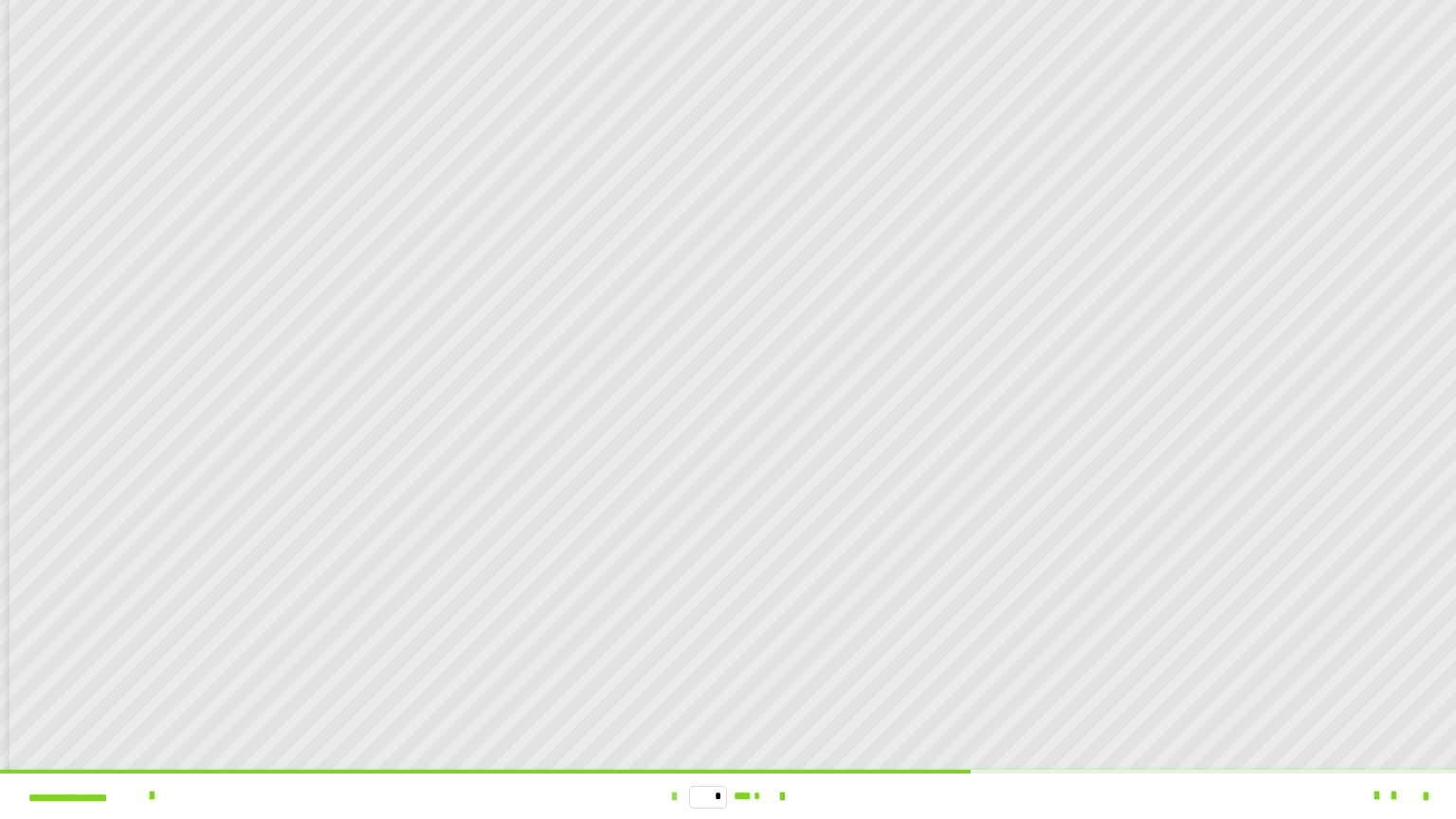 click at bounding box center [674, 797] 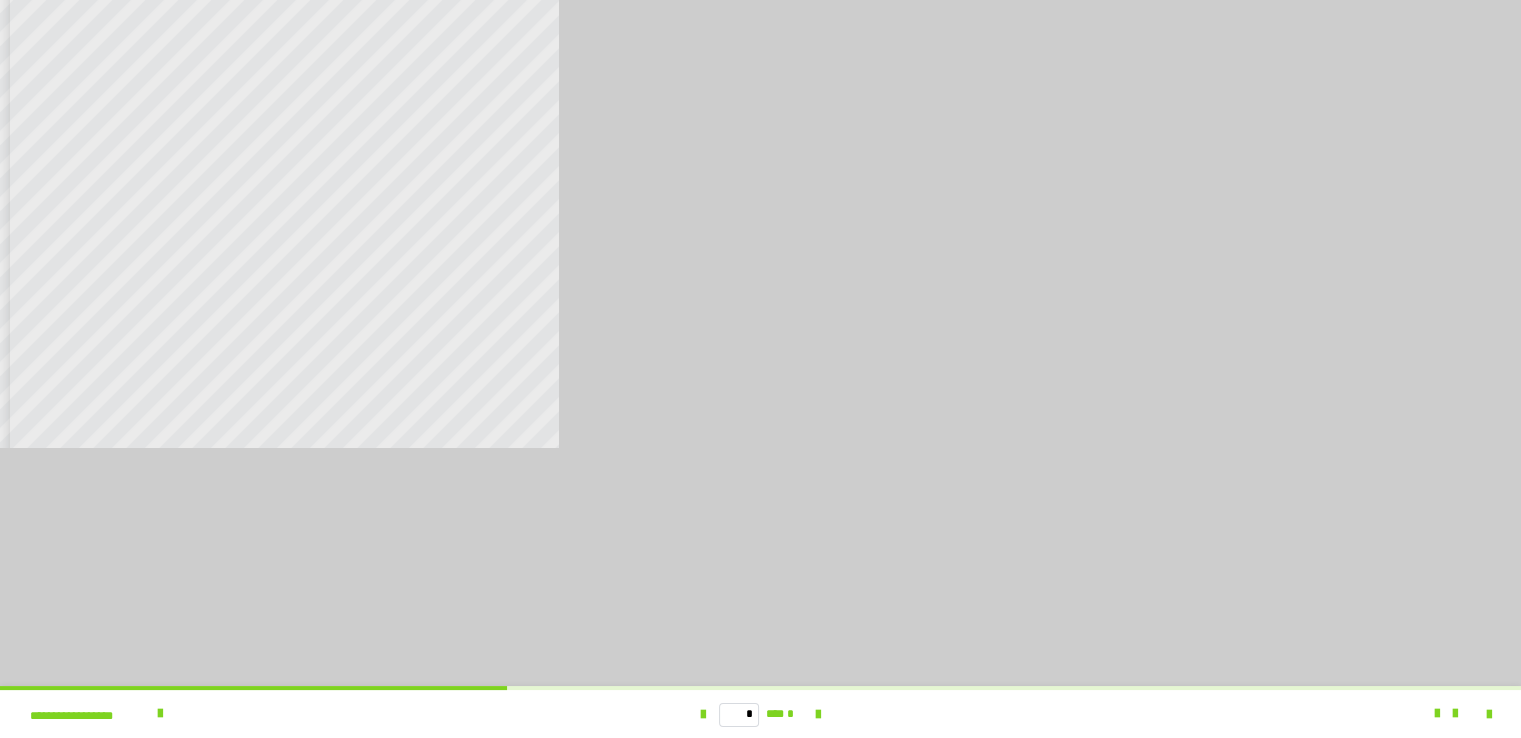 scroll, scrollTop: 265, scrollLeft: 0, axis: vertical 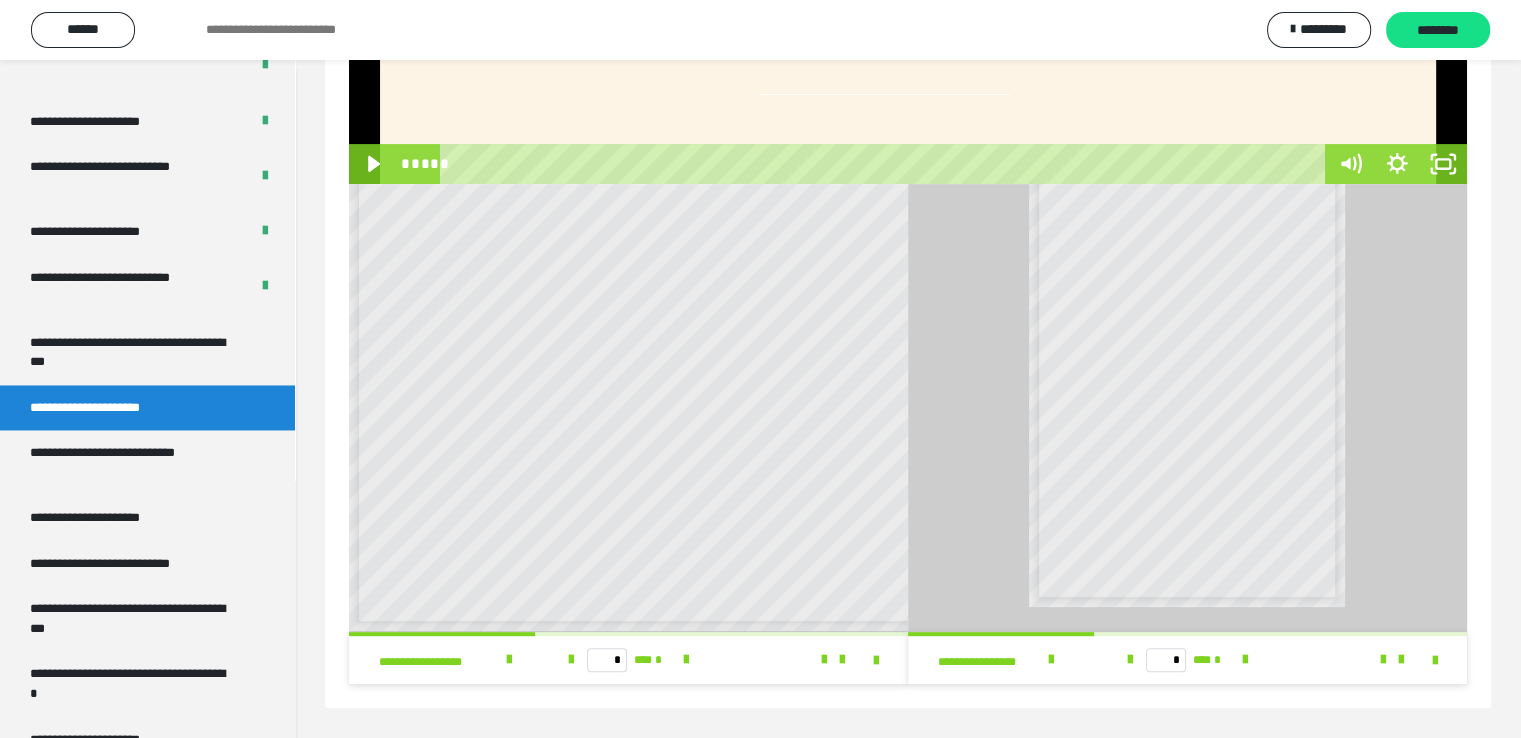click on "* *** *" at bounding box center (1187, 660) 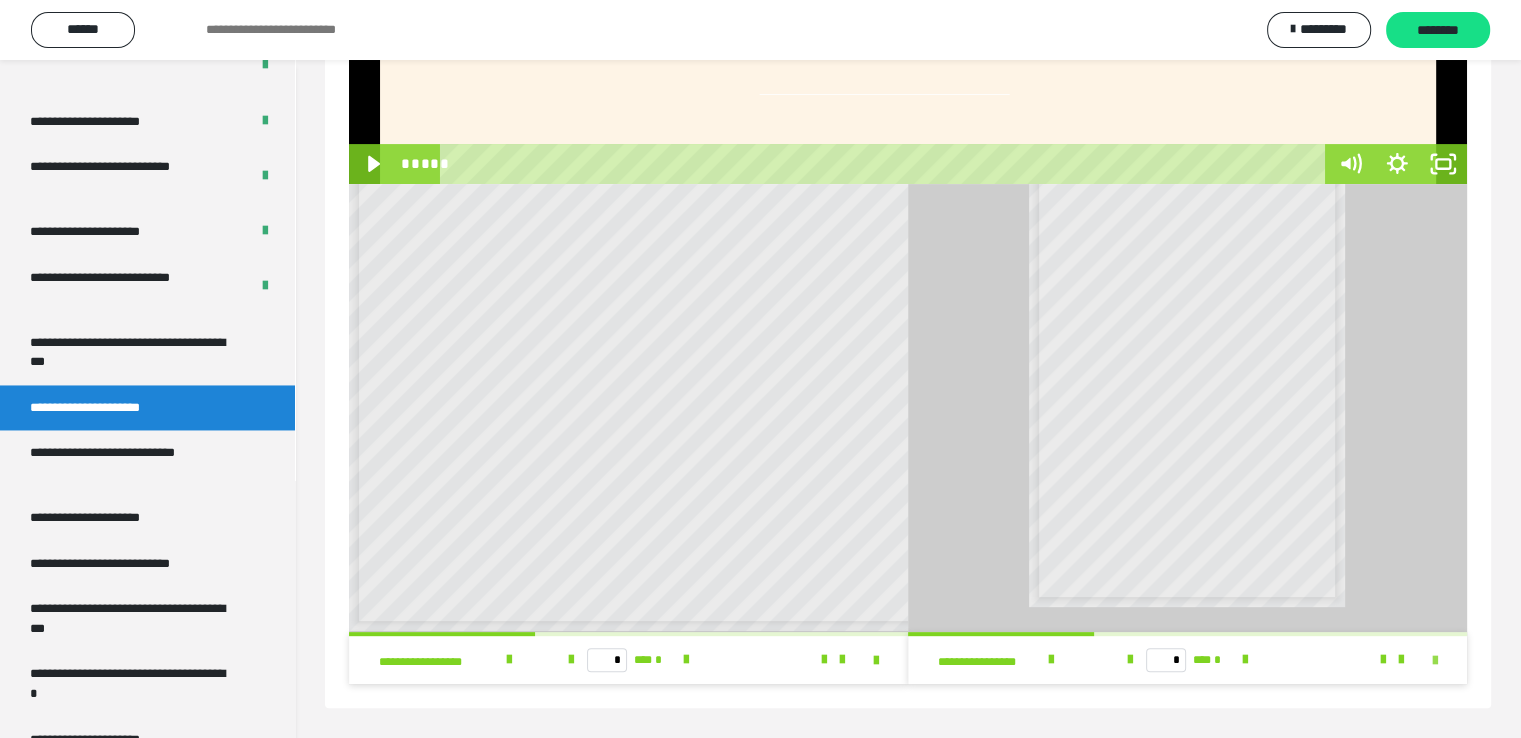 click at bounding box center (1435, 661) 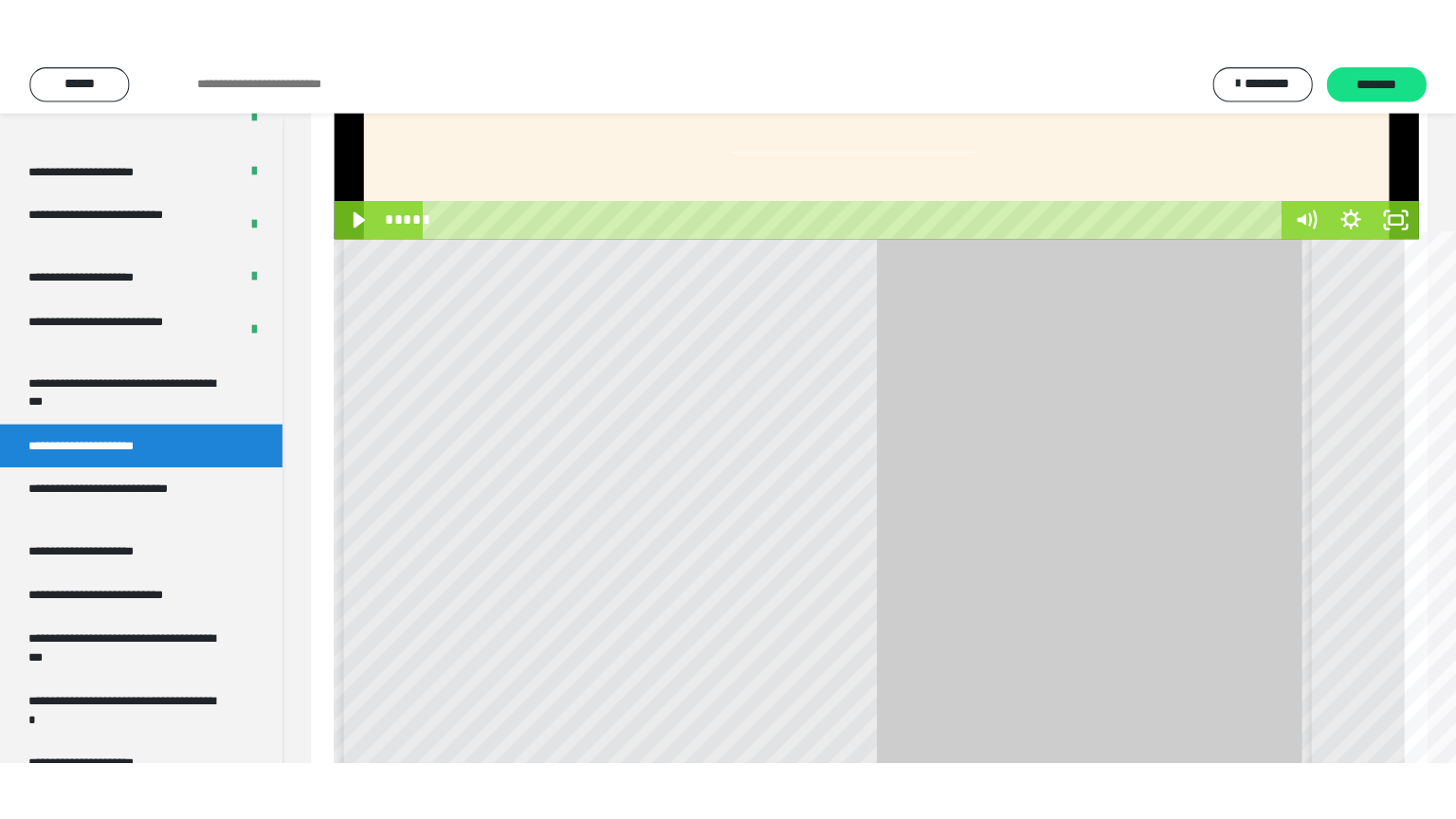 scroll, scrollTop: 410, scrollLeft: 0, axis: vertical 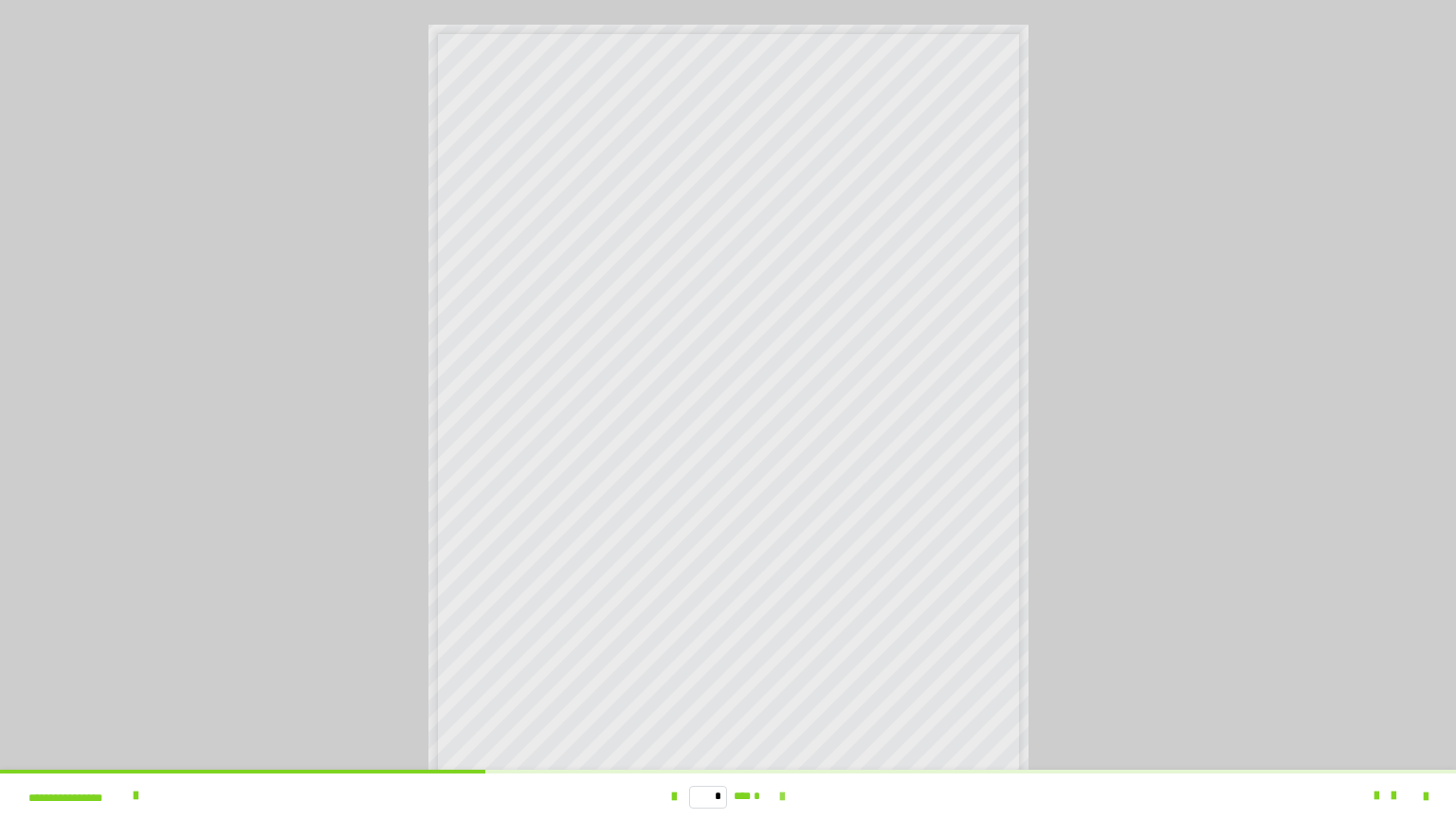 click at bounding box center [782, 797] 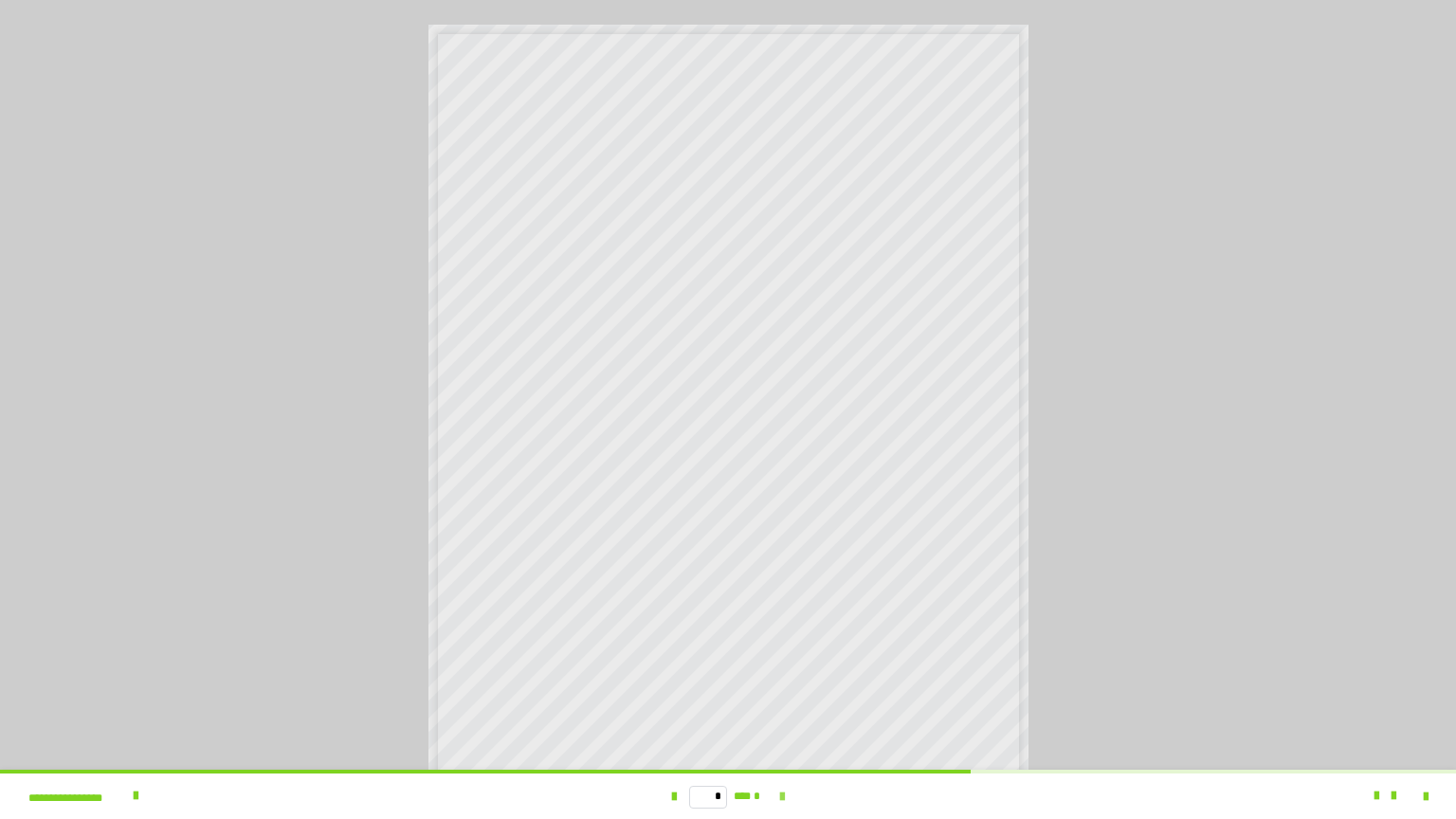 click at bounding box center [782, 797] 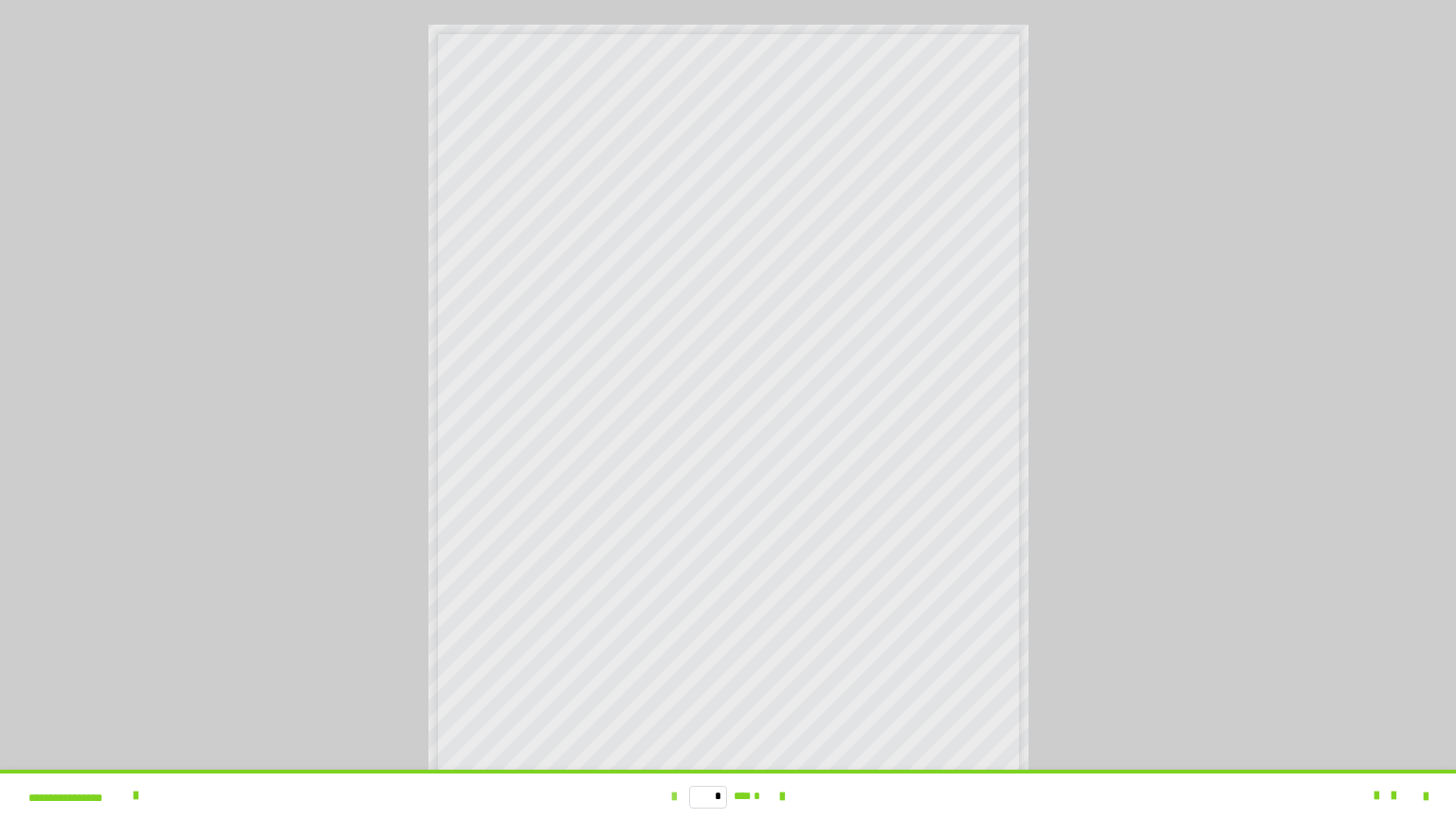 click at bounding box center [674, 797] 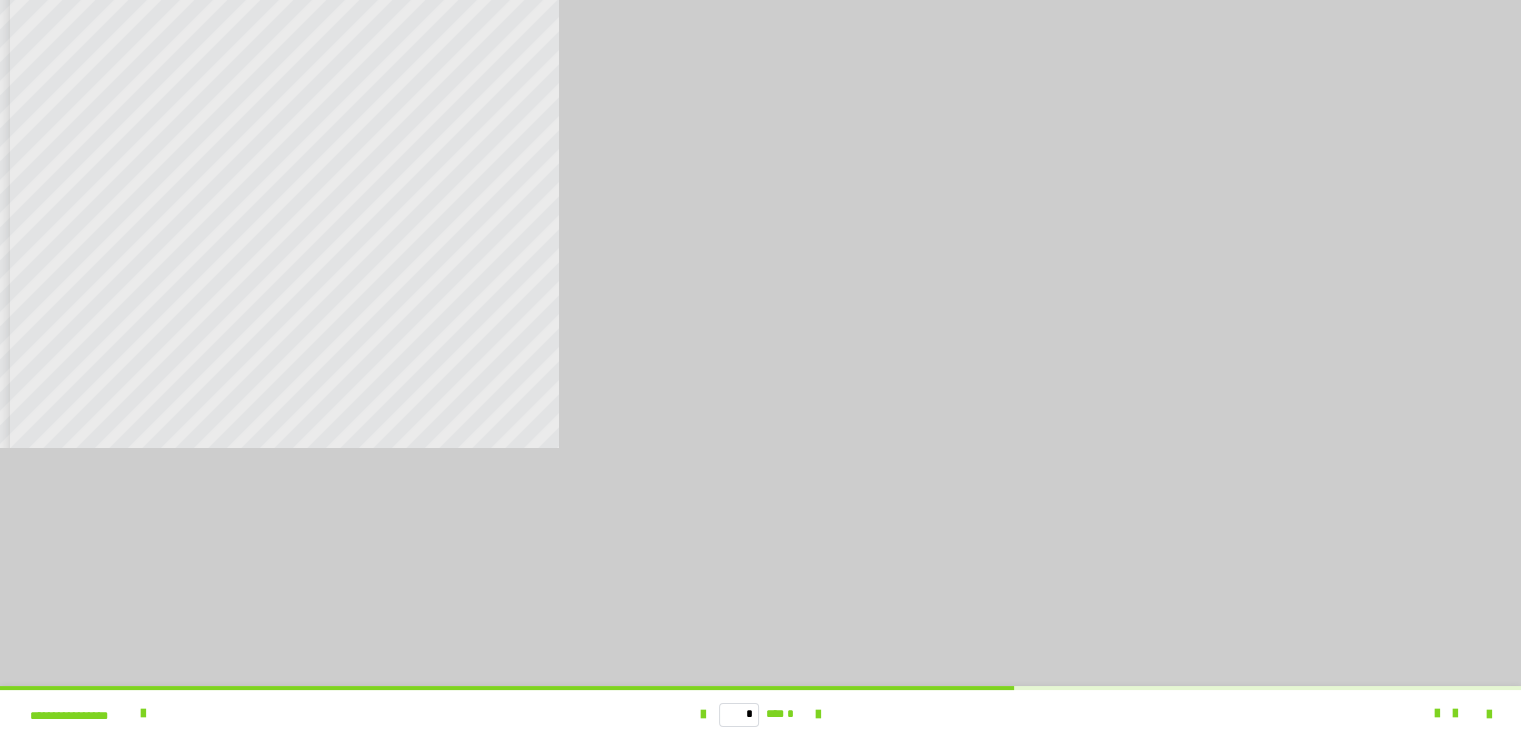 scroll, scrollTop: 46, scrollLeft: 16, axis: both 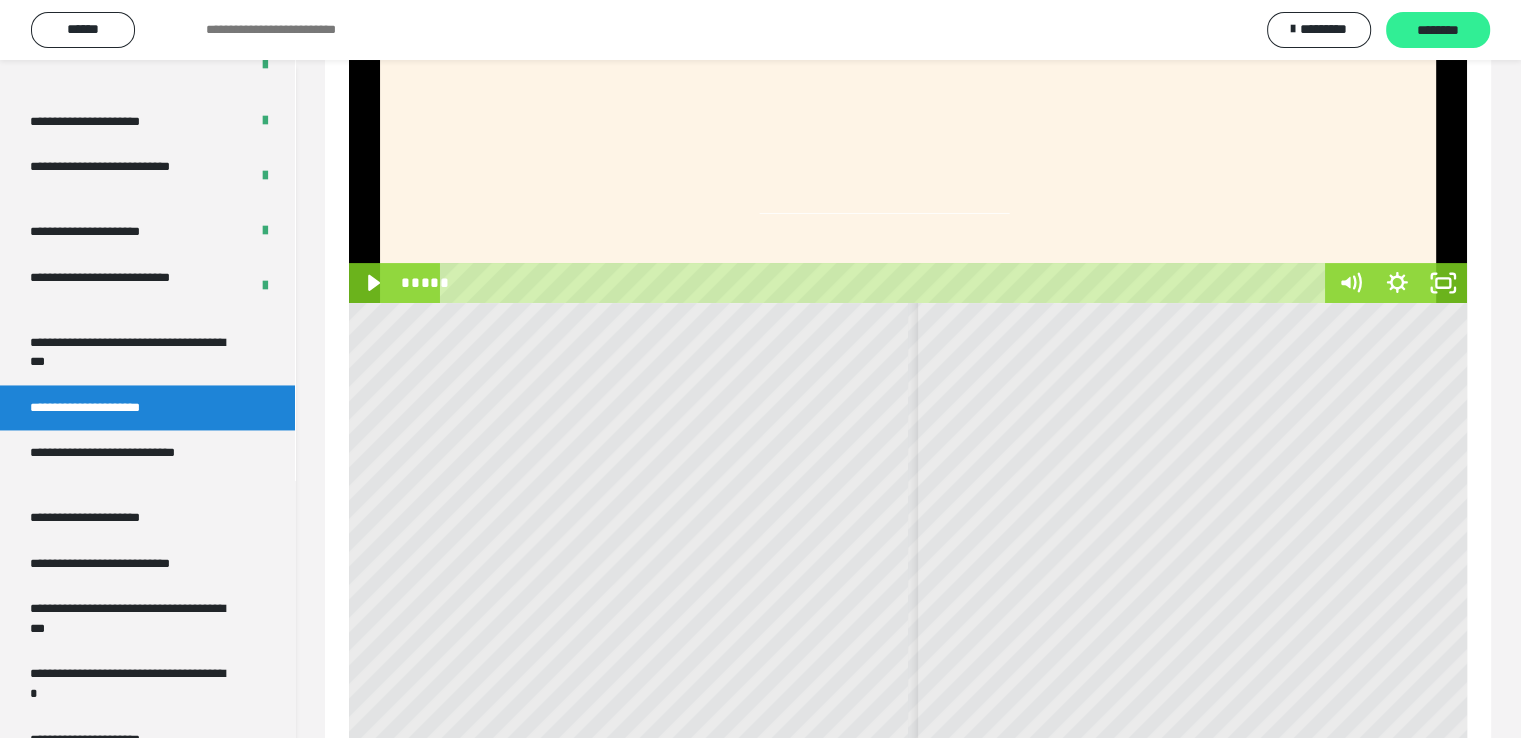 click on "********" at bounding box center (1438, 31) 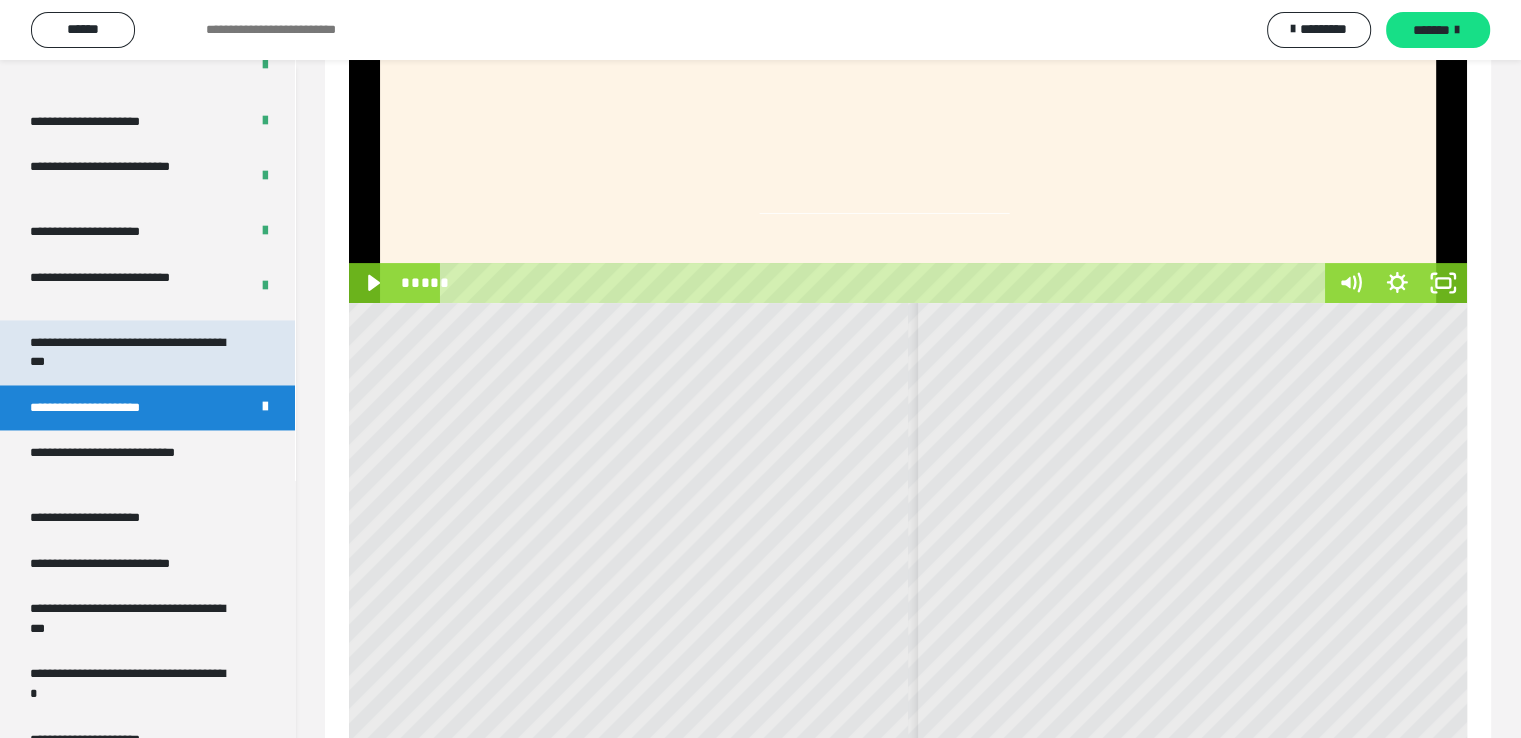 scroll, scrollTop: 0, scrollLeft: 0, axis: both 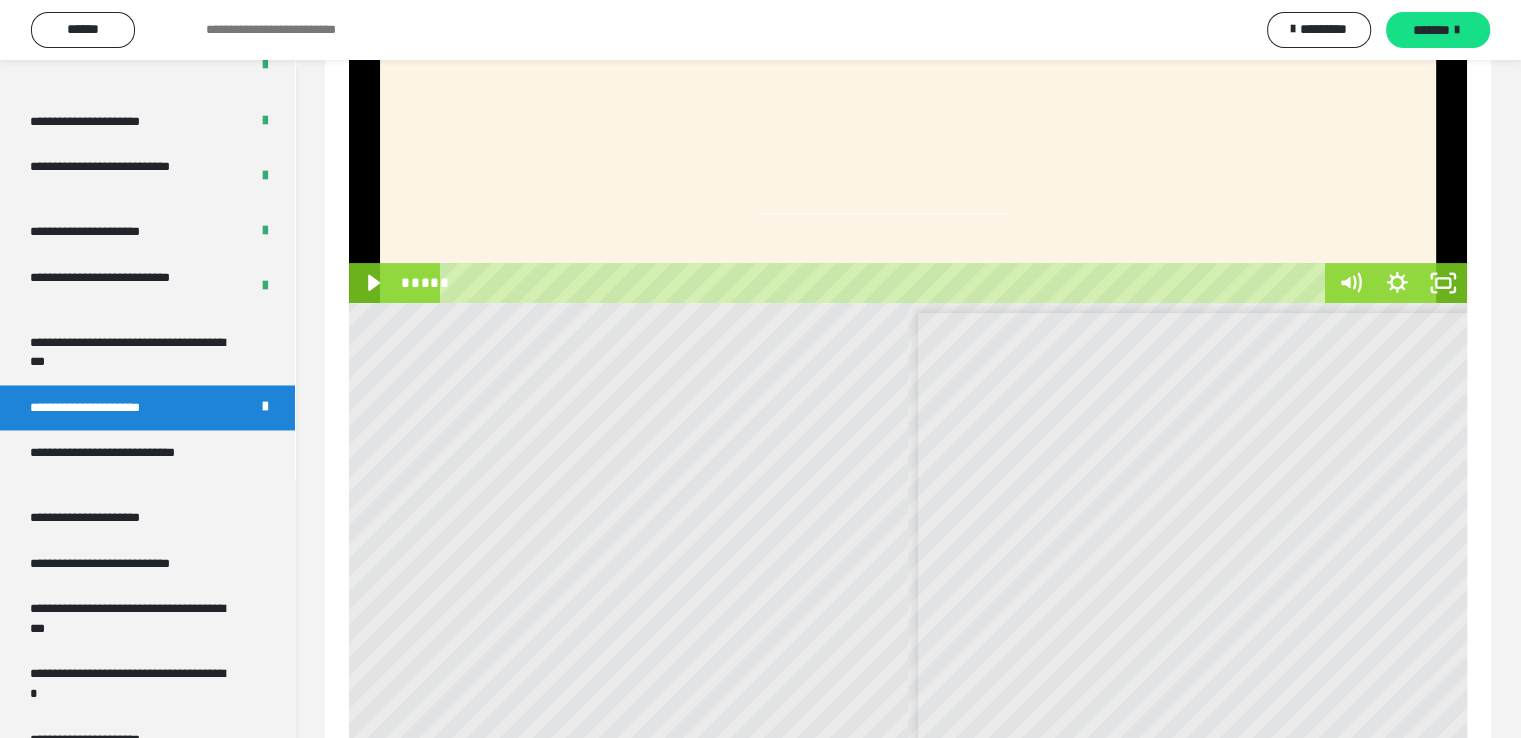 click at bounding box center [908, 6] 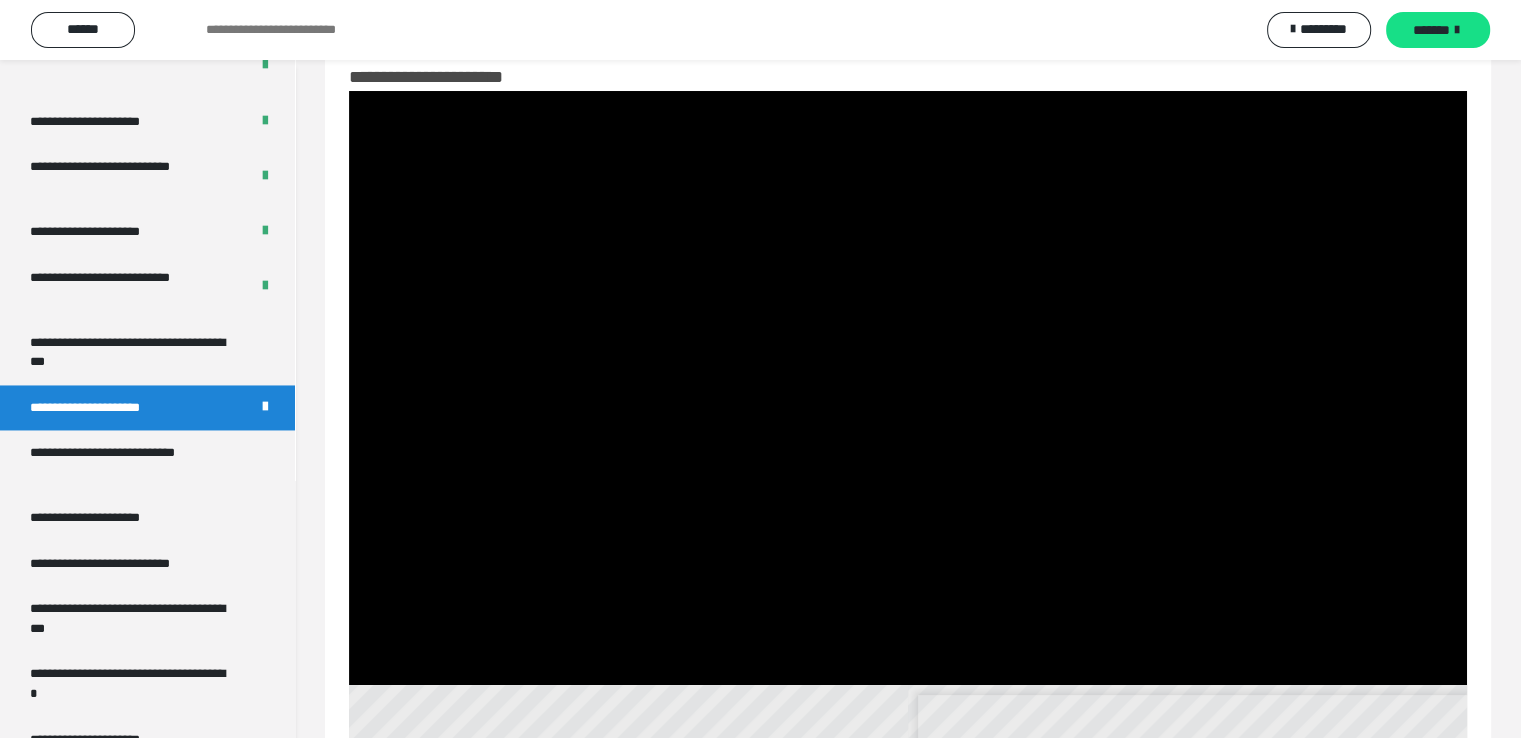 scroll, scrollTop: 52, scrollLeft: 0, axis: vertical 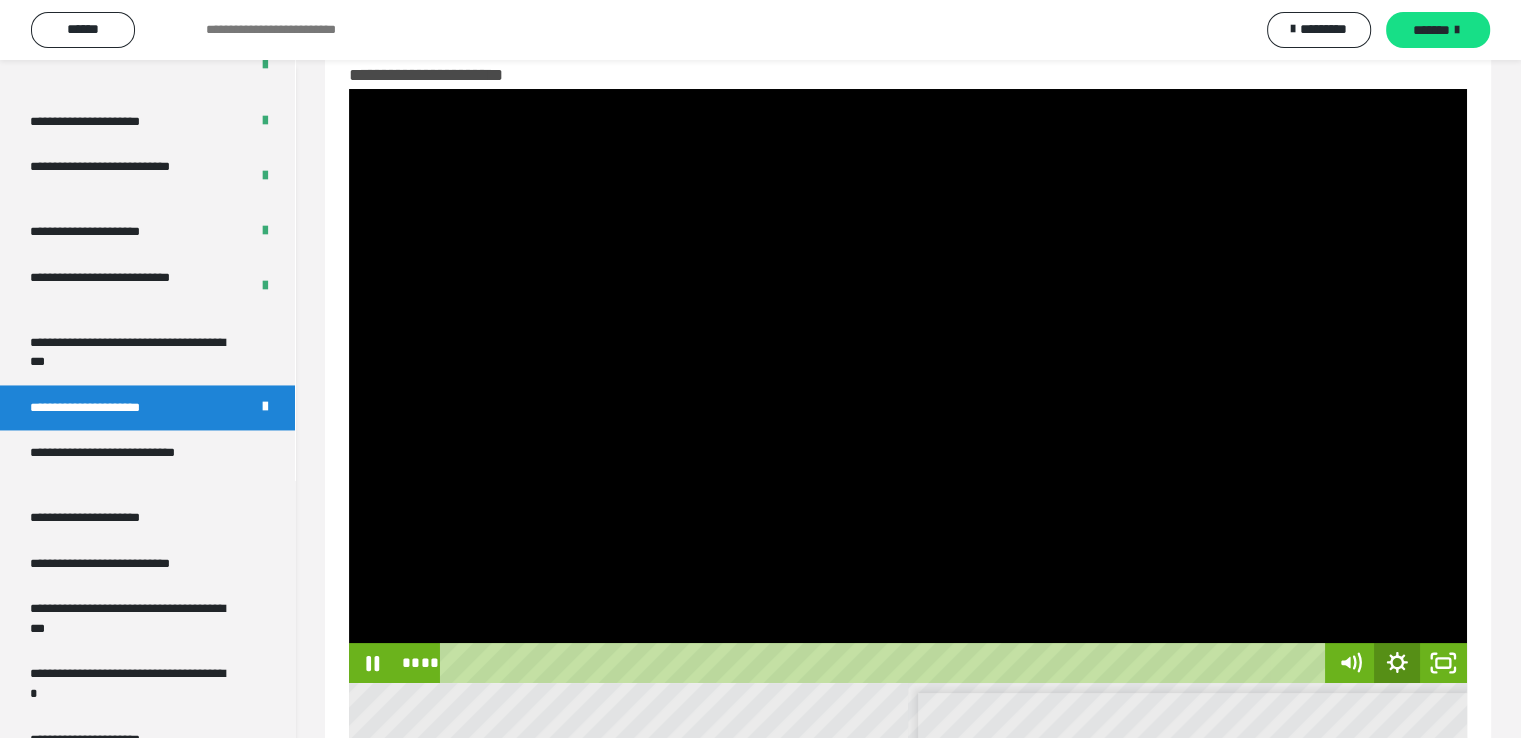 click 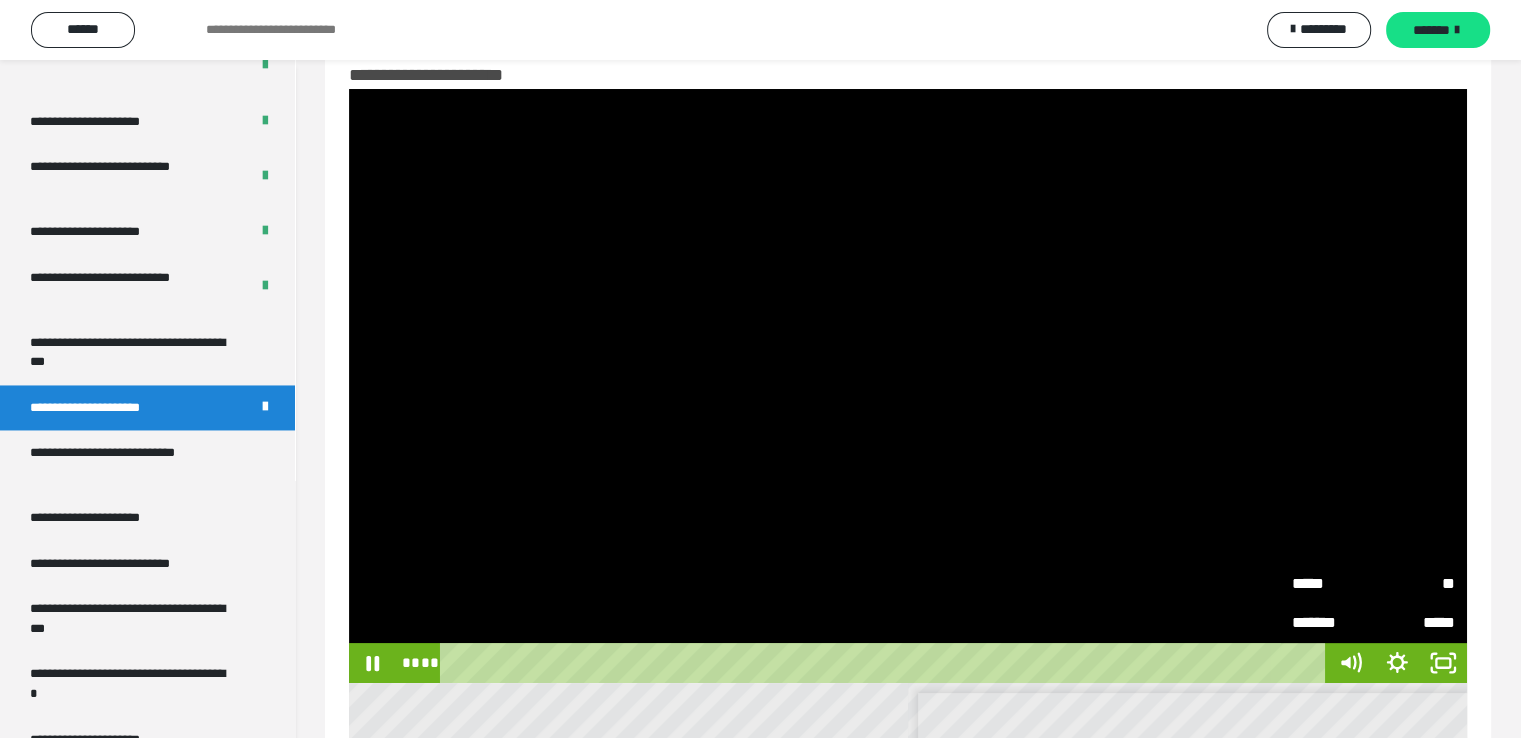 click on "**" at bounding box center (1415, 583) 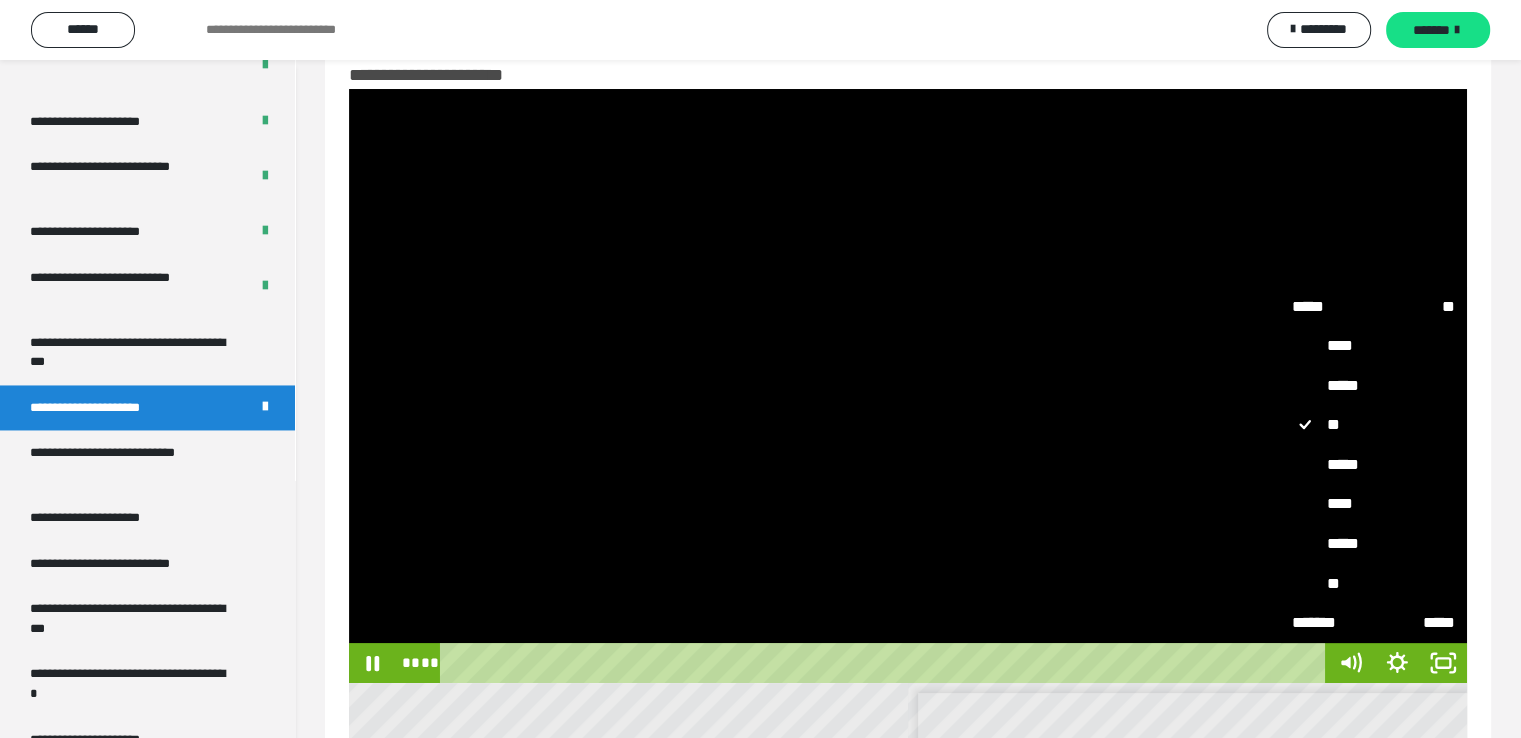 click on "****" at bounding box center [1374, 504] 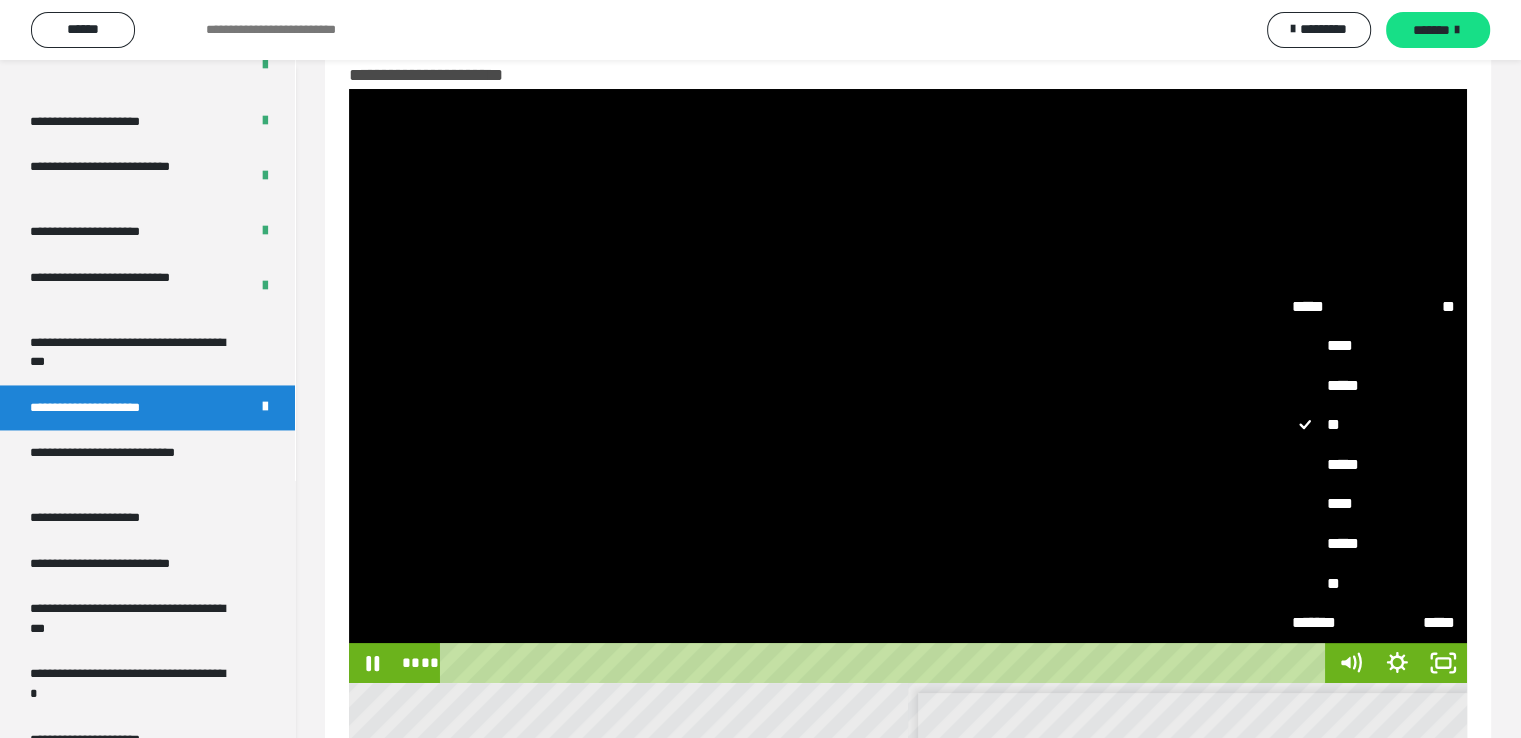 click on "****" at bounding box center [1281, 484] 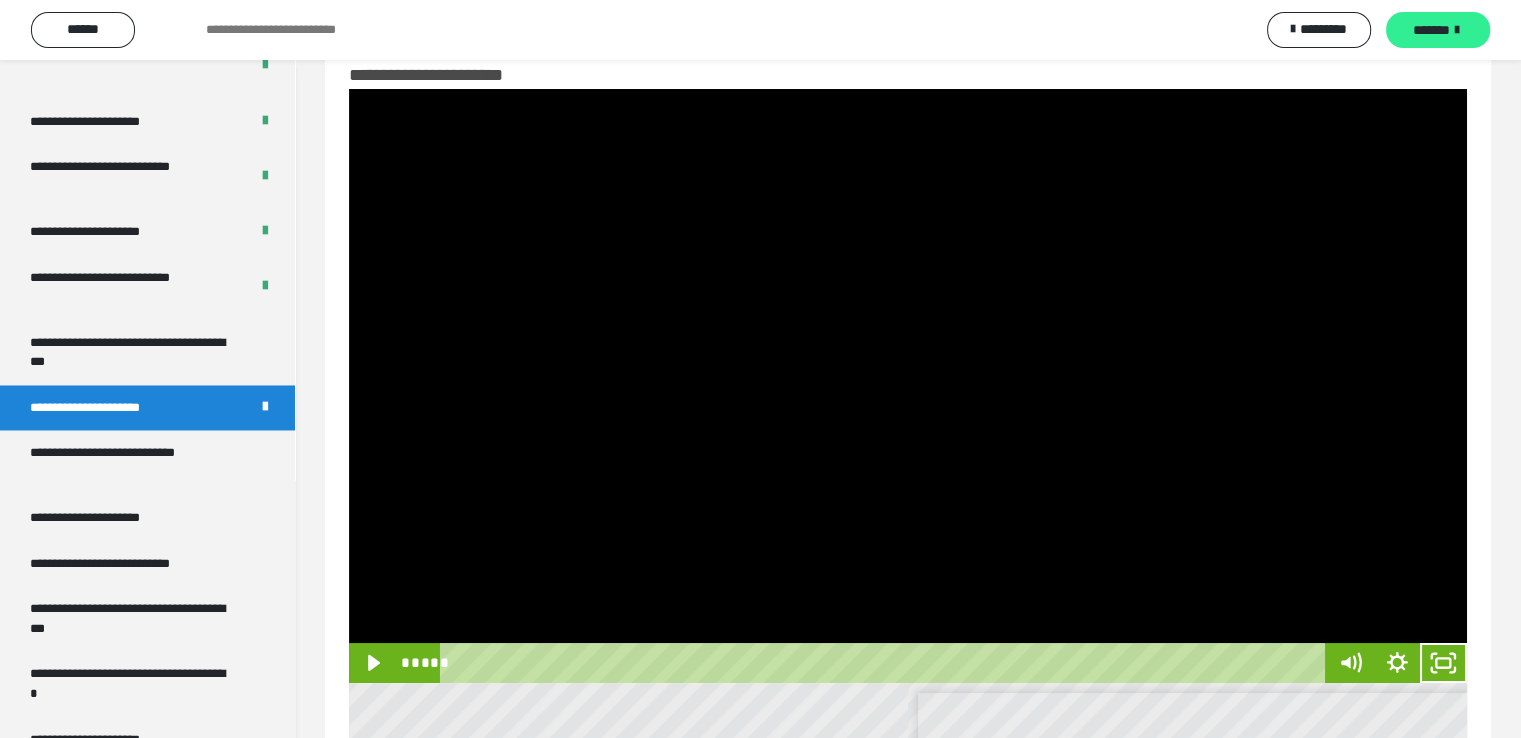 click on "*******" at bounding box center [1431, 30] 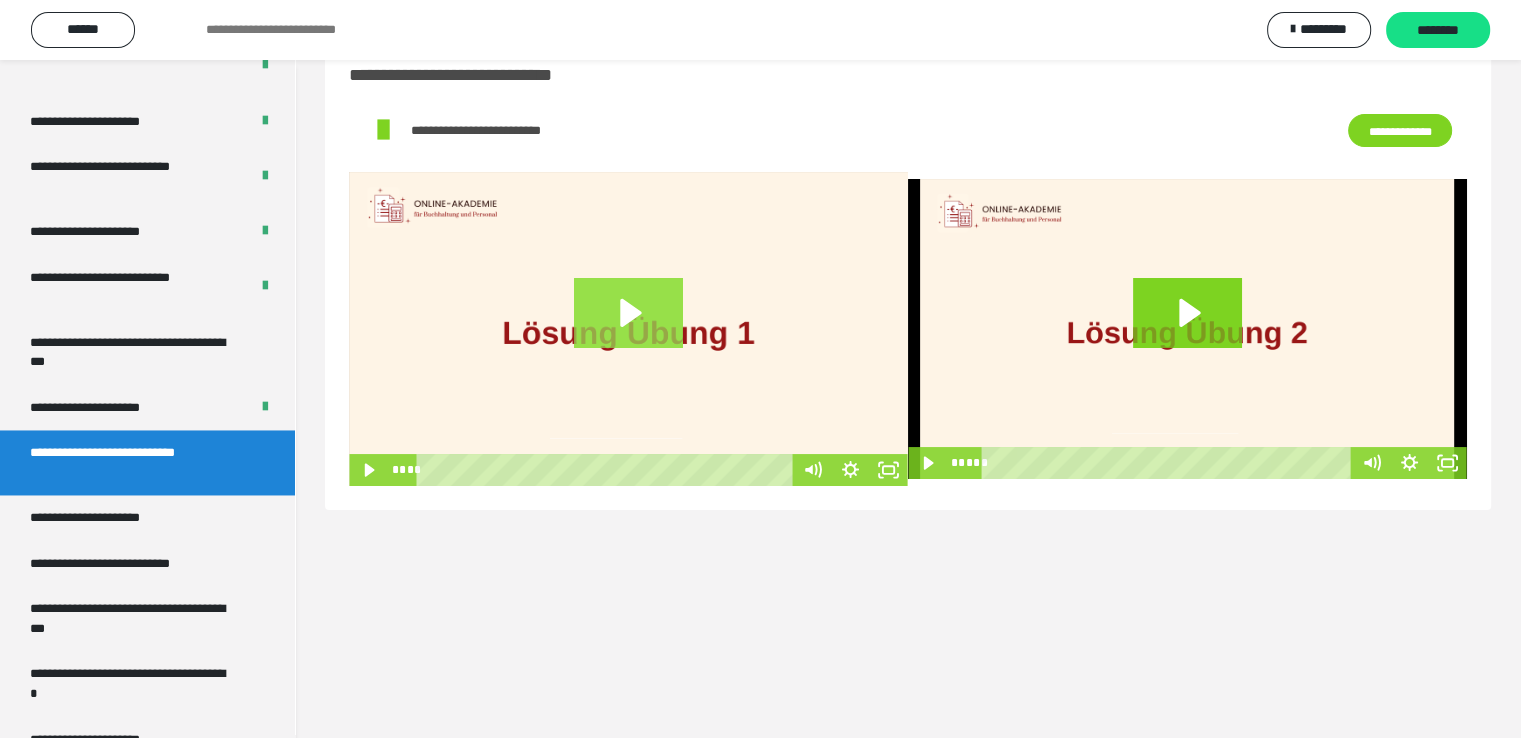 click 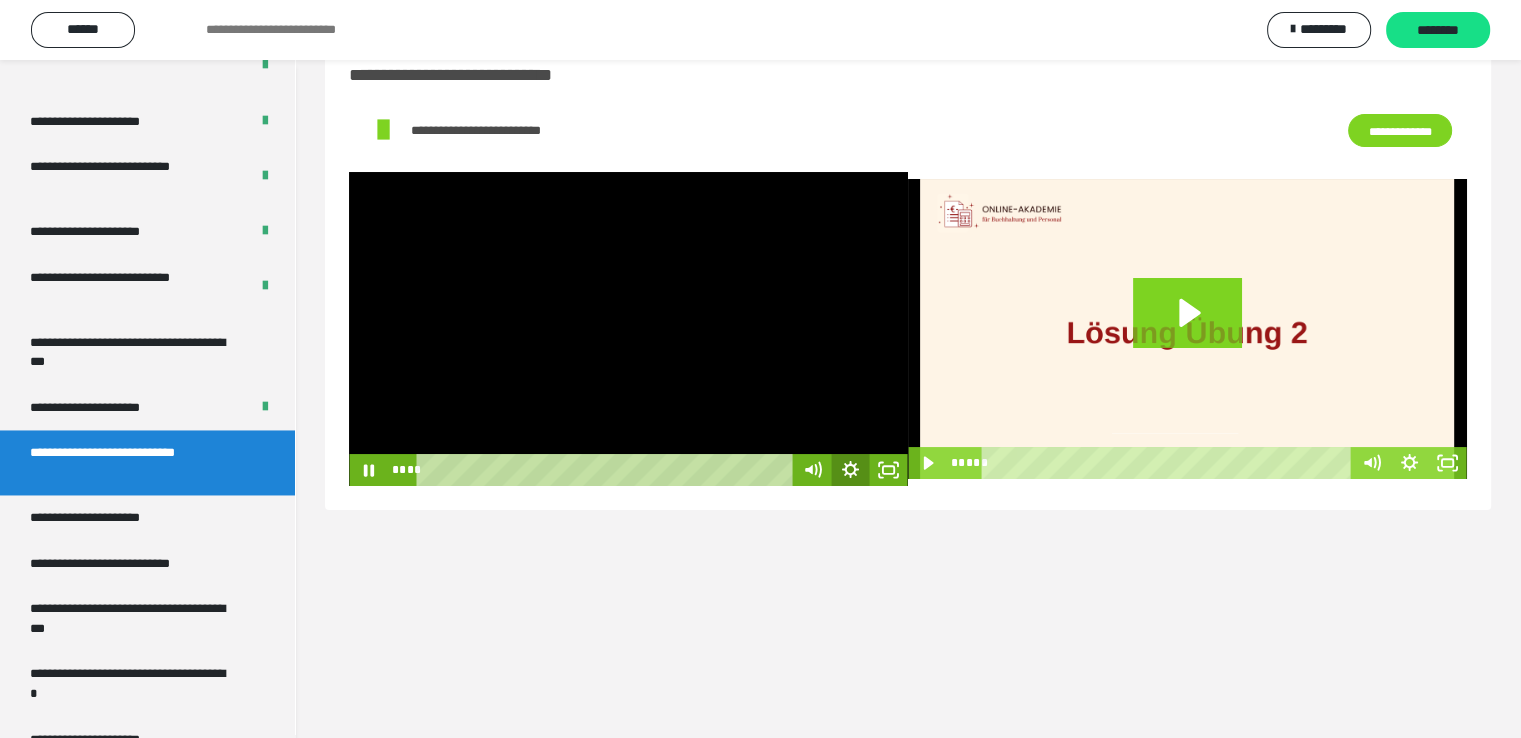 click 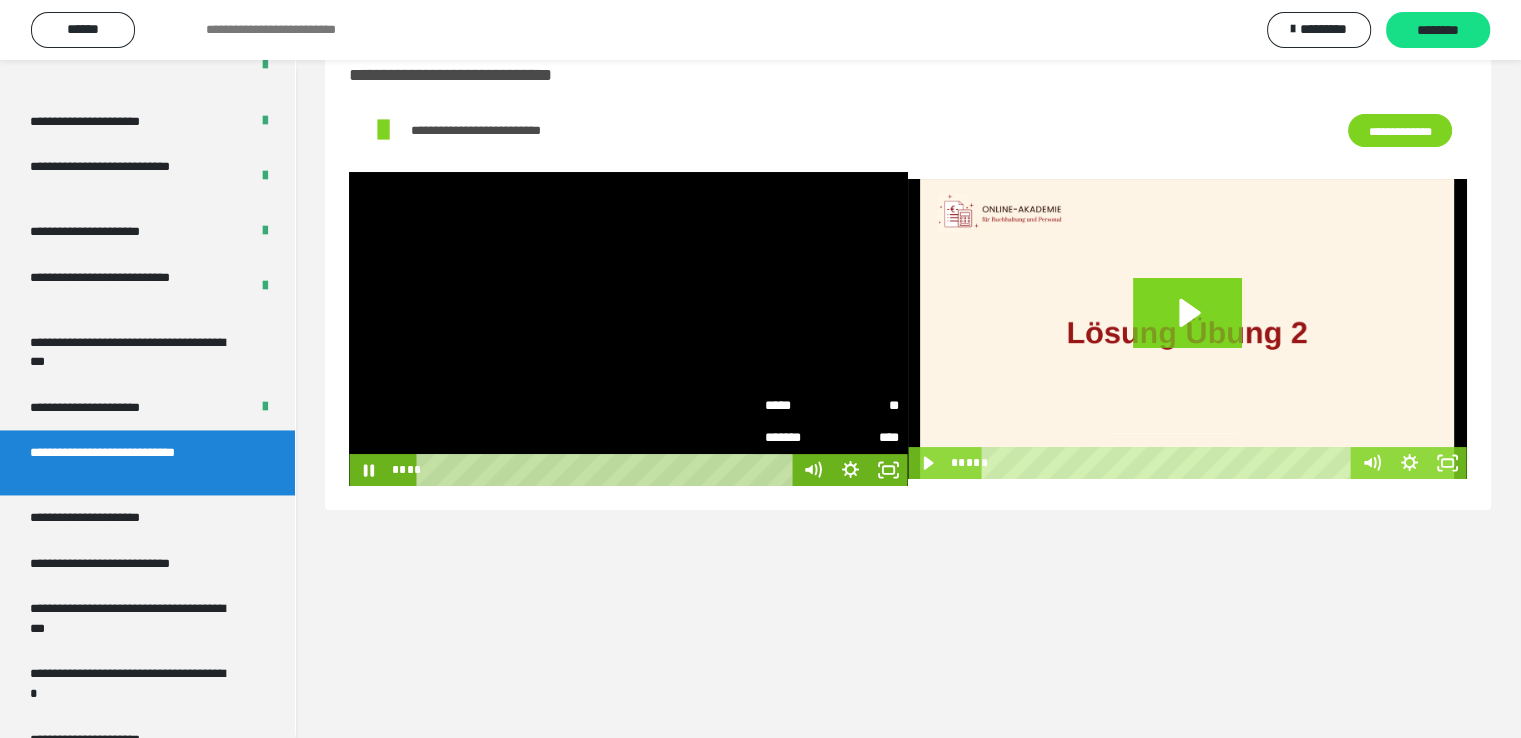 click on "**" at bounding box center (865, 406) 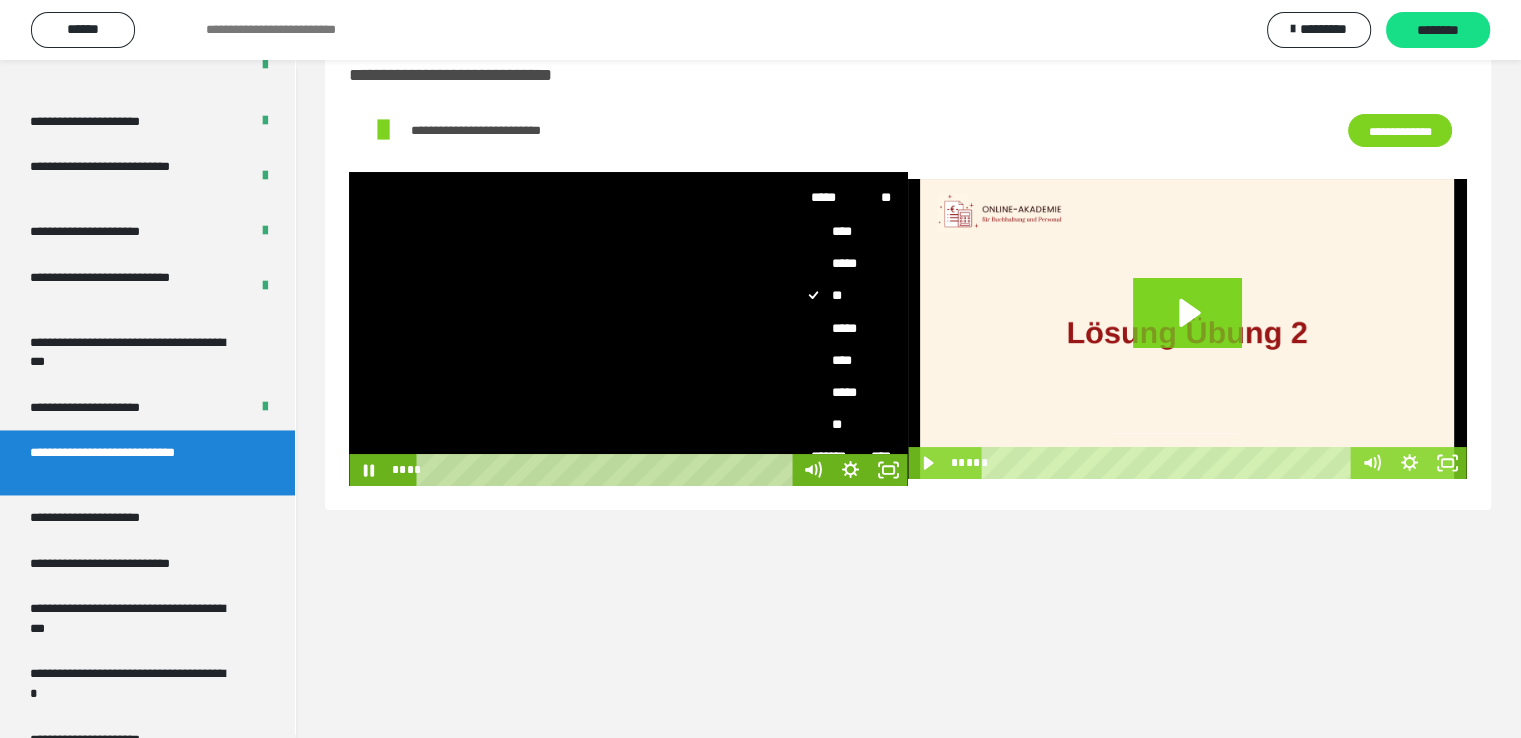 click on "****" at bounding box center (843, 360) 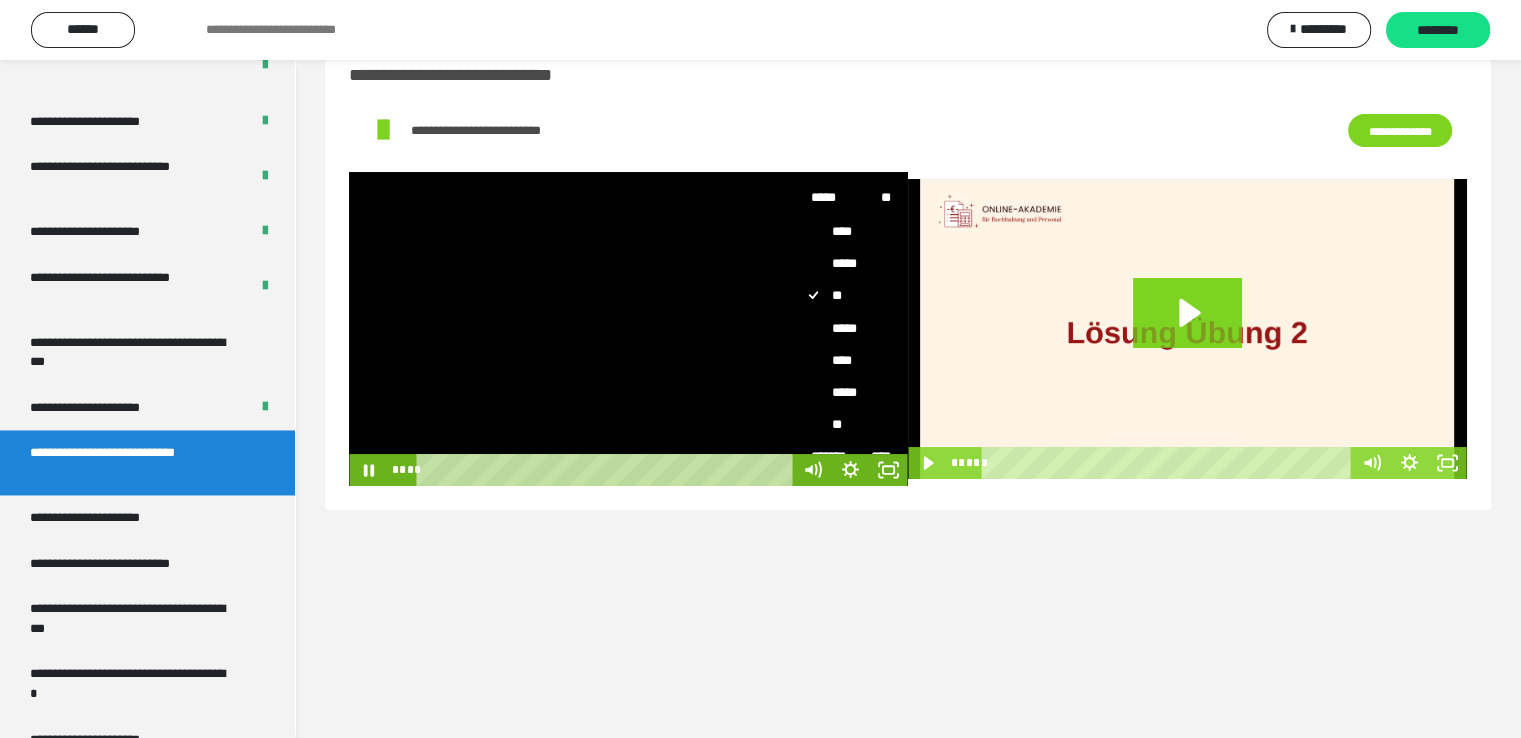 click on "****" at bounding box center [794, 344] 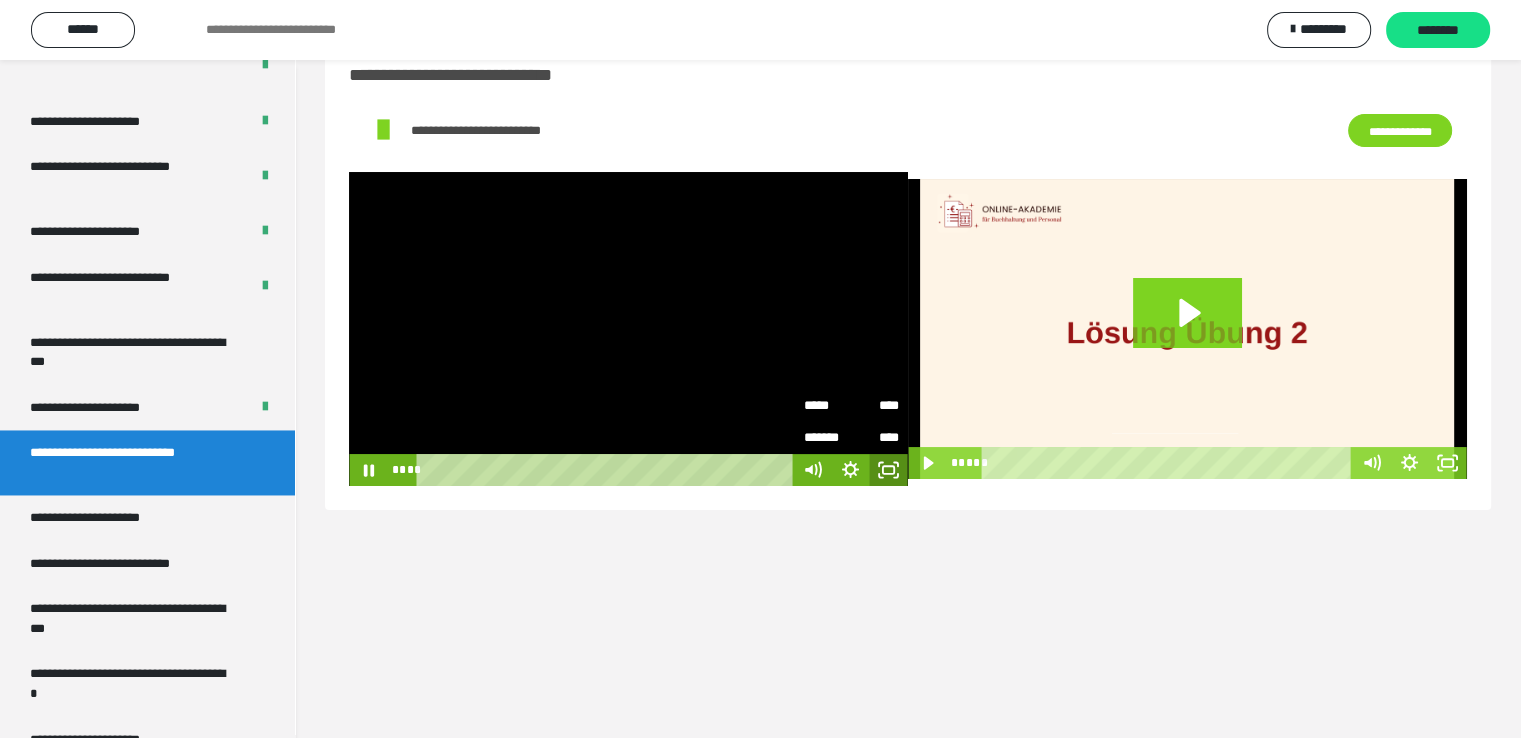click 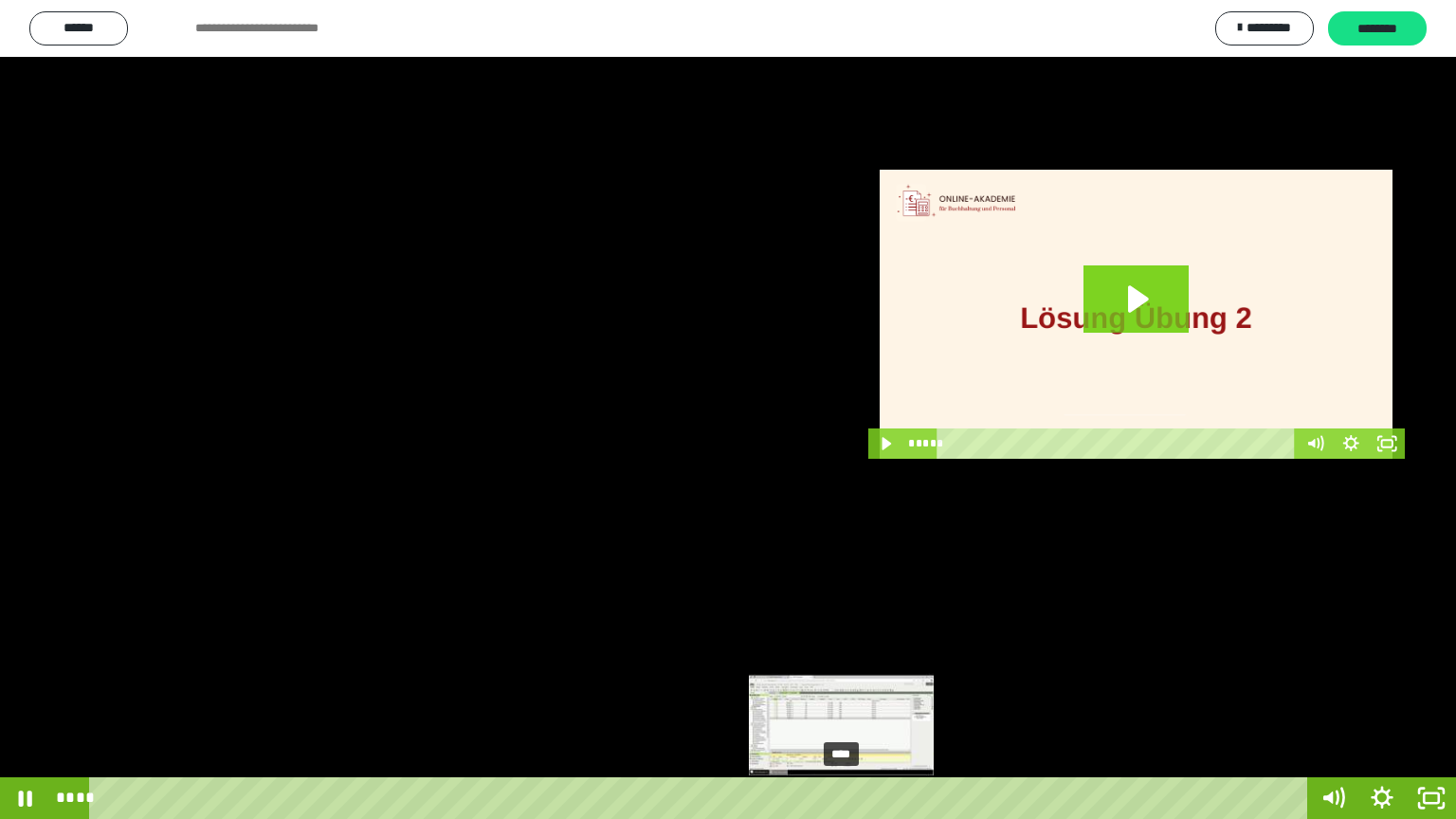 click on "****" at bounding box center (701, 798) 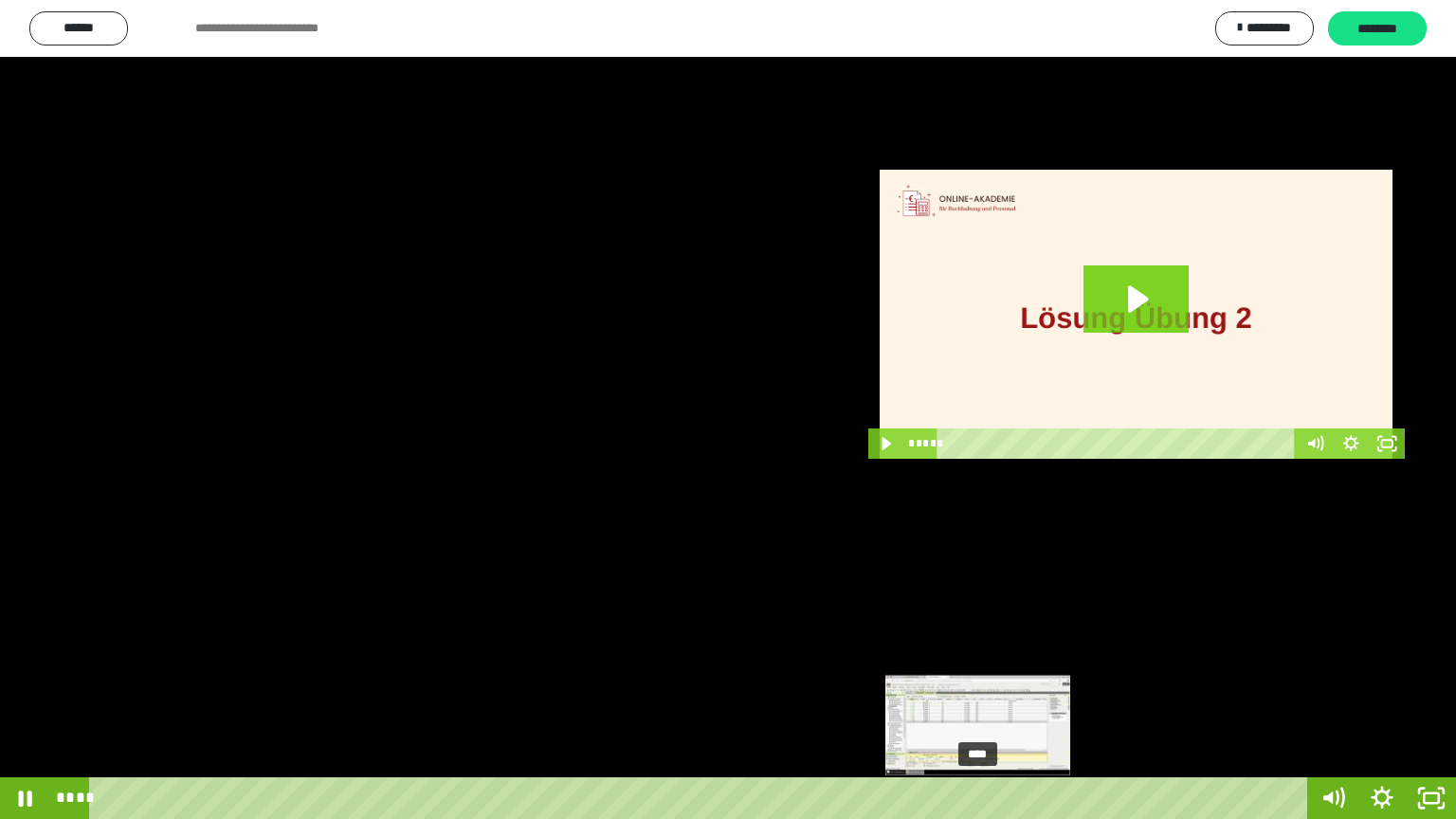 click on "****" at bounding box center (701, 798) 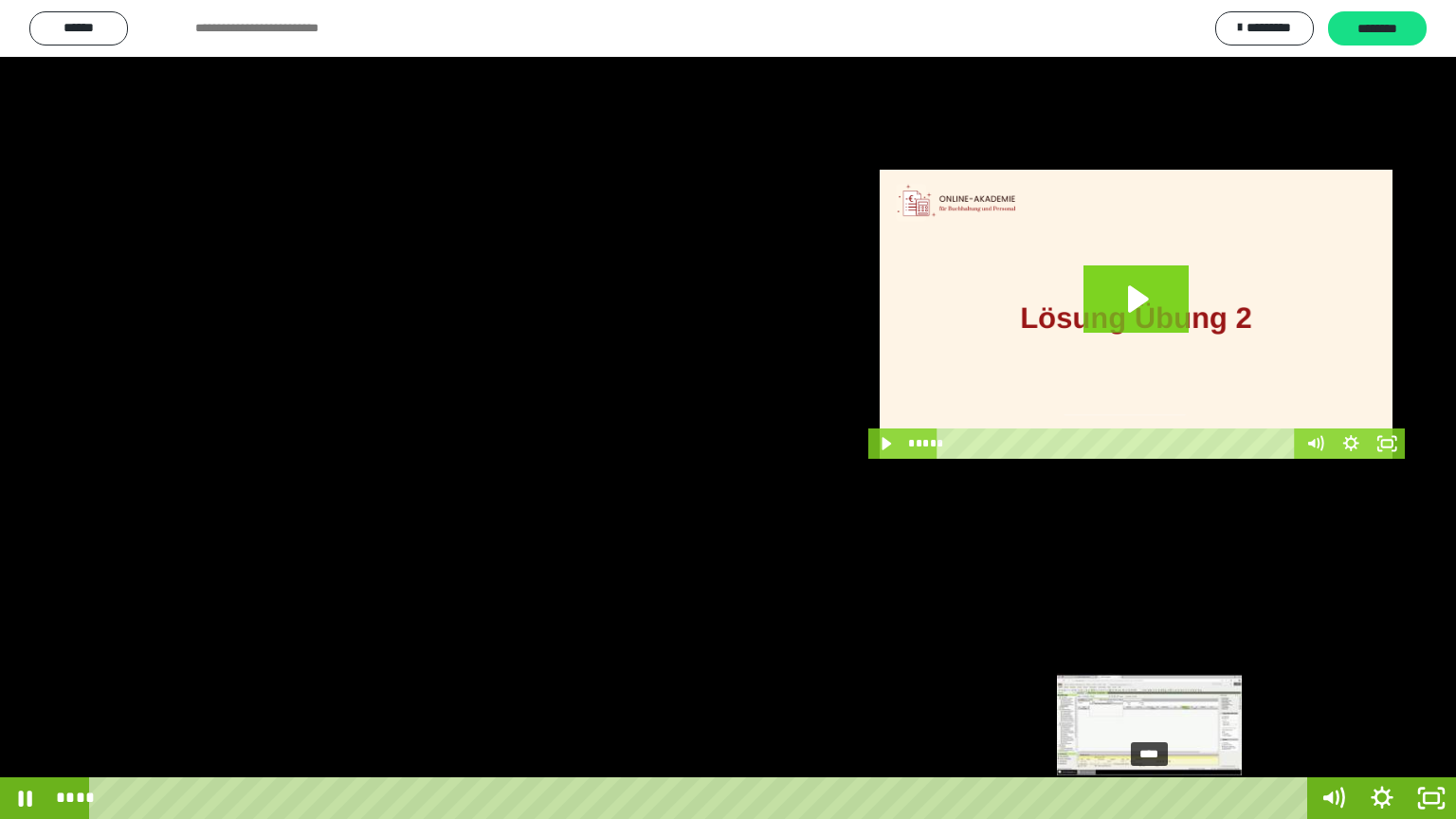 click on "****" at bounding box center (701, 798) 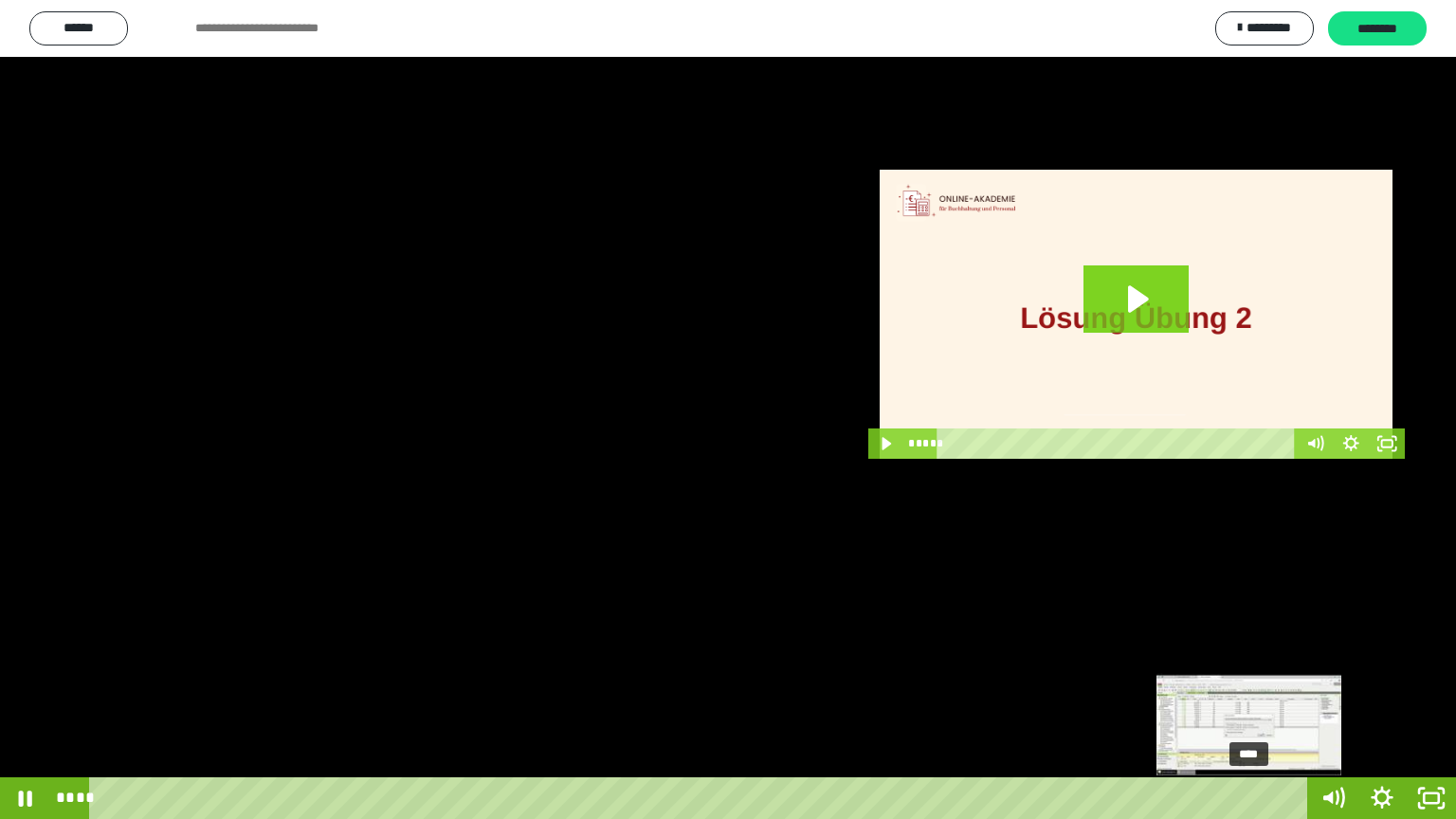 click on "****" at bounding box center (701, 798) 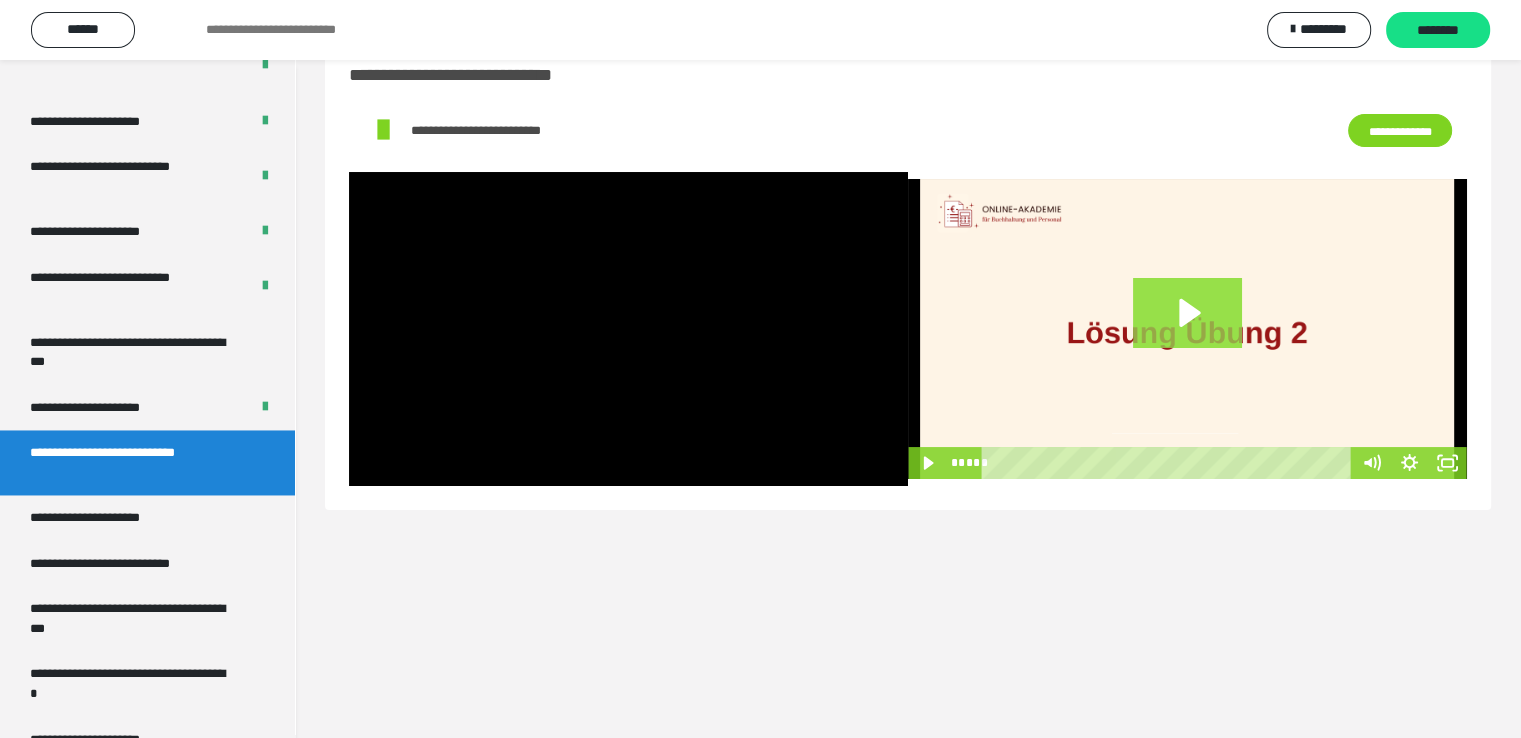 click 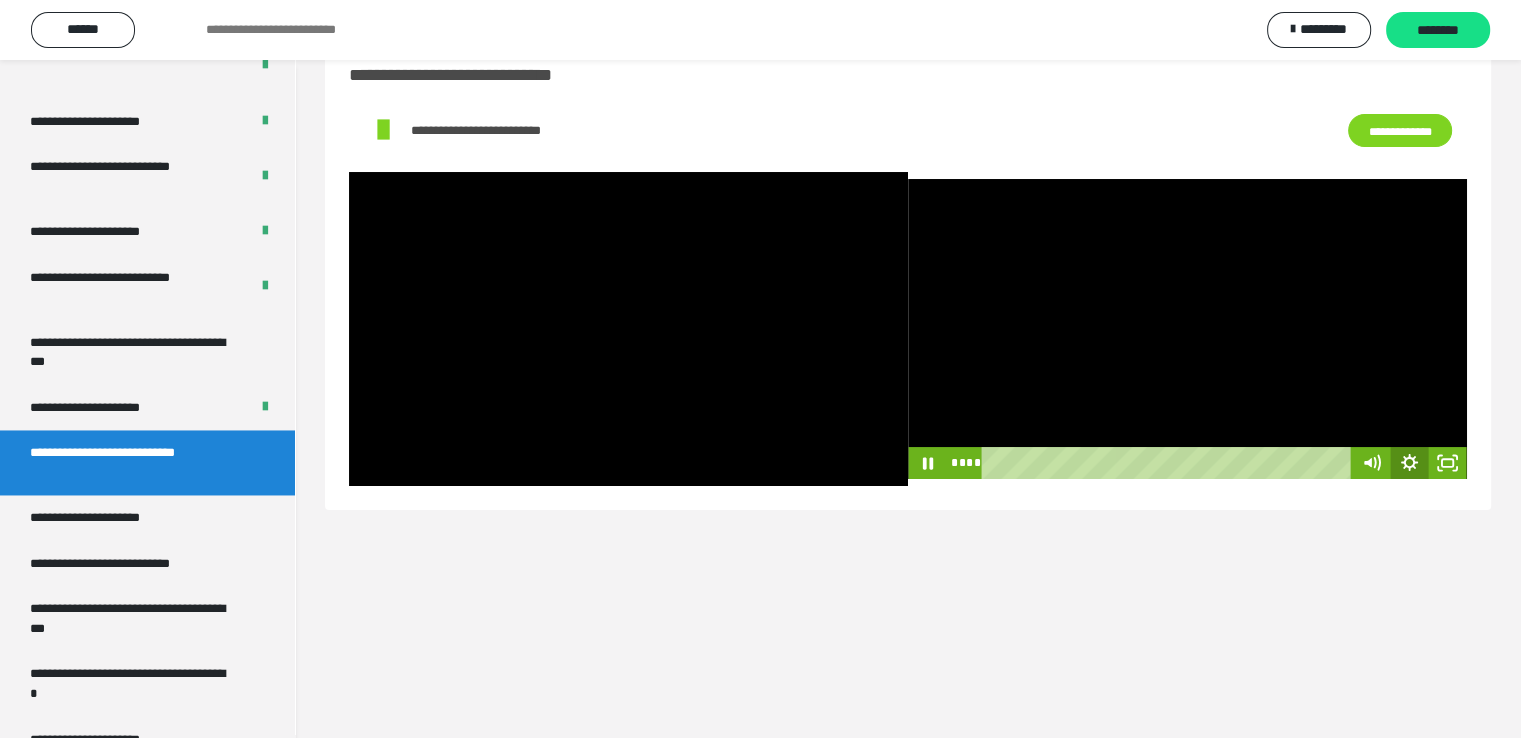 click 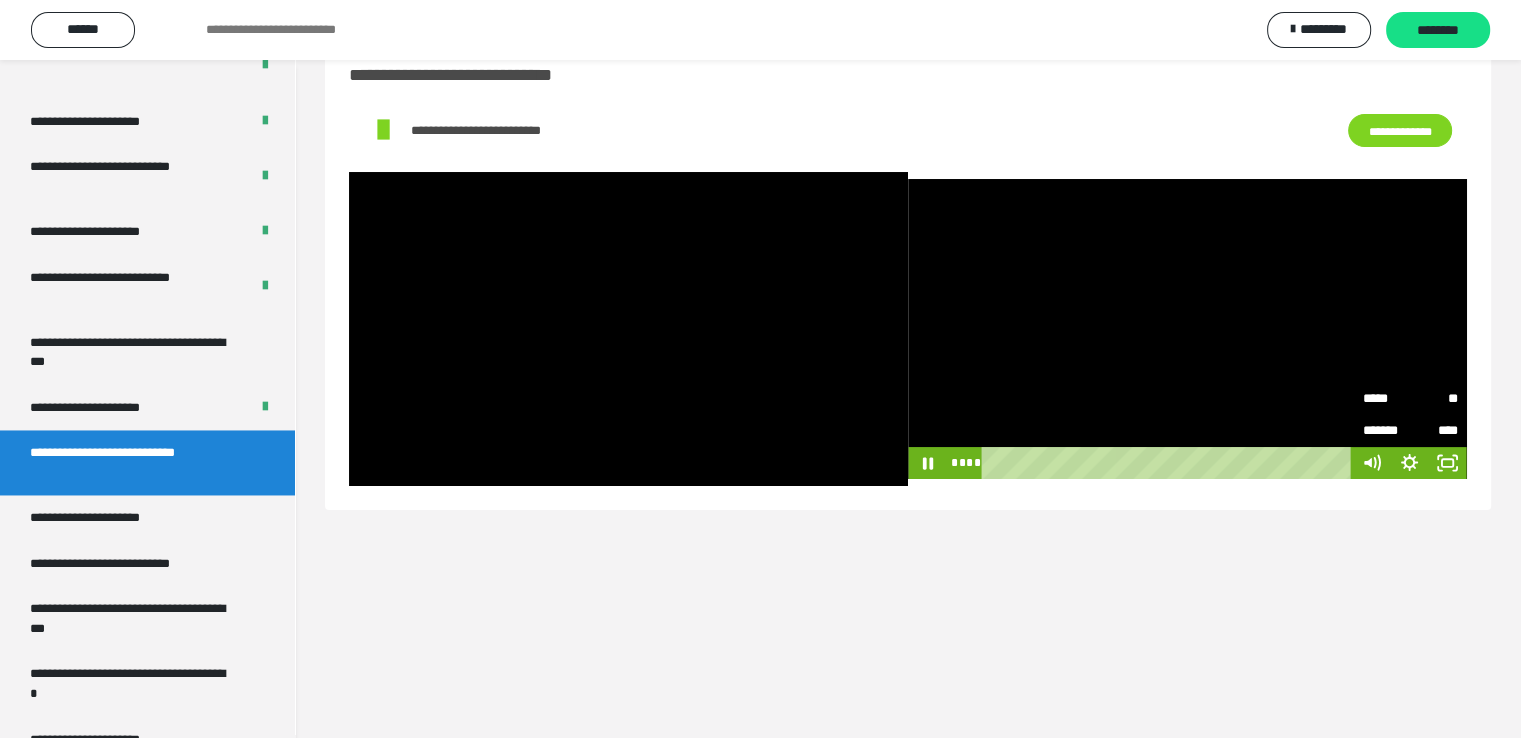 click on "**" at bounding box center (1434, 399) 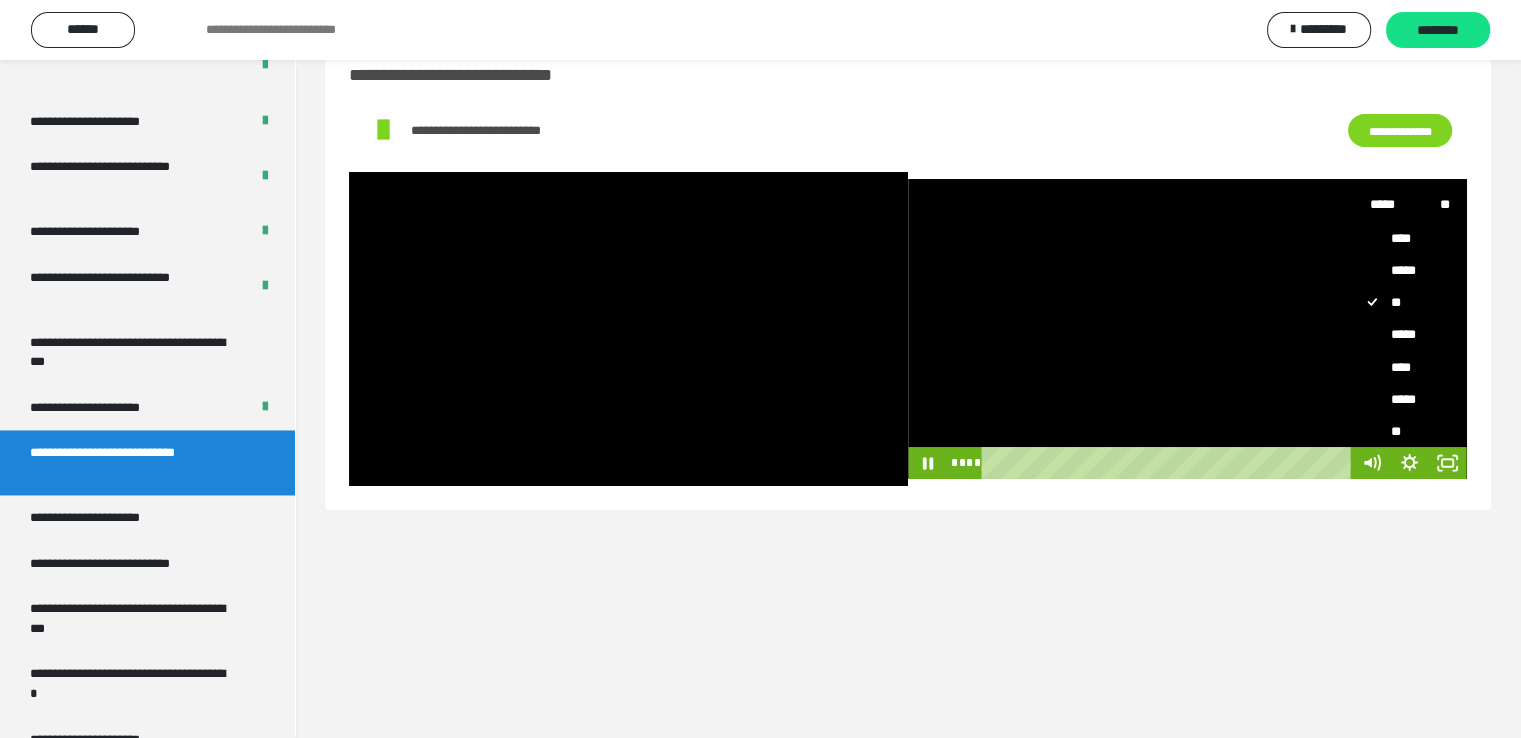 click on "****" at bounding box center [1402, 367] 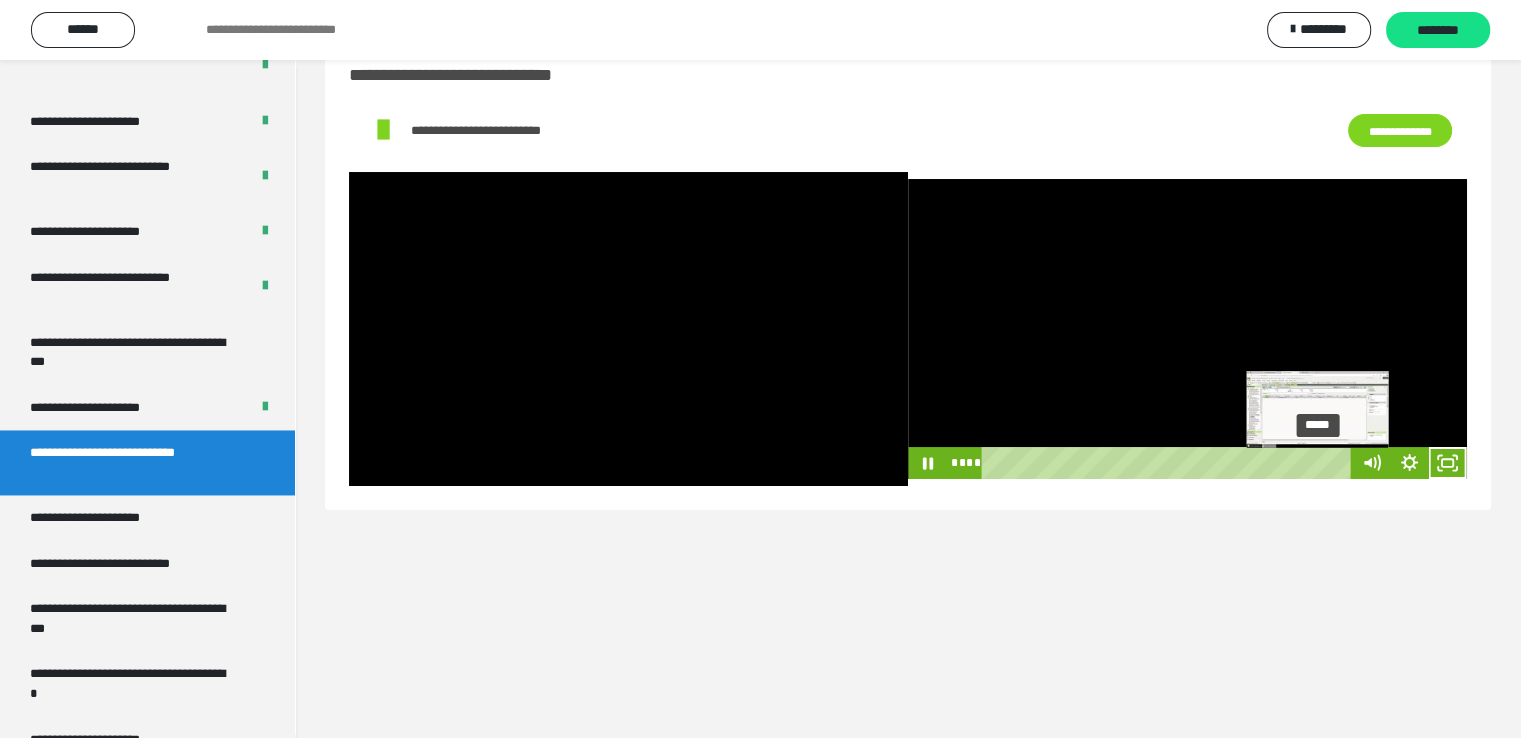 click on "*****" at bounding box center (1169, 463) 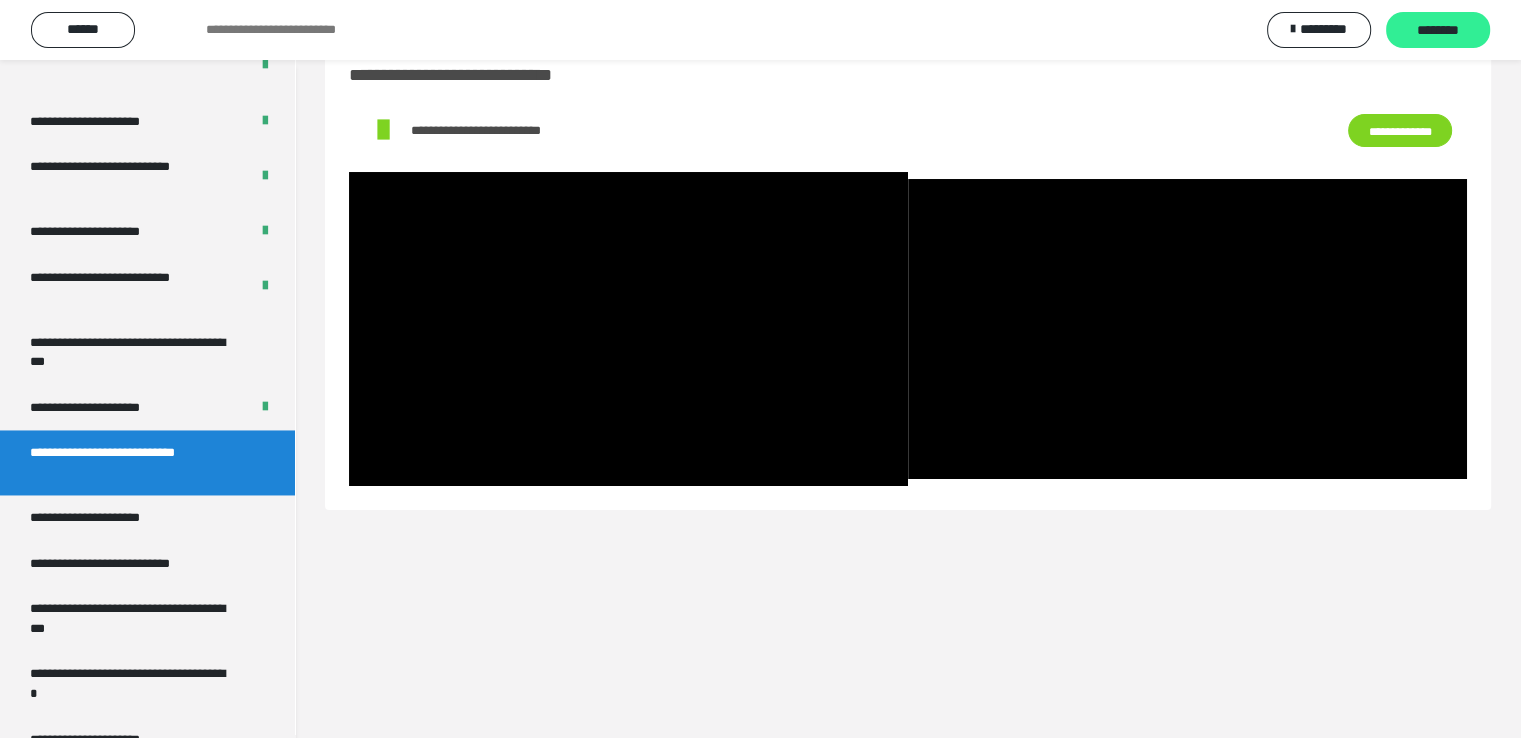 click on "********" at bounding box center [1438, 31] 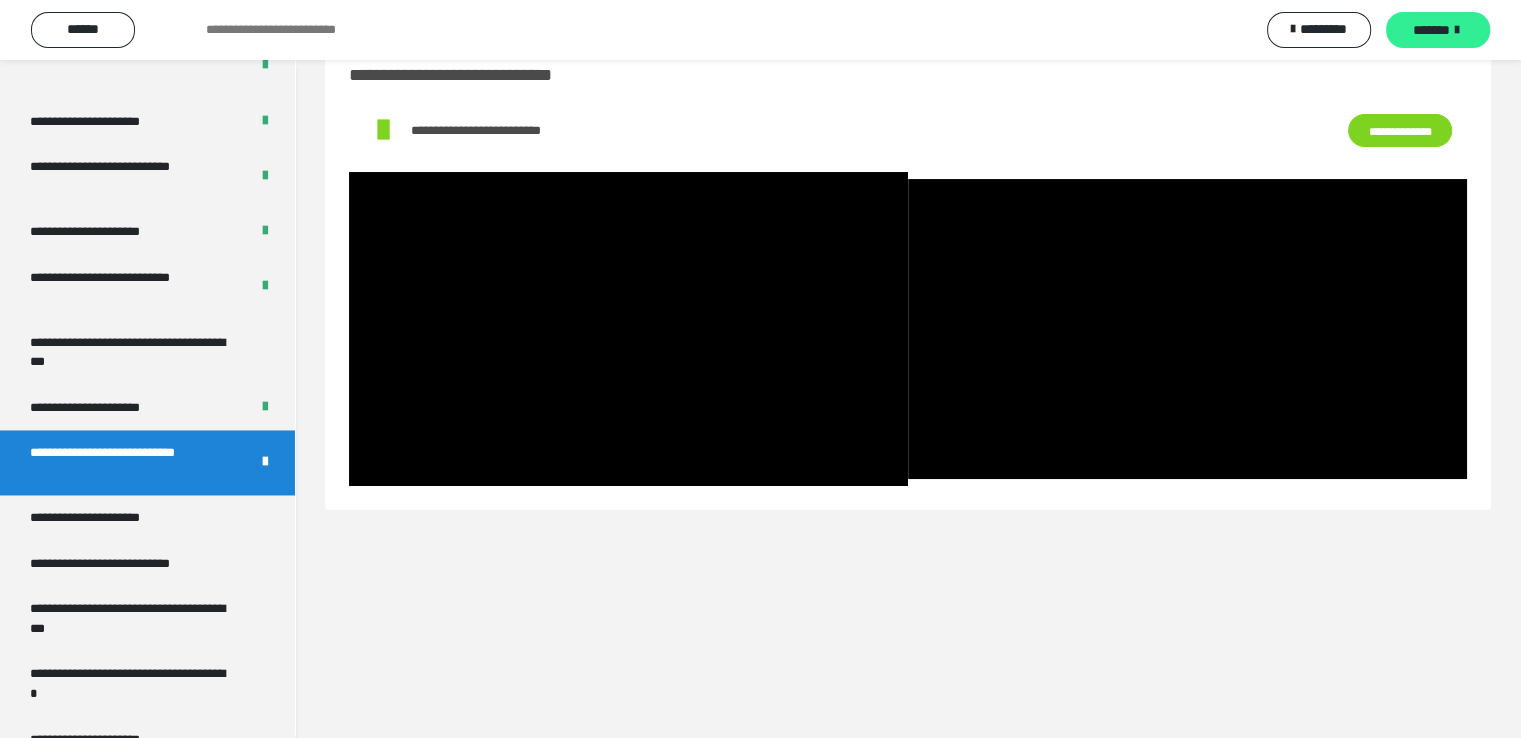 click on "*******" at bounding box center [1431, 30] 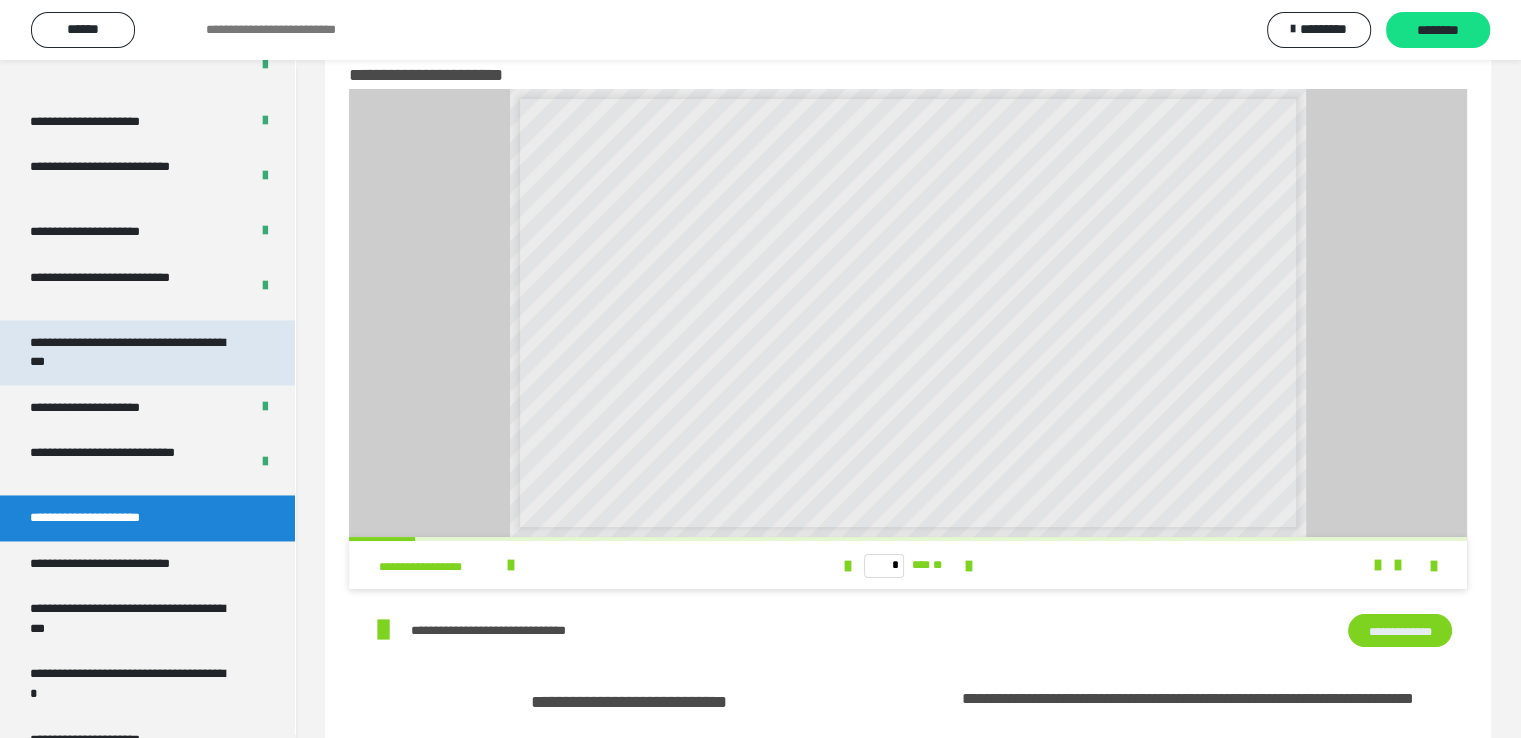 click on "**********" at bounding box center (132, 352) 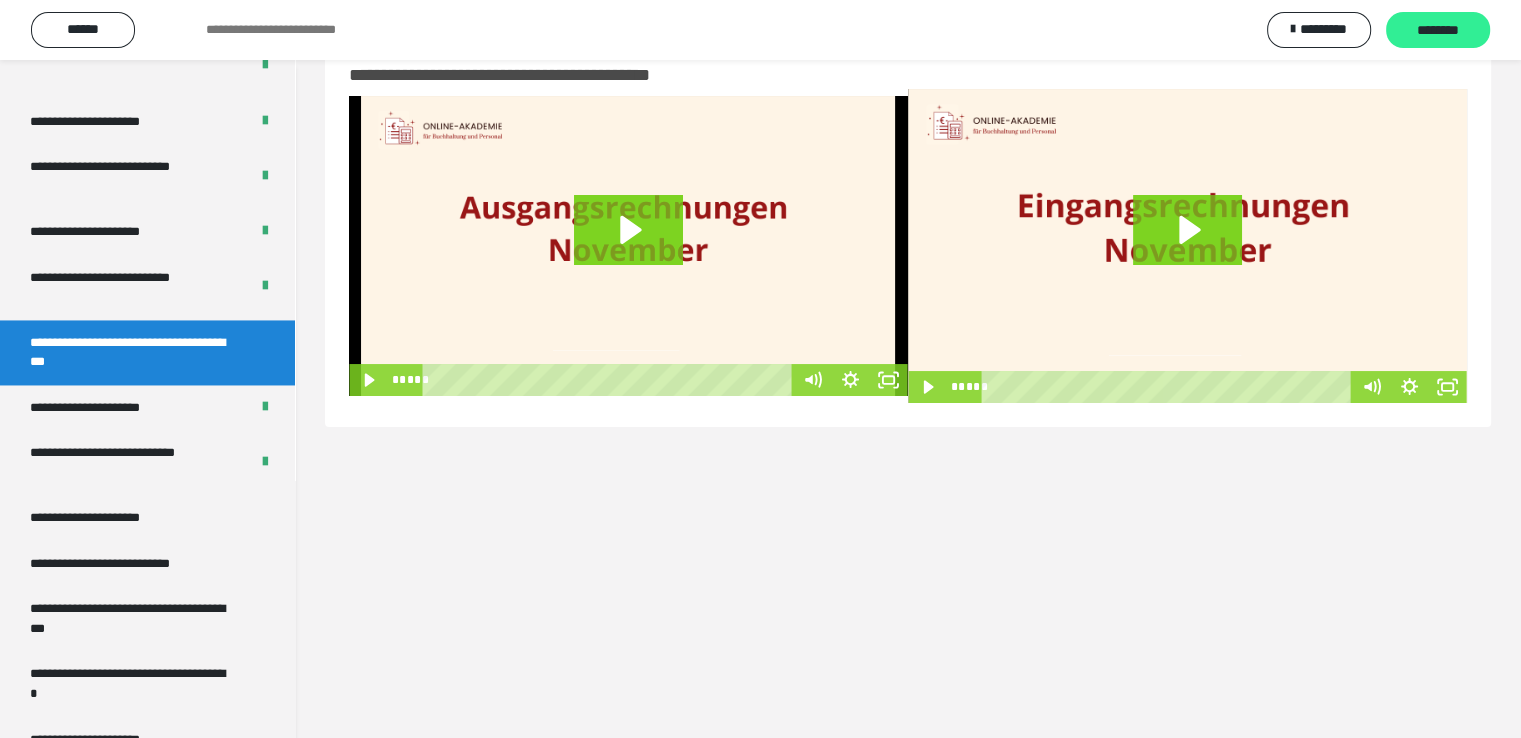 click on "********" at bounding box center (1438, 31) 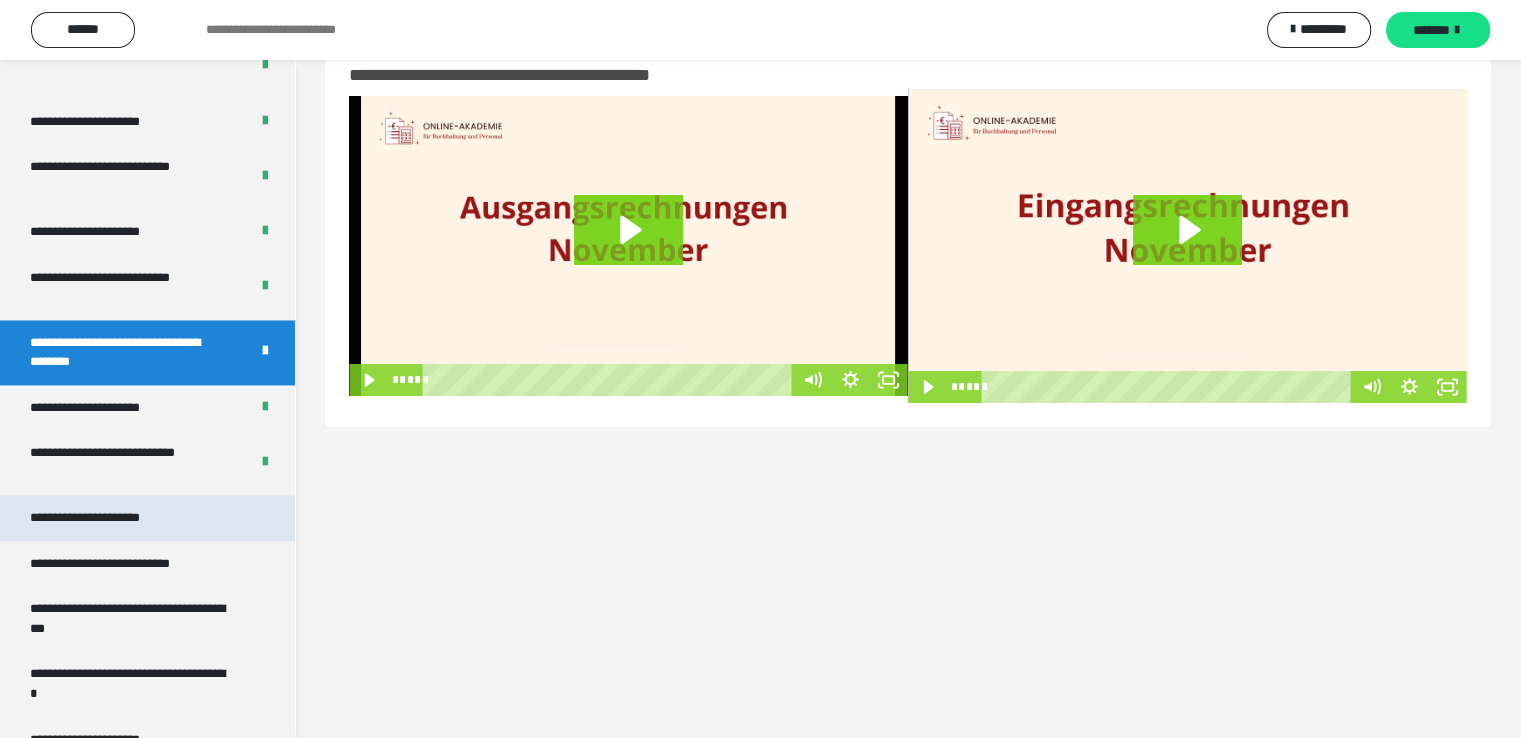 click on "**********" at bounding box center [108, 518] 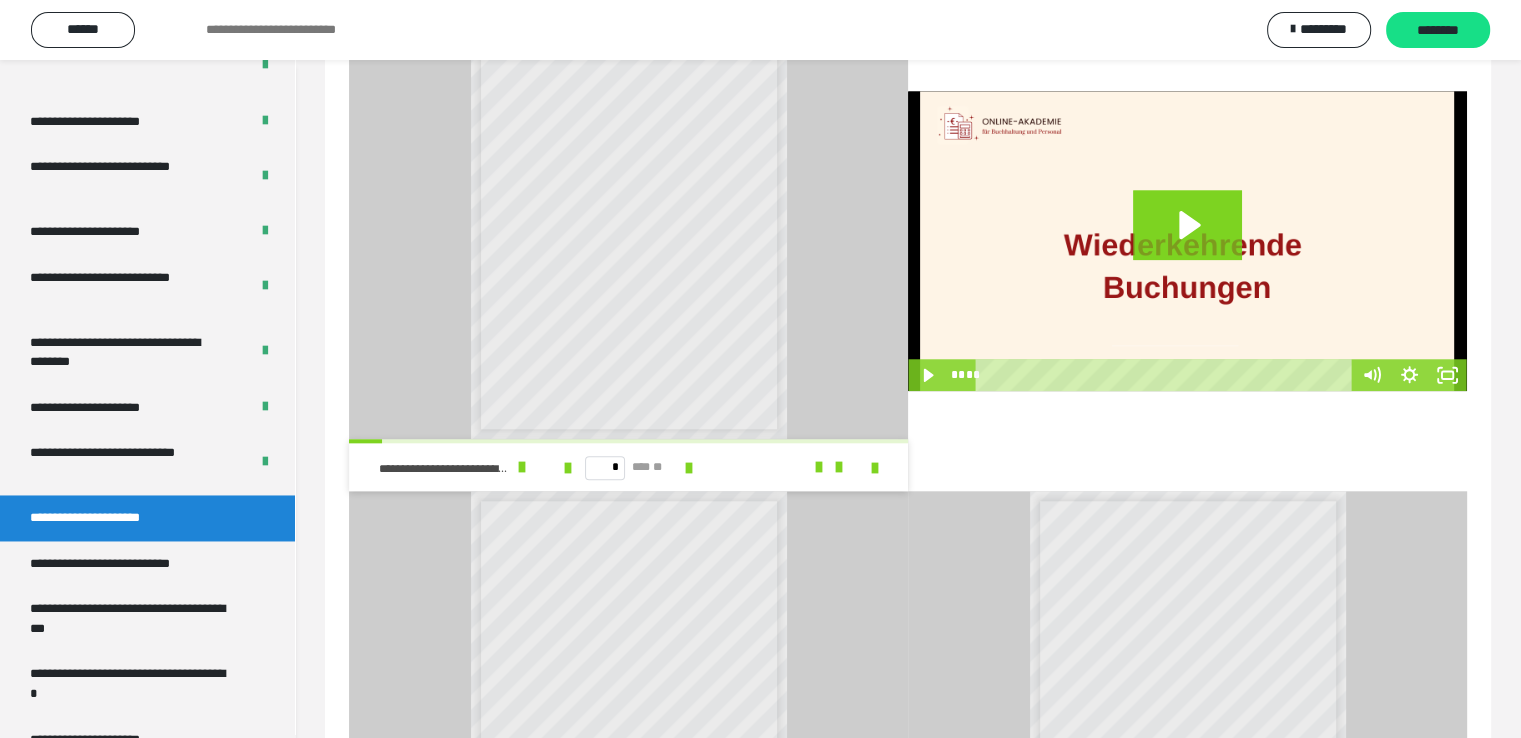 scroll, scrollTop: 1921, scrollLeft: 0, axis: vertical 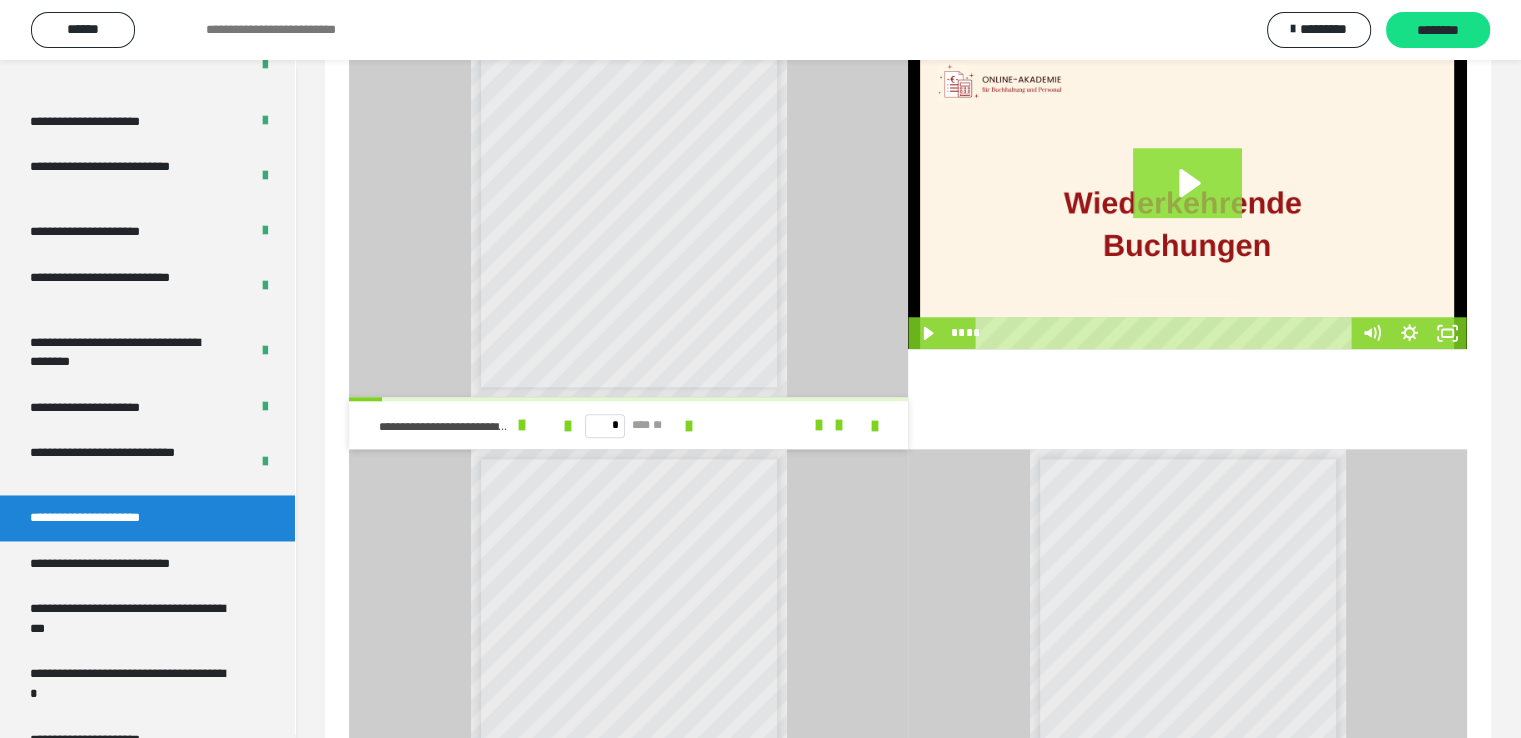 click 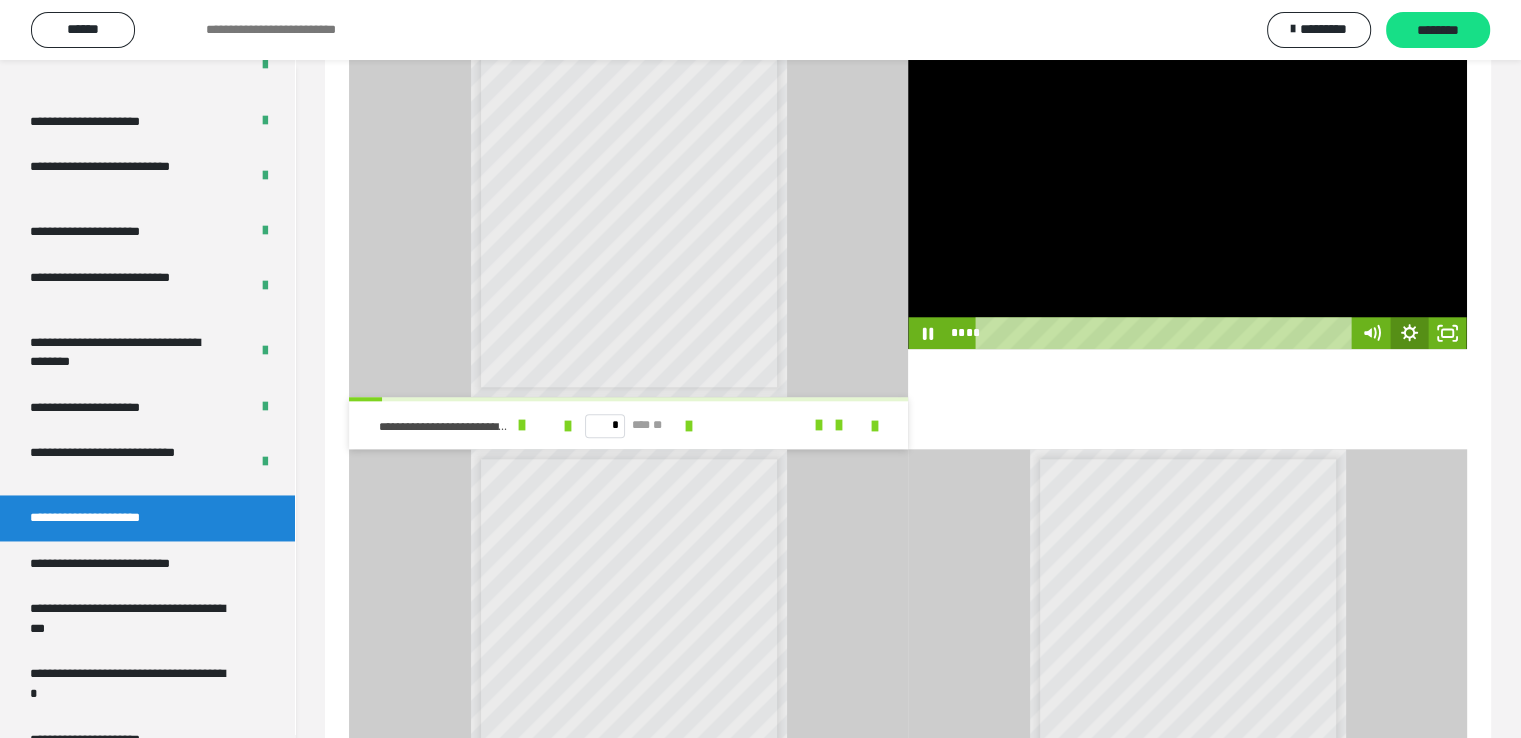 click 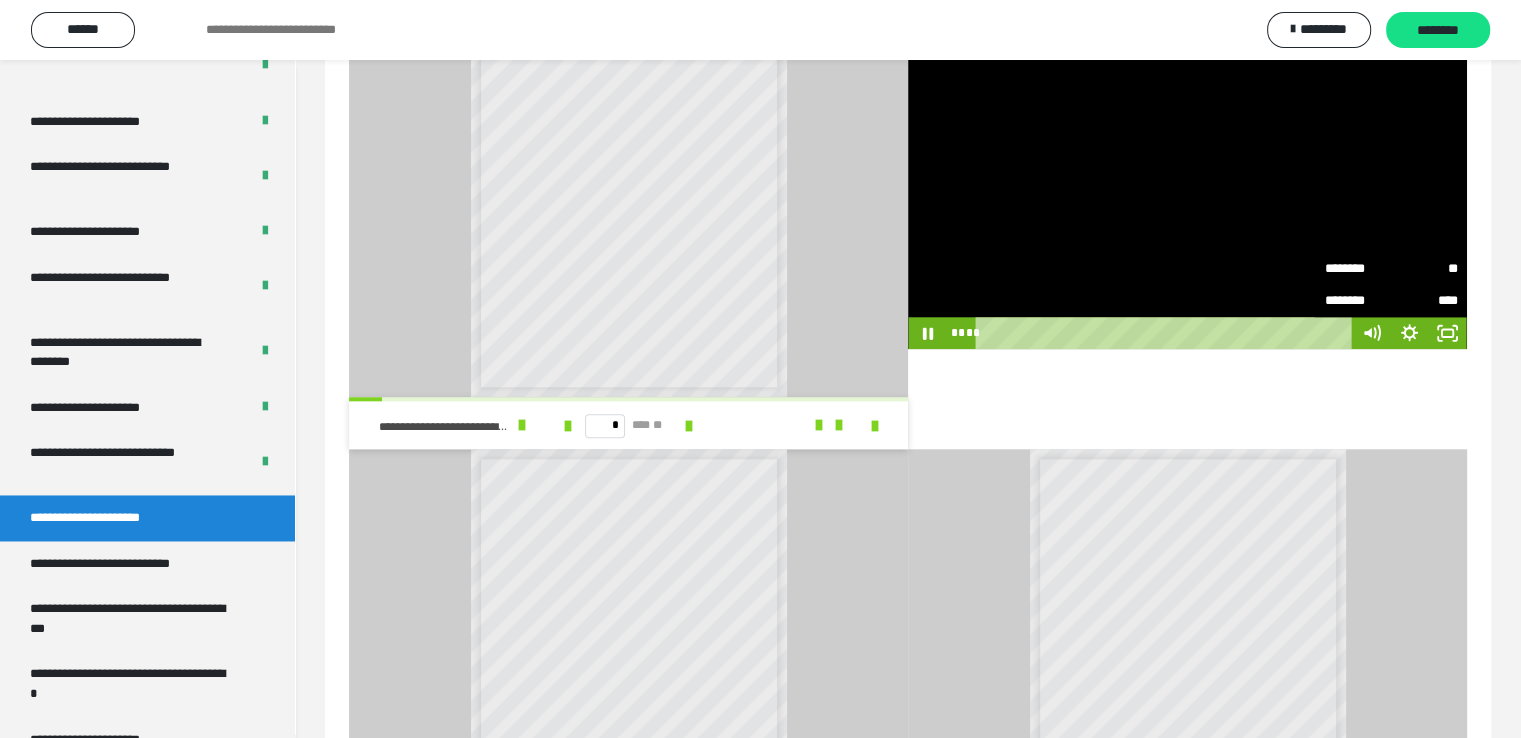click on "********" at bounding box center [1357, 267] 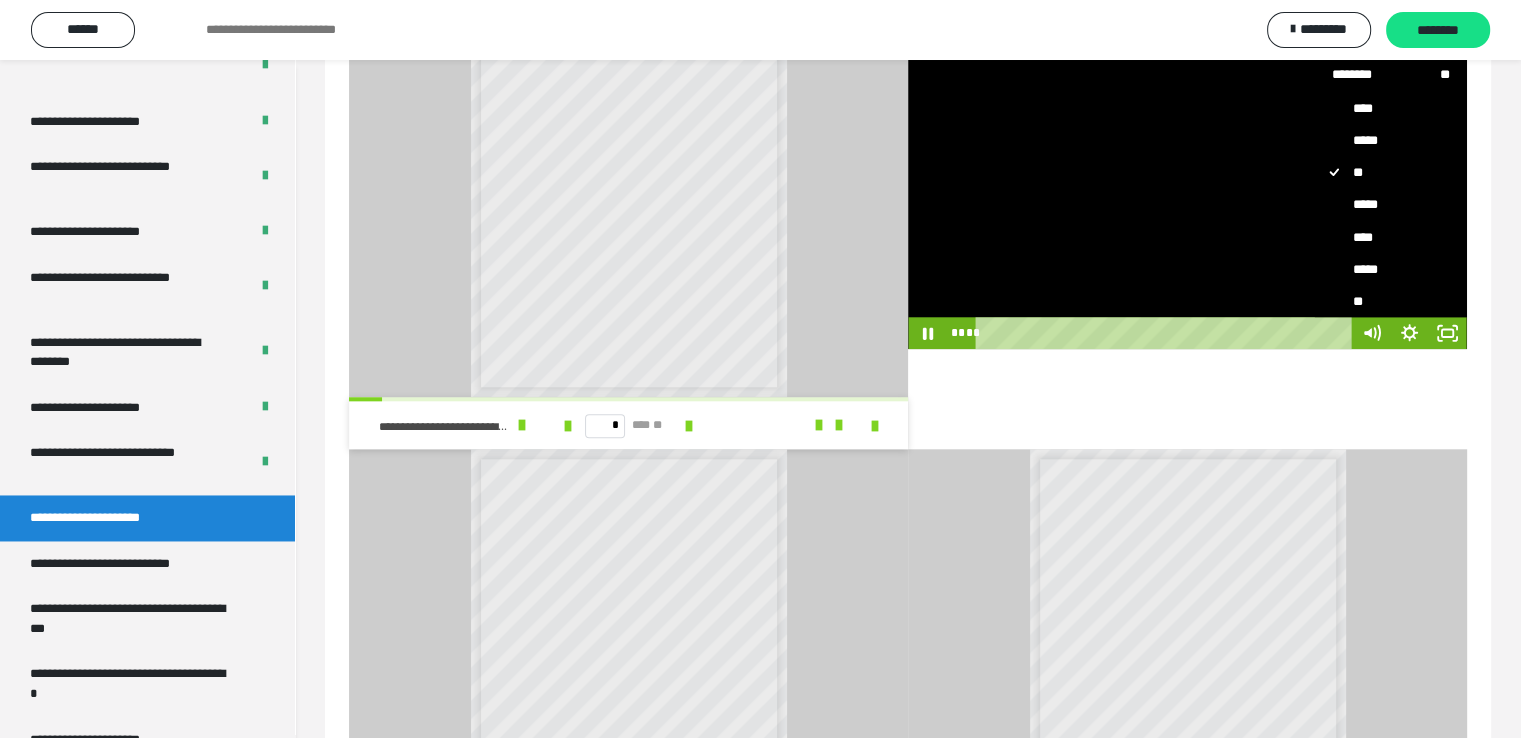 click on "****" at bounding box center [1383, 237] 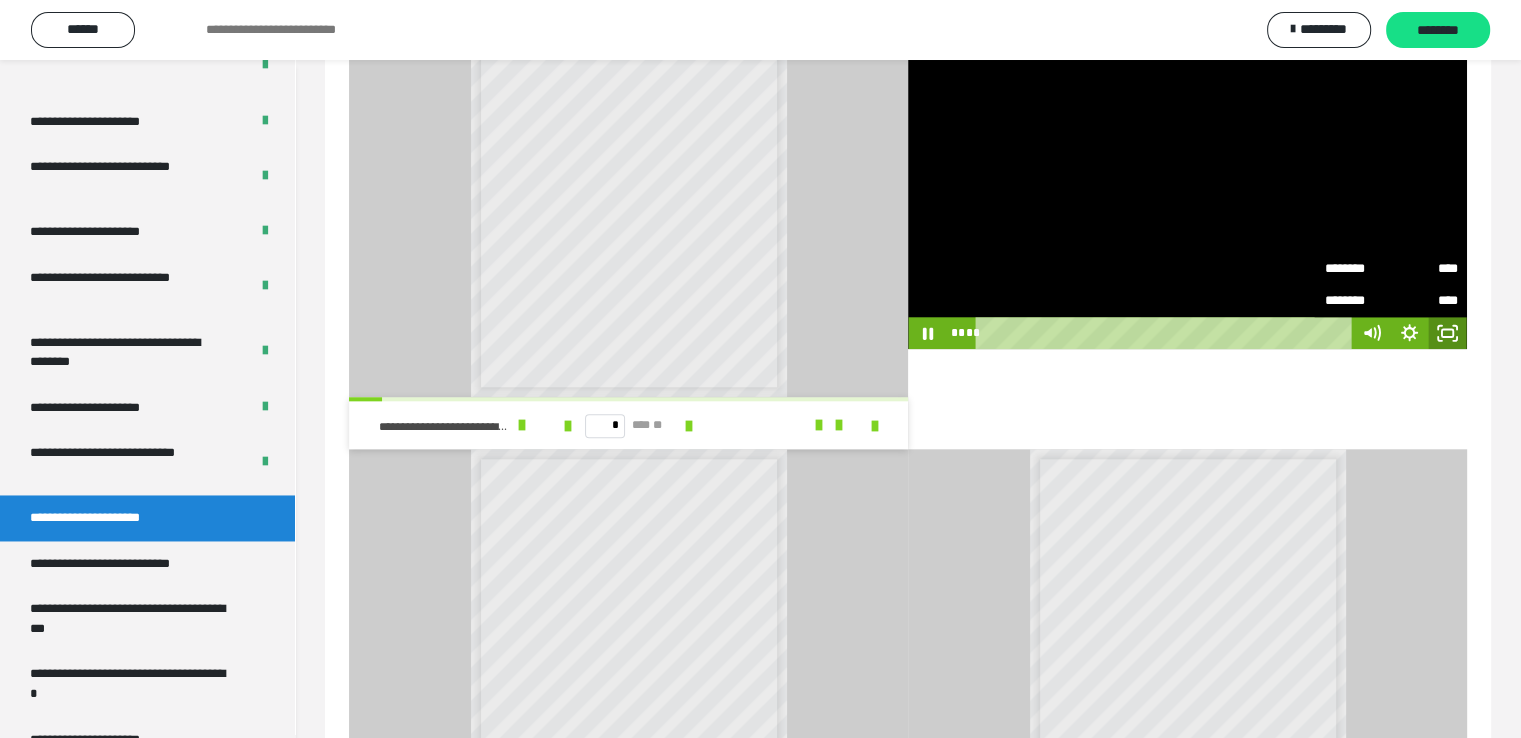 click 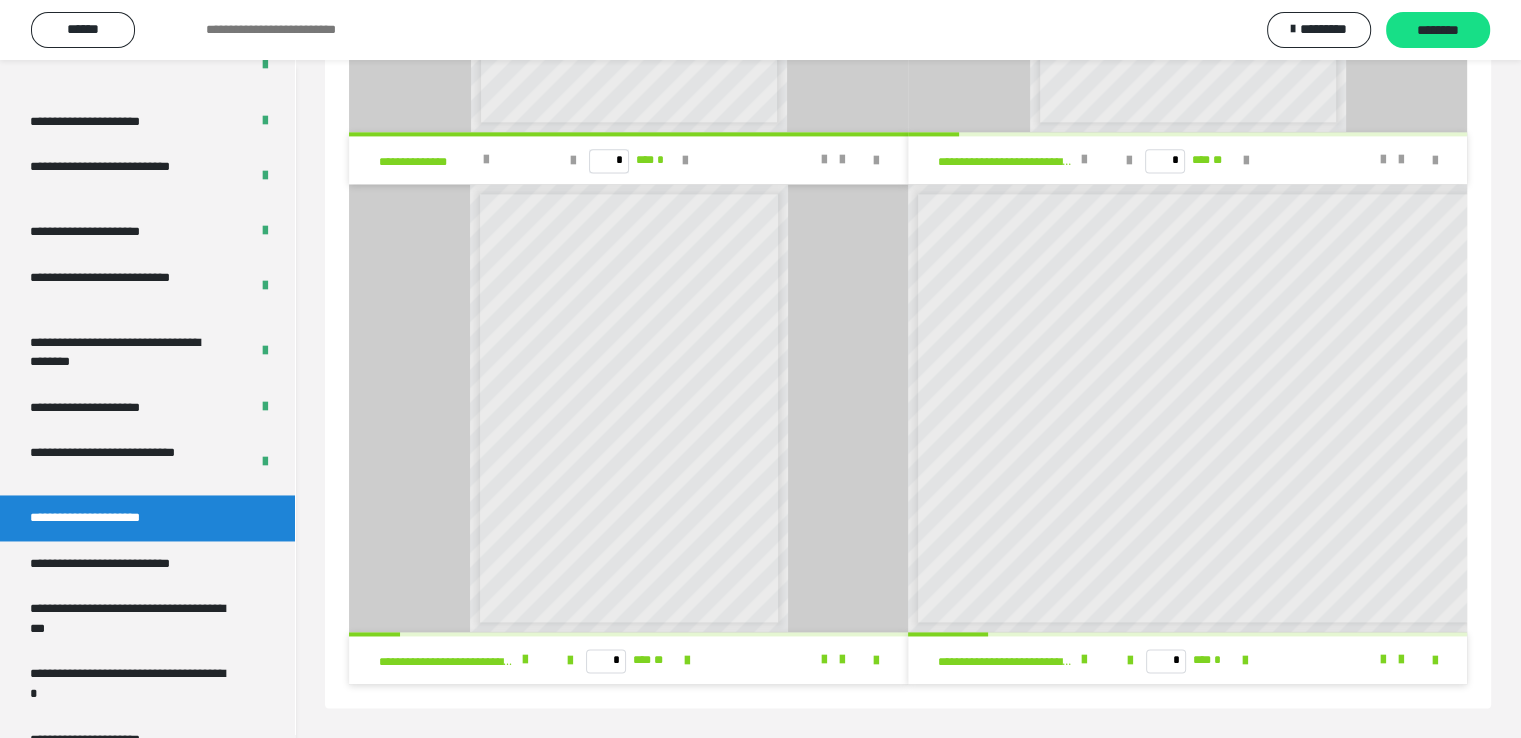 scroll, scrollTop: 2722, scrollLeft: 0, axis: vertical 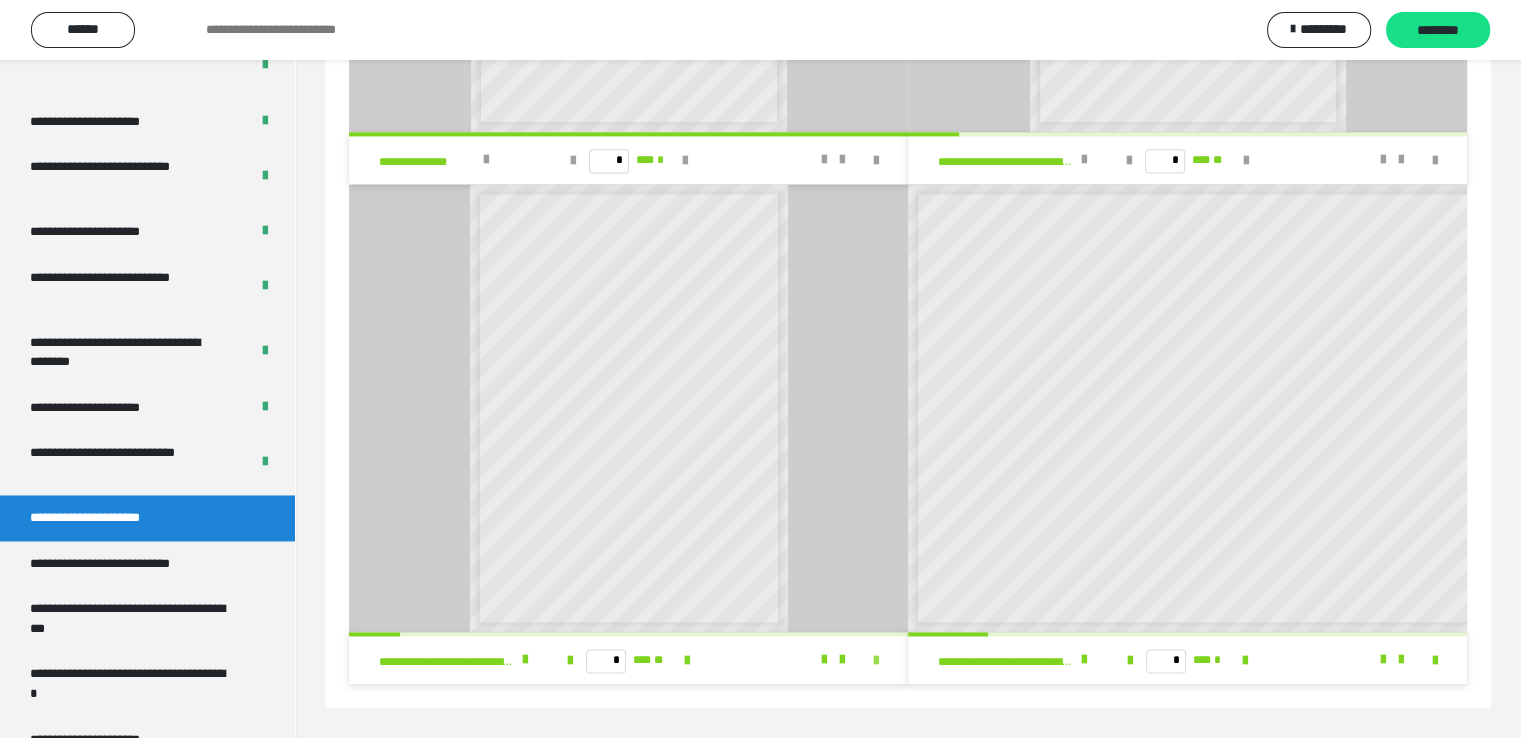 click at bounding box center (876, 661) 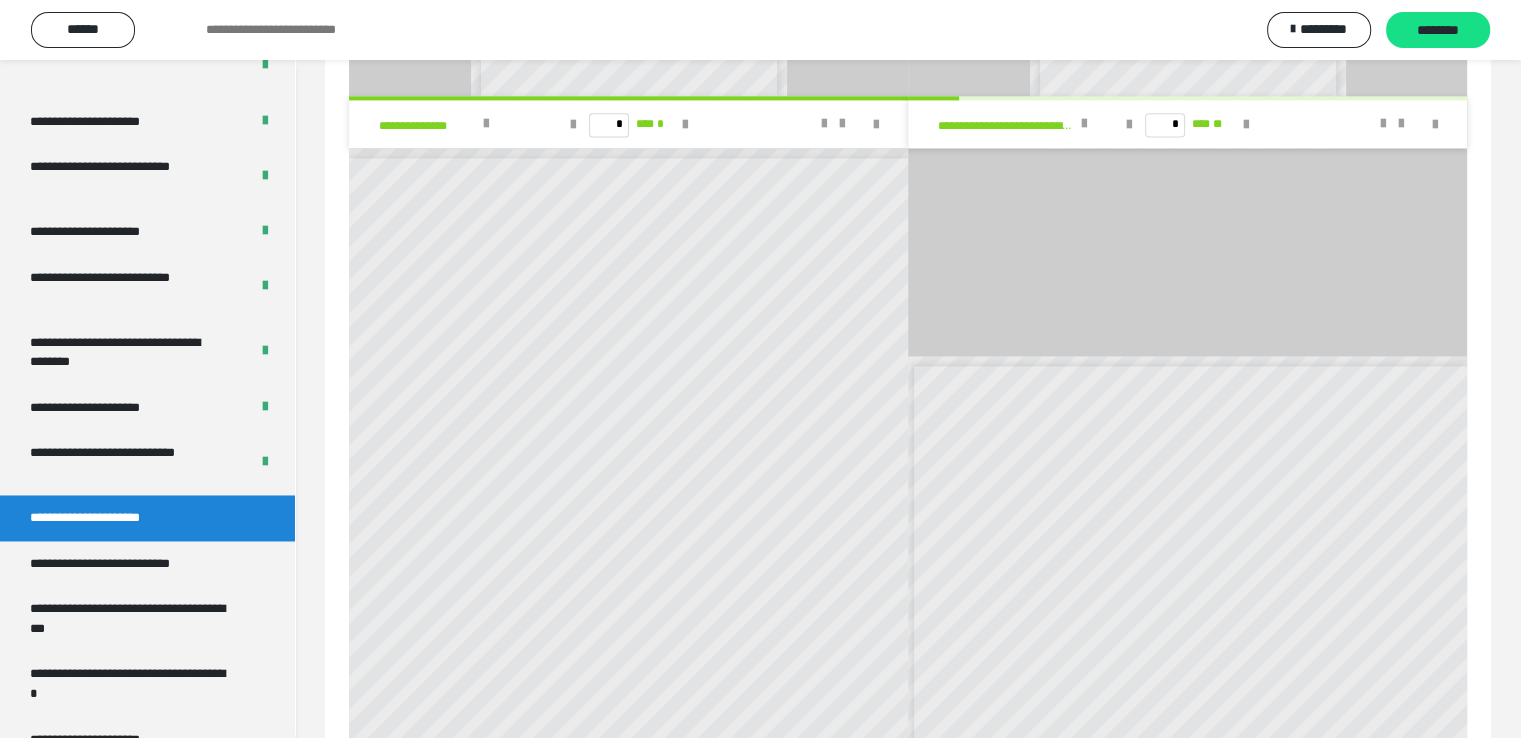 scroll, scrollTop: 2596, scrollLeft: 0, axis: vertical 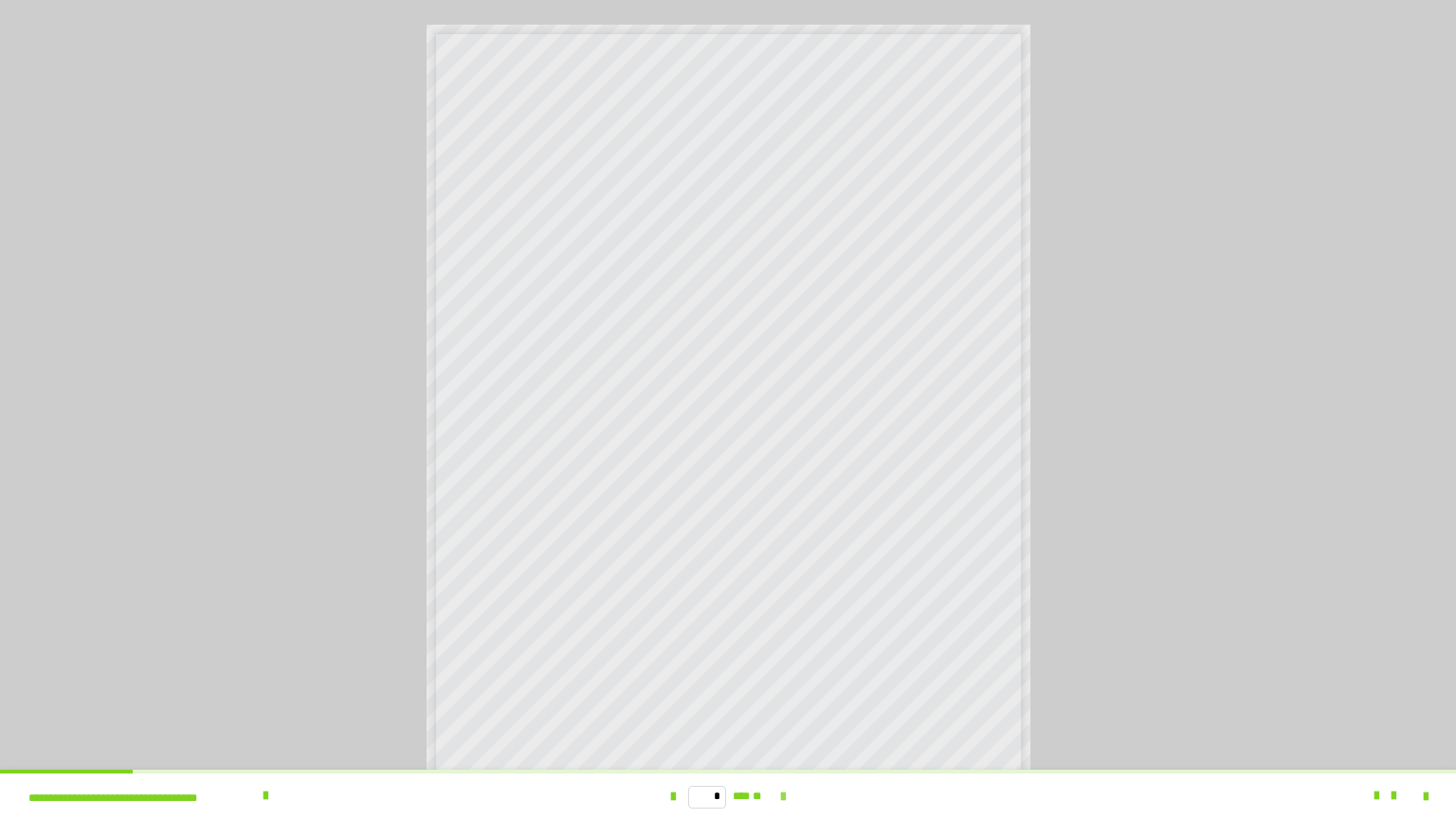 click at bounding box center (783, 797) 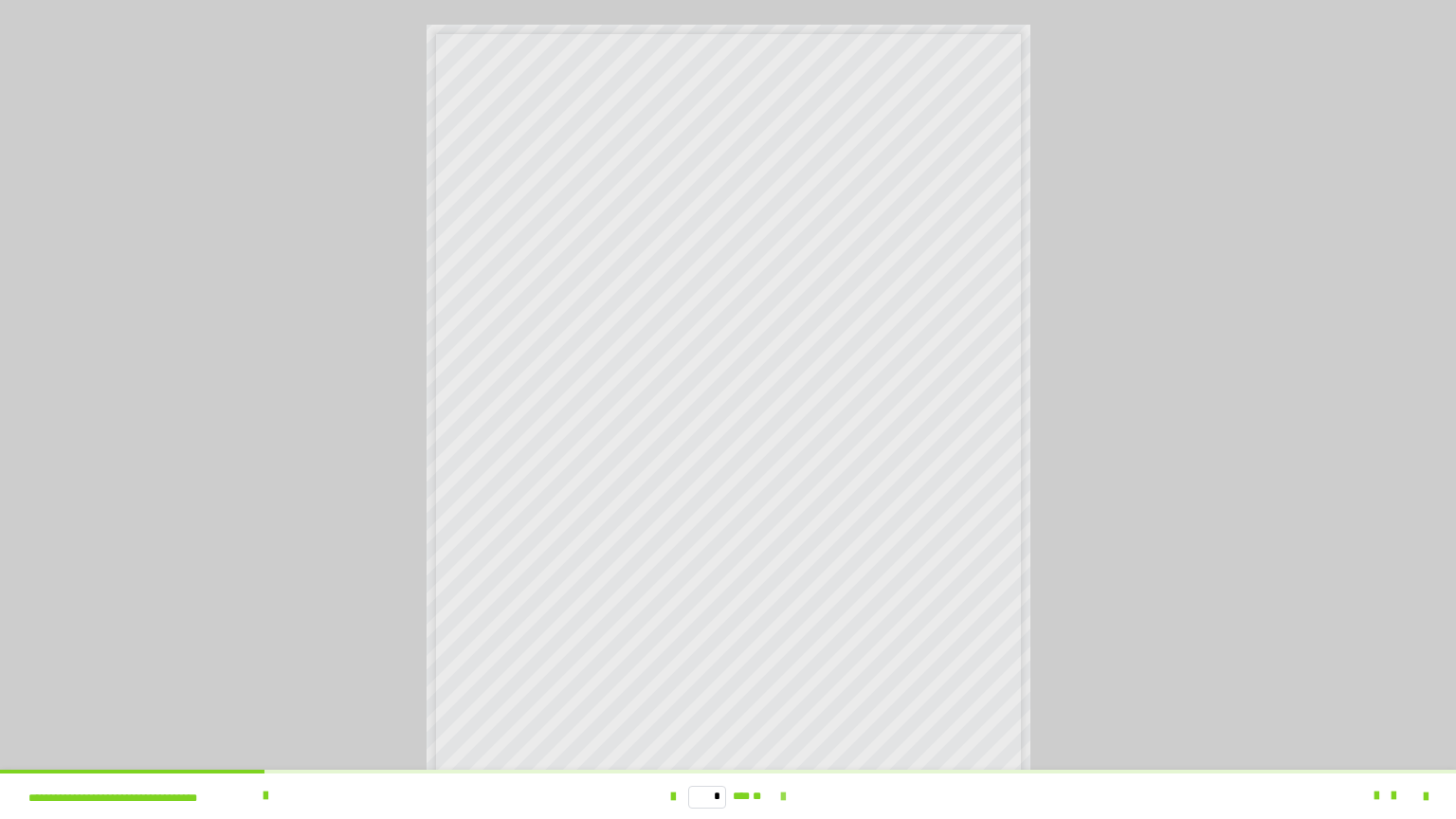 click at bounding box center (783, 797) 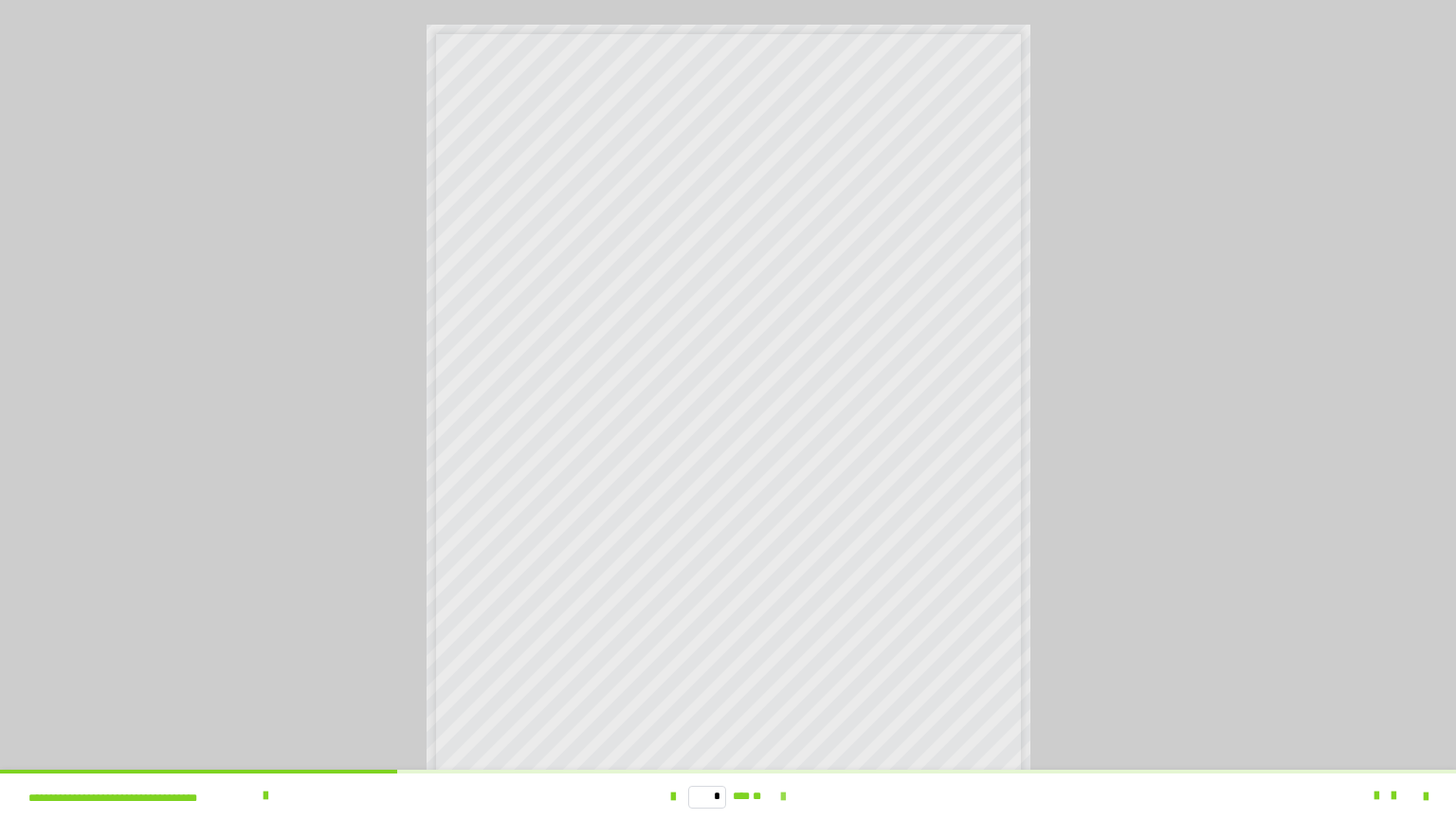 click at bounding box center (783, 797) 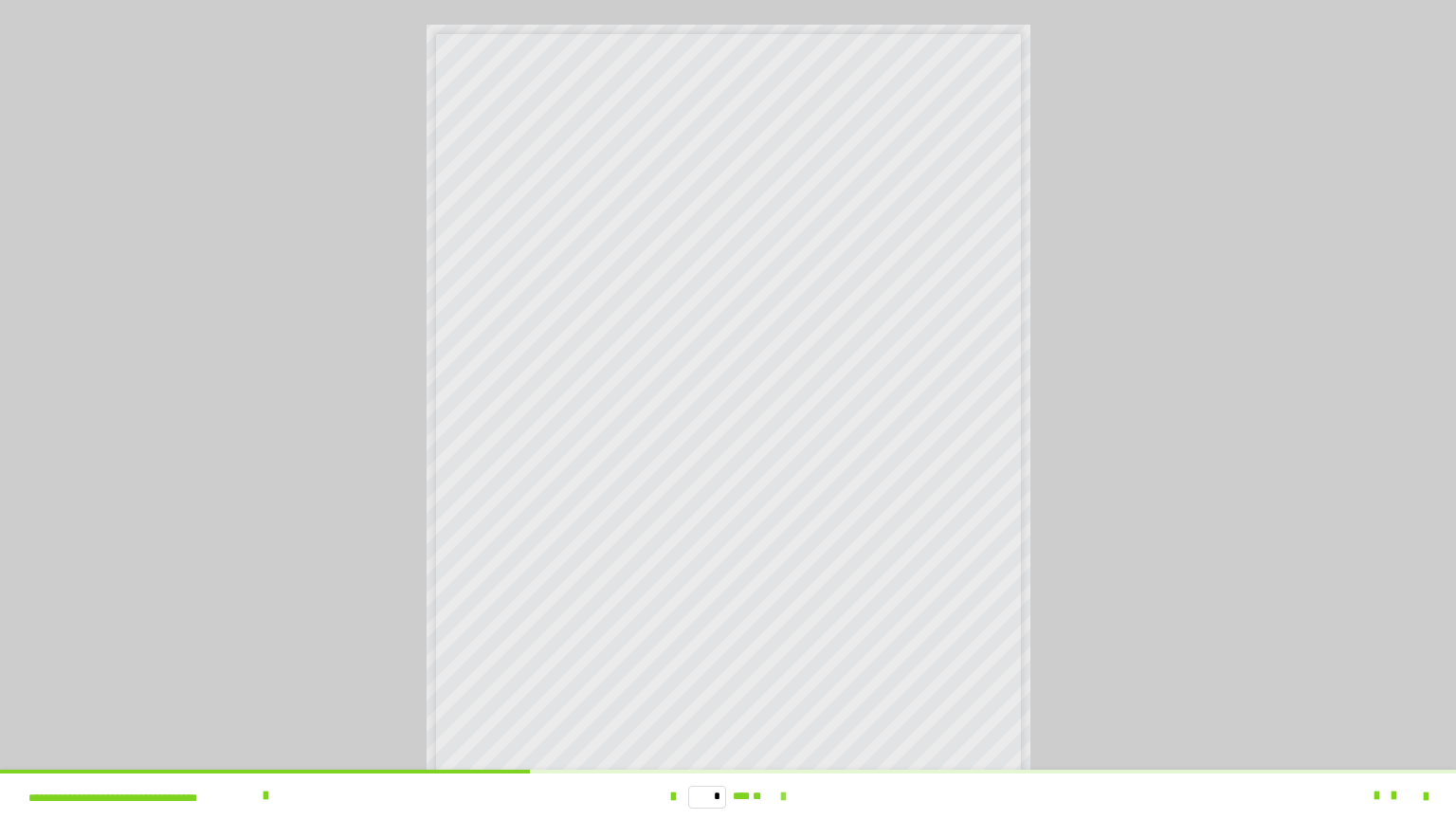 click at bounding box center [783, 797] 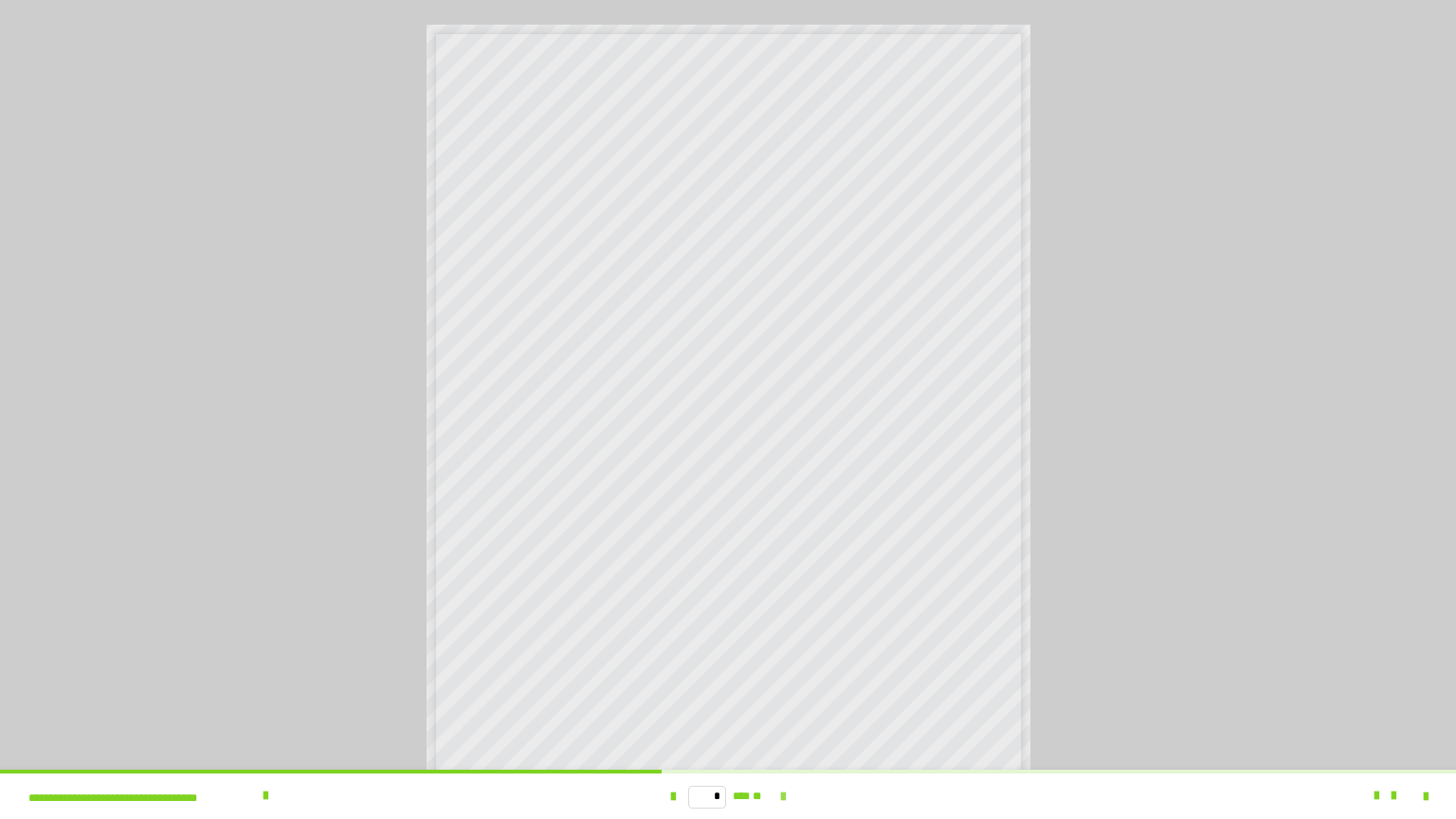 click at bounding box center (783, 797) 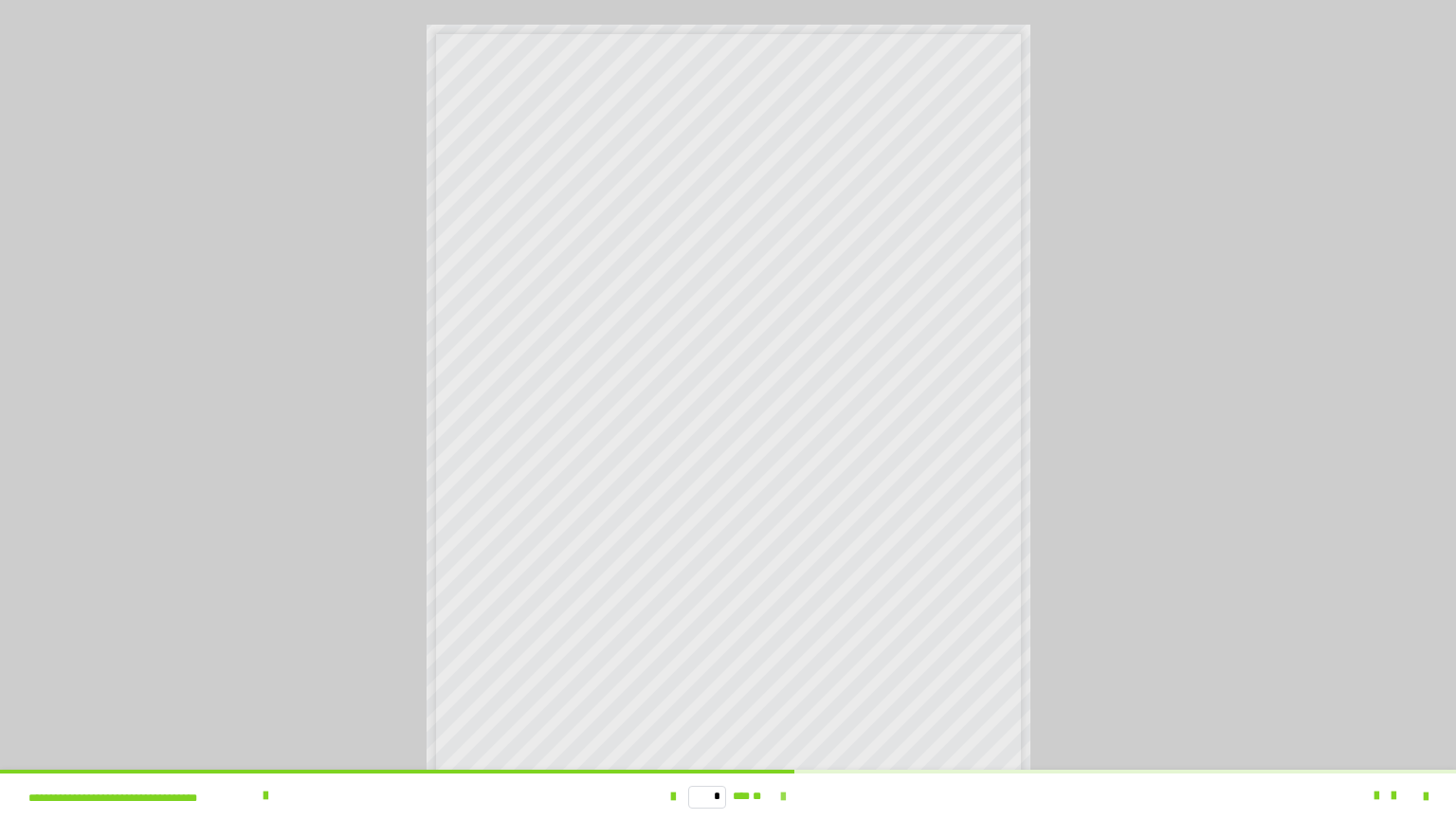 click at bounding box center (783, 797) 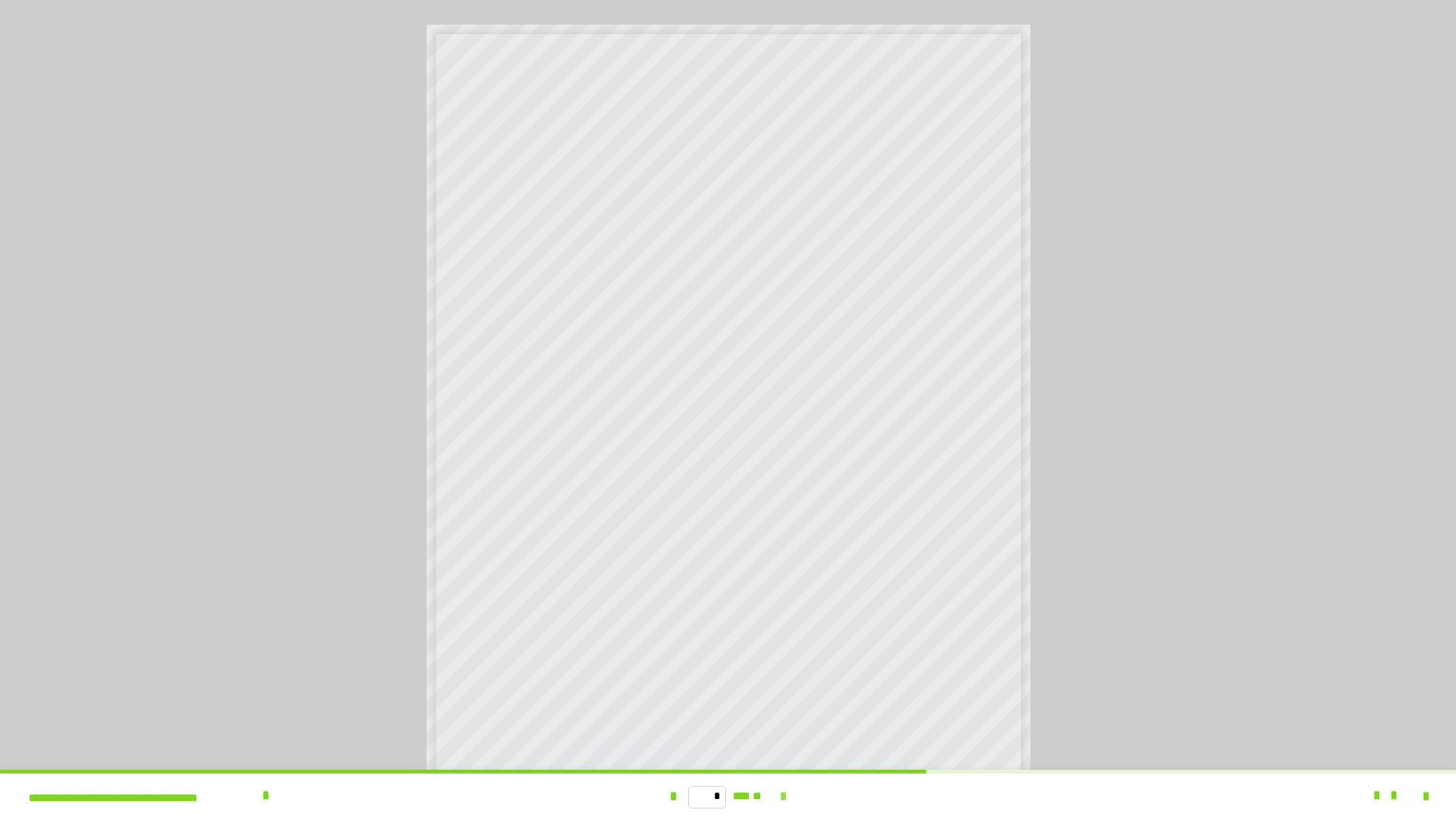 click at bounding box center [783, 797] 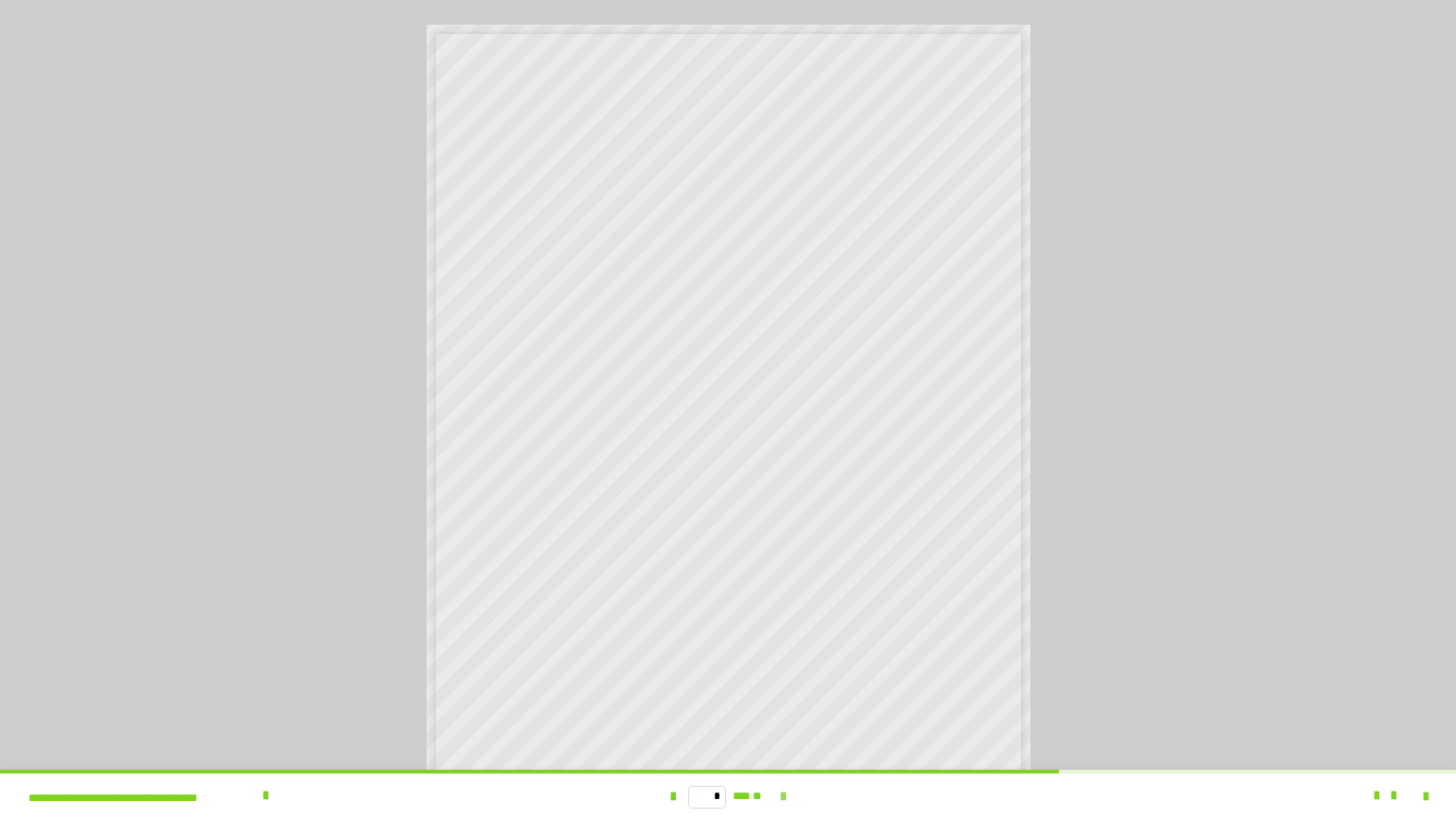 click at bounding box center [783, 797] 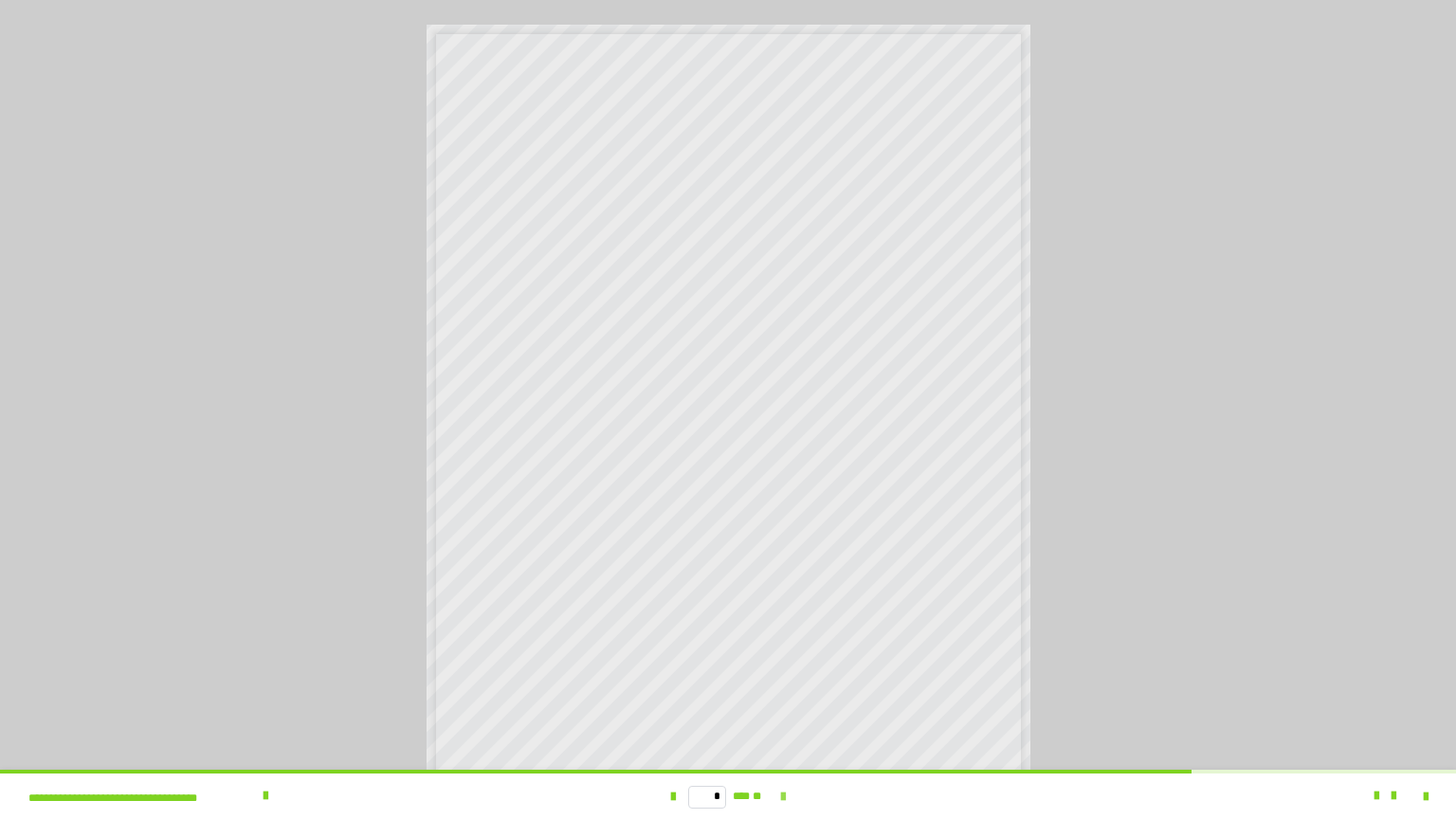 click at bounding box center (783, 797) 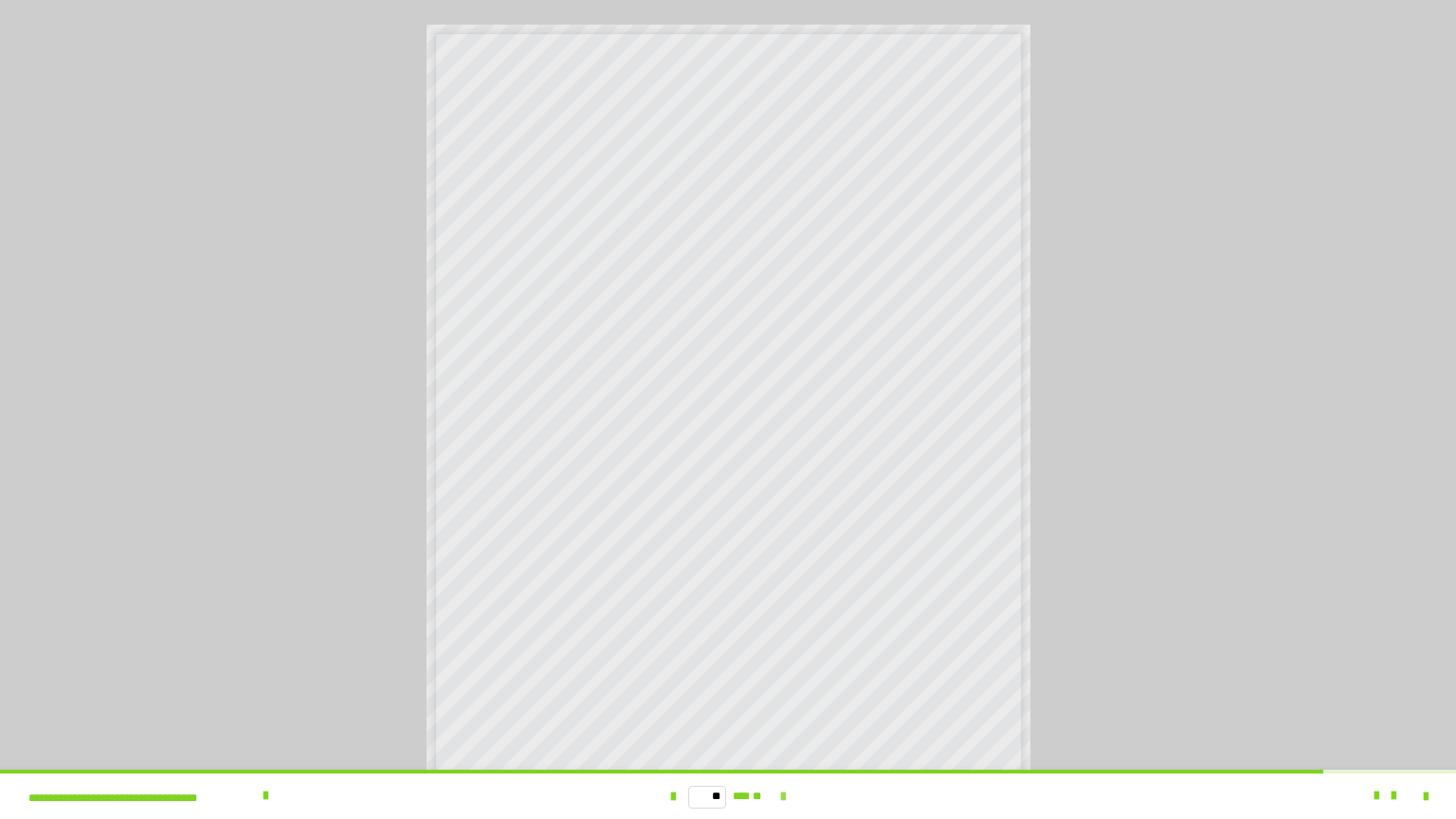 click at bounding box center (783, 797) 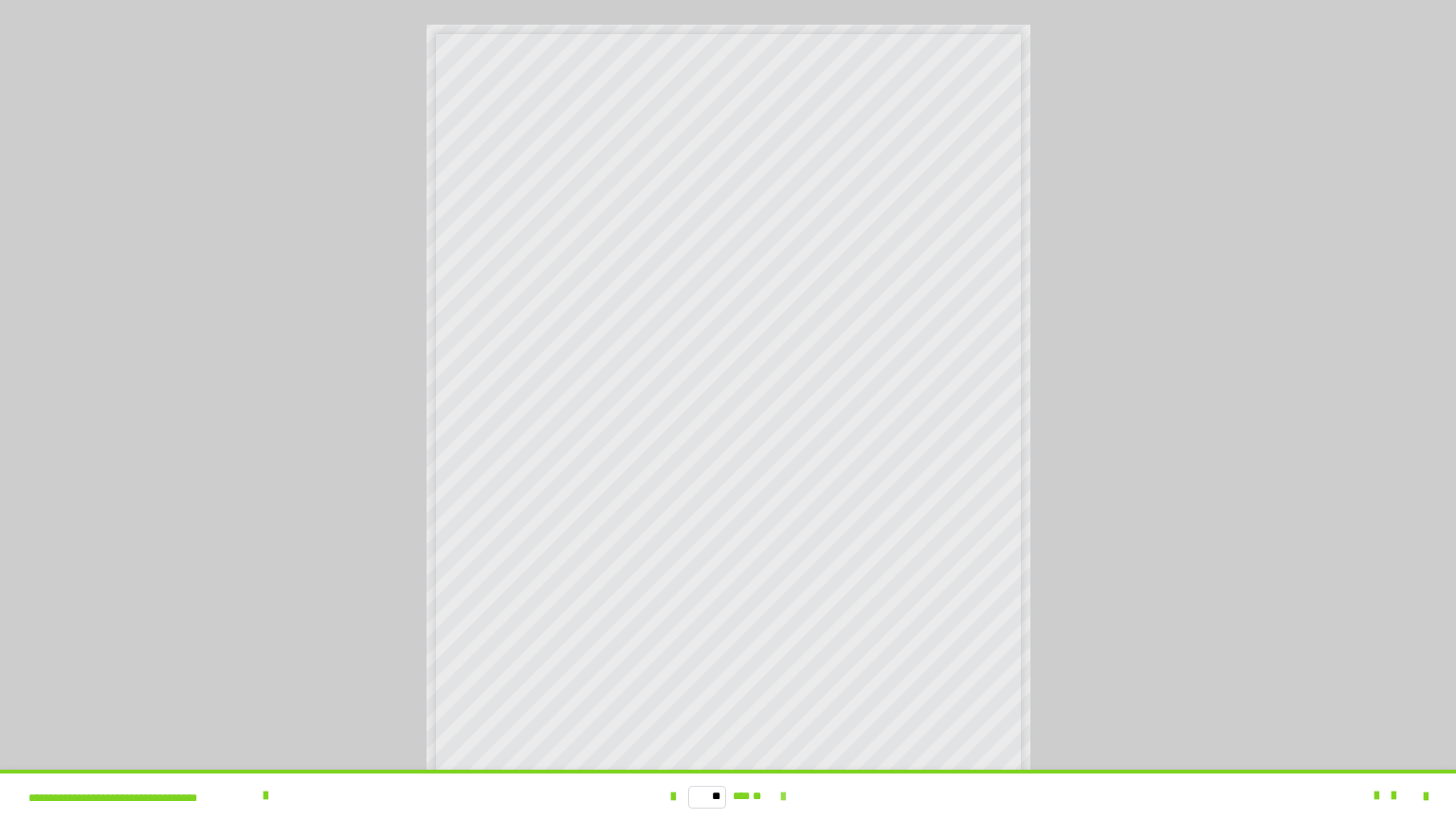 click on "** *** **" at bounding box center (728, 796) 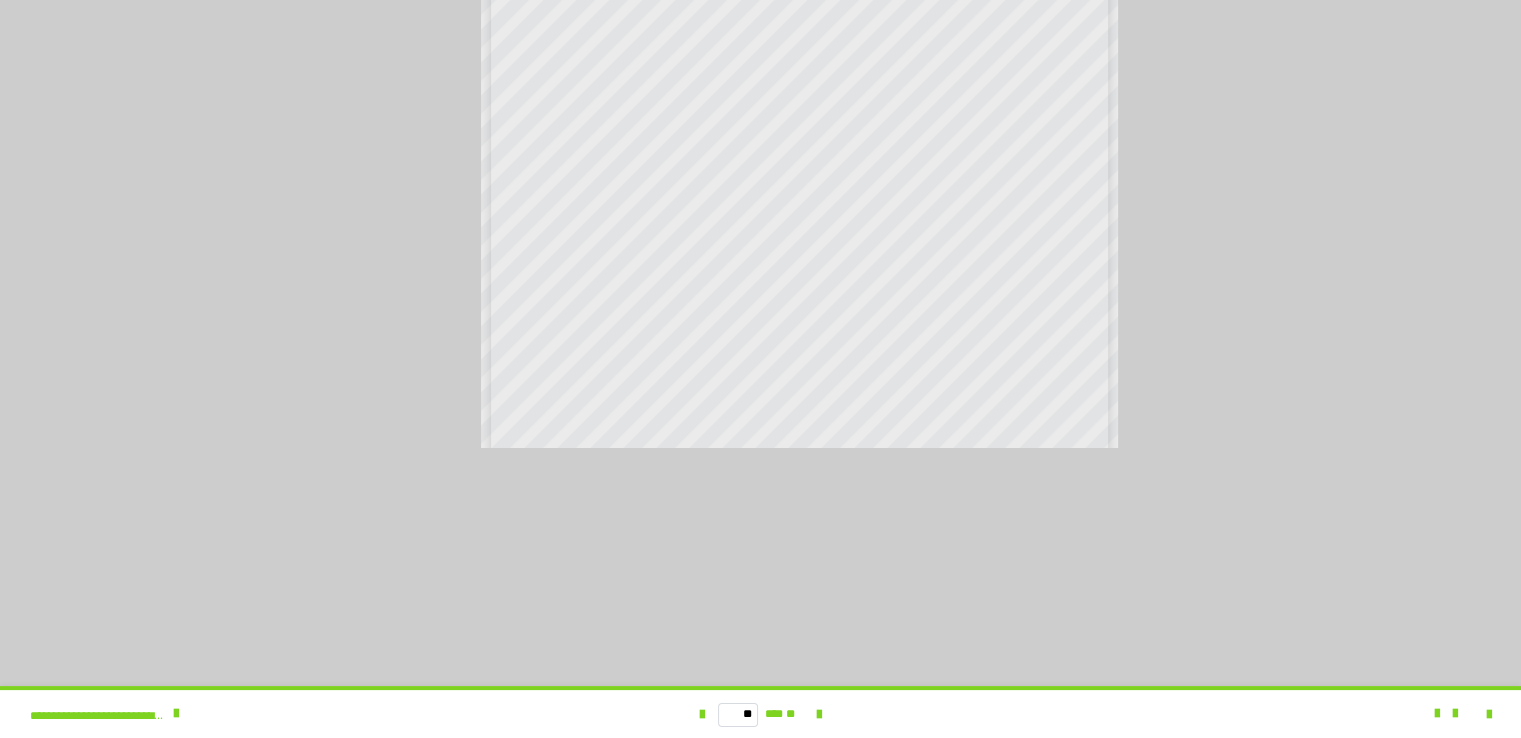 scroll, scrollTop: 33, scrollLeft: 0, axis: vertical 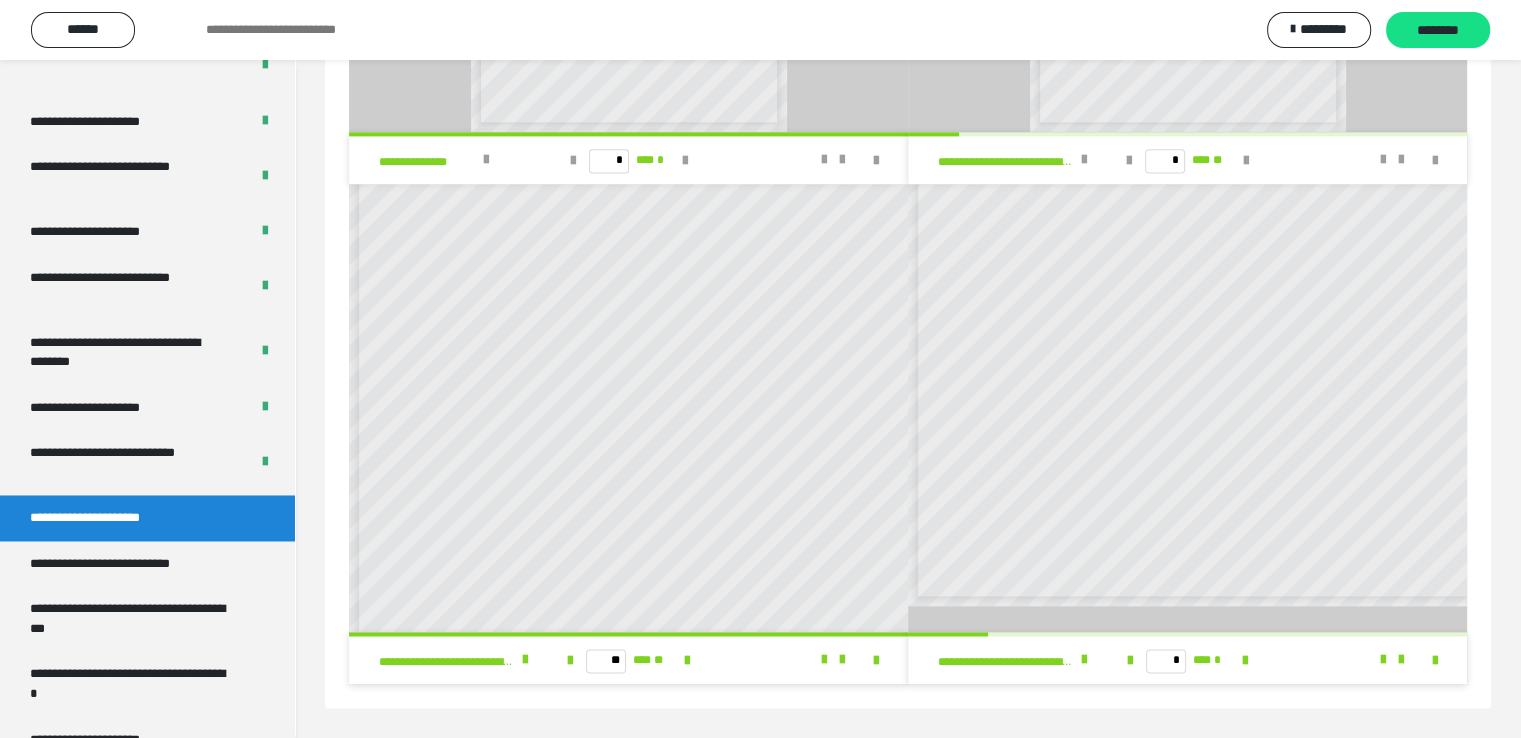 click at bounding box center (1387, 660) 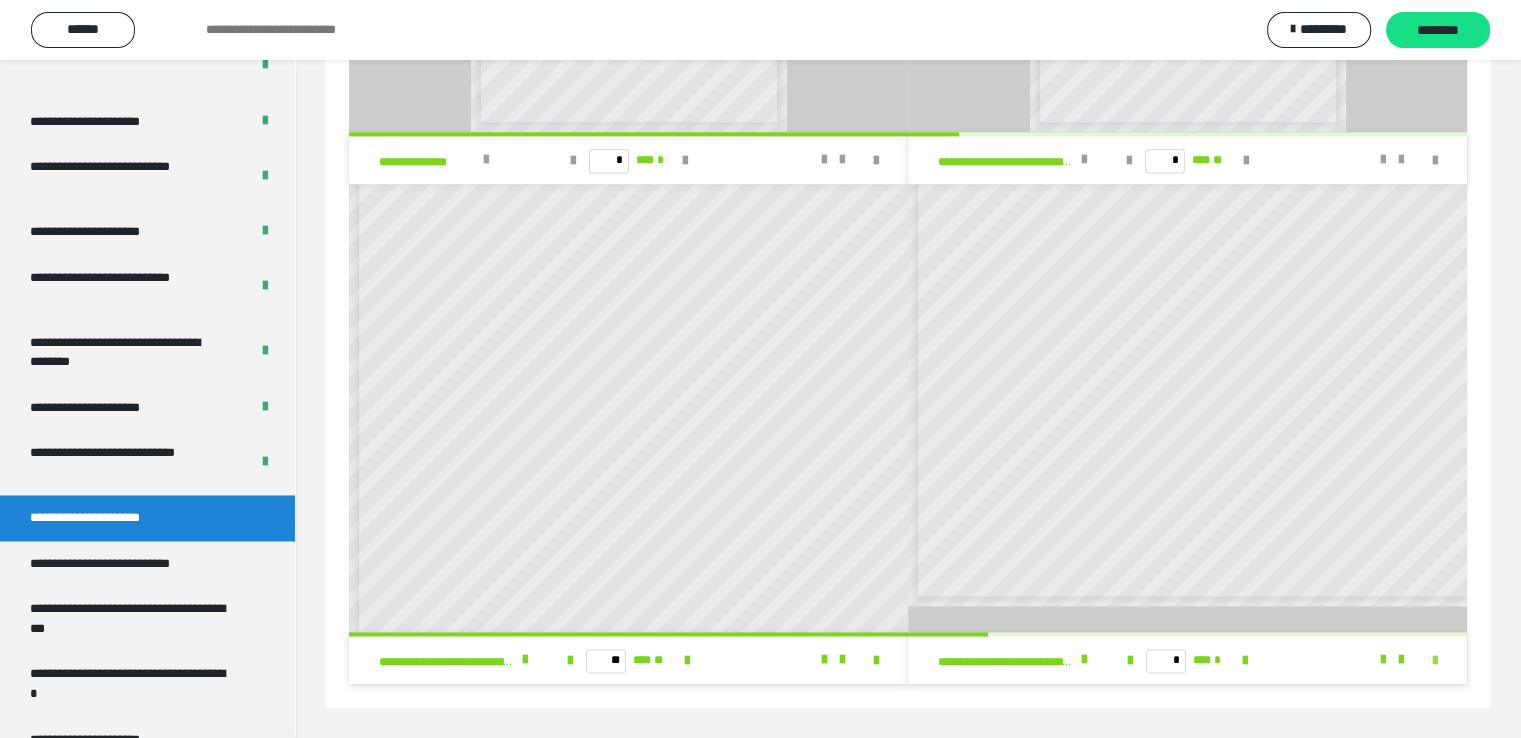 click at bounding box center [1435, 661] 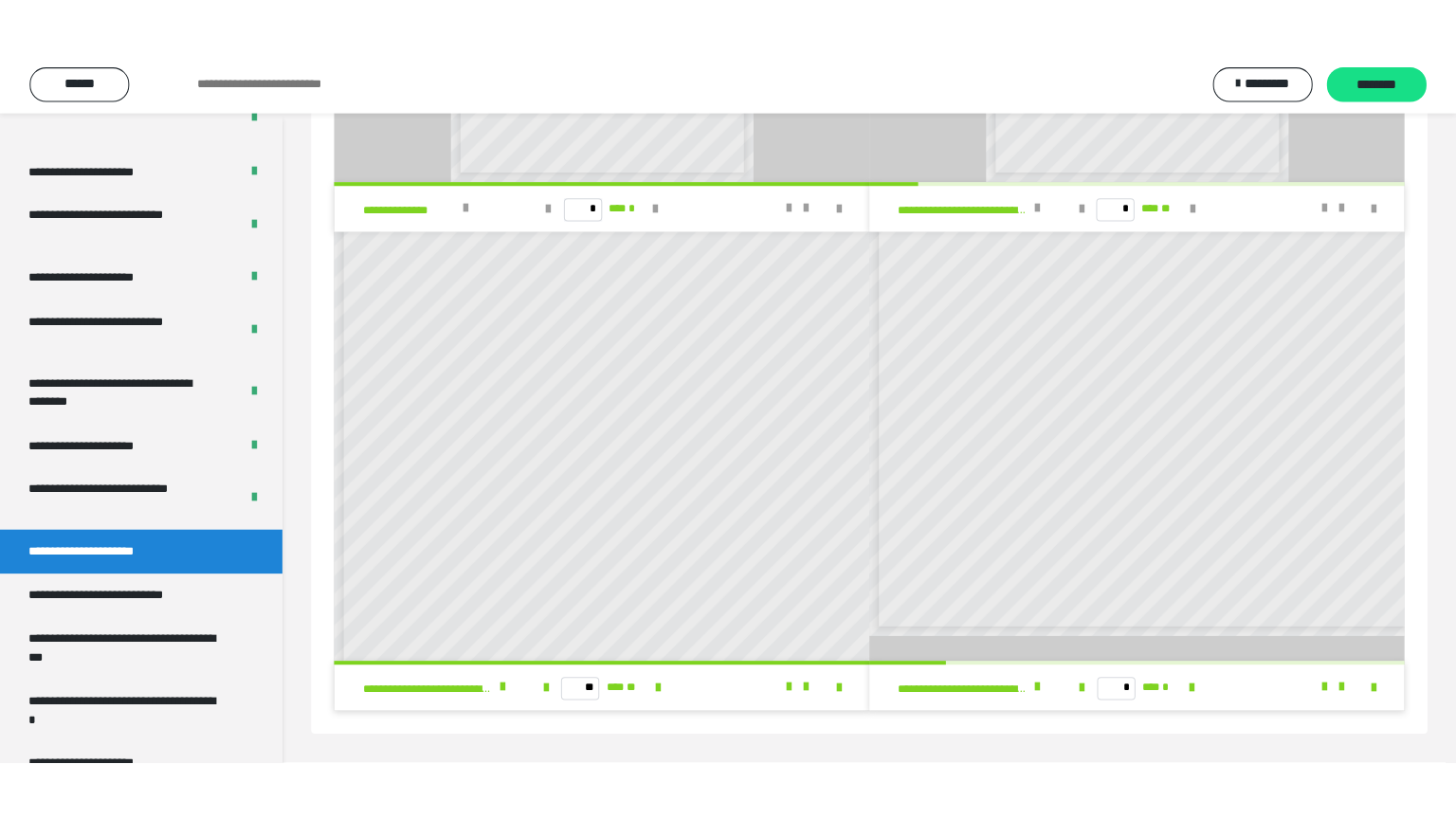 scroll, scrollTop: 2461, scrollLeft: 0, axis: vertical 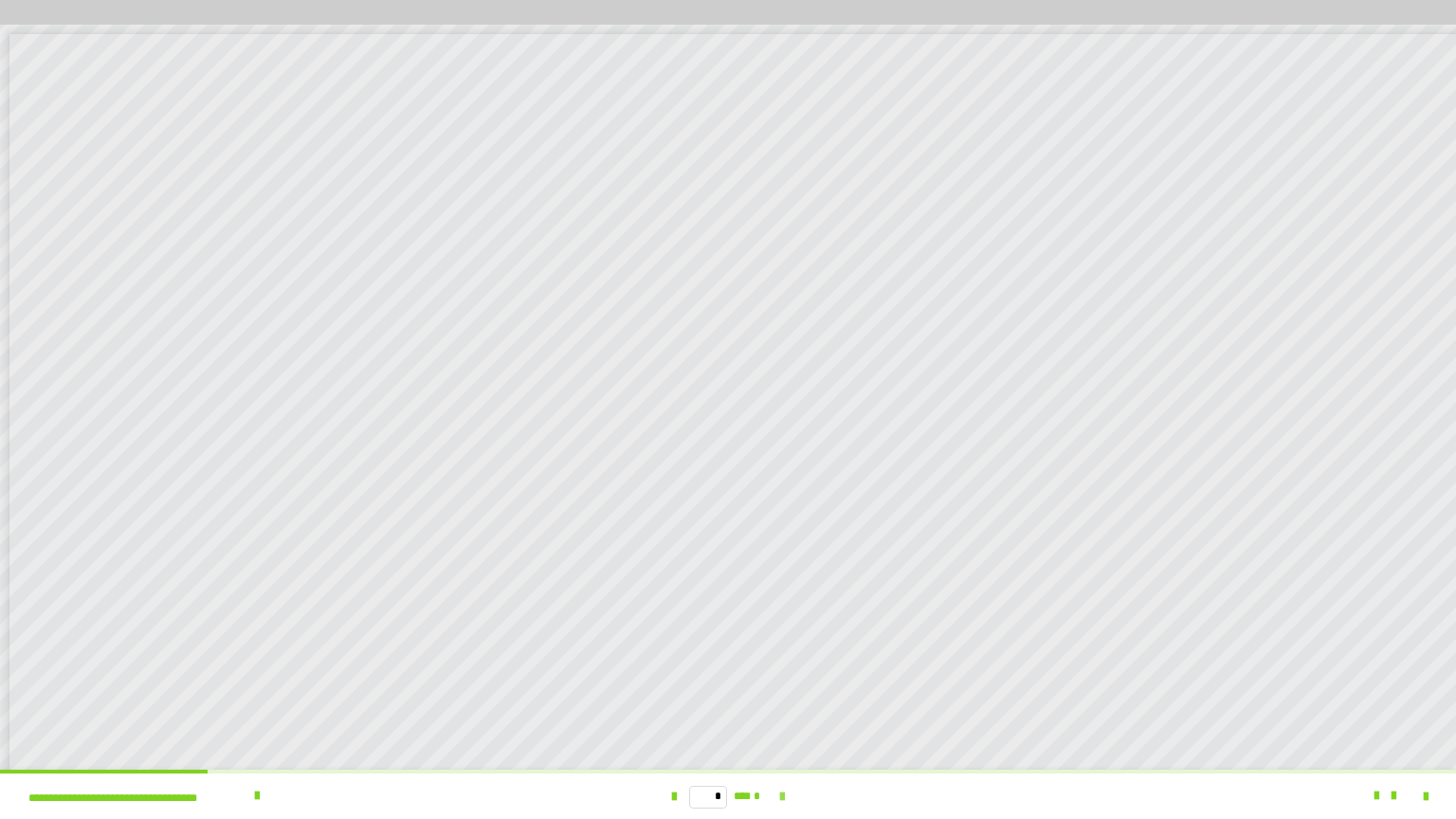click at bounding box center [782, 797] 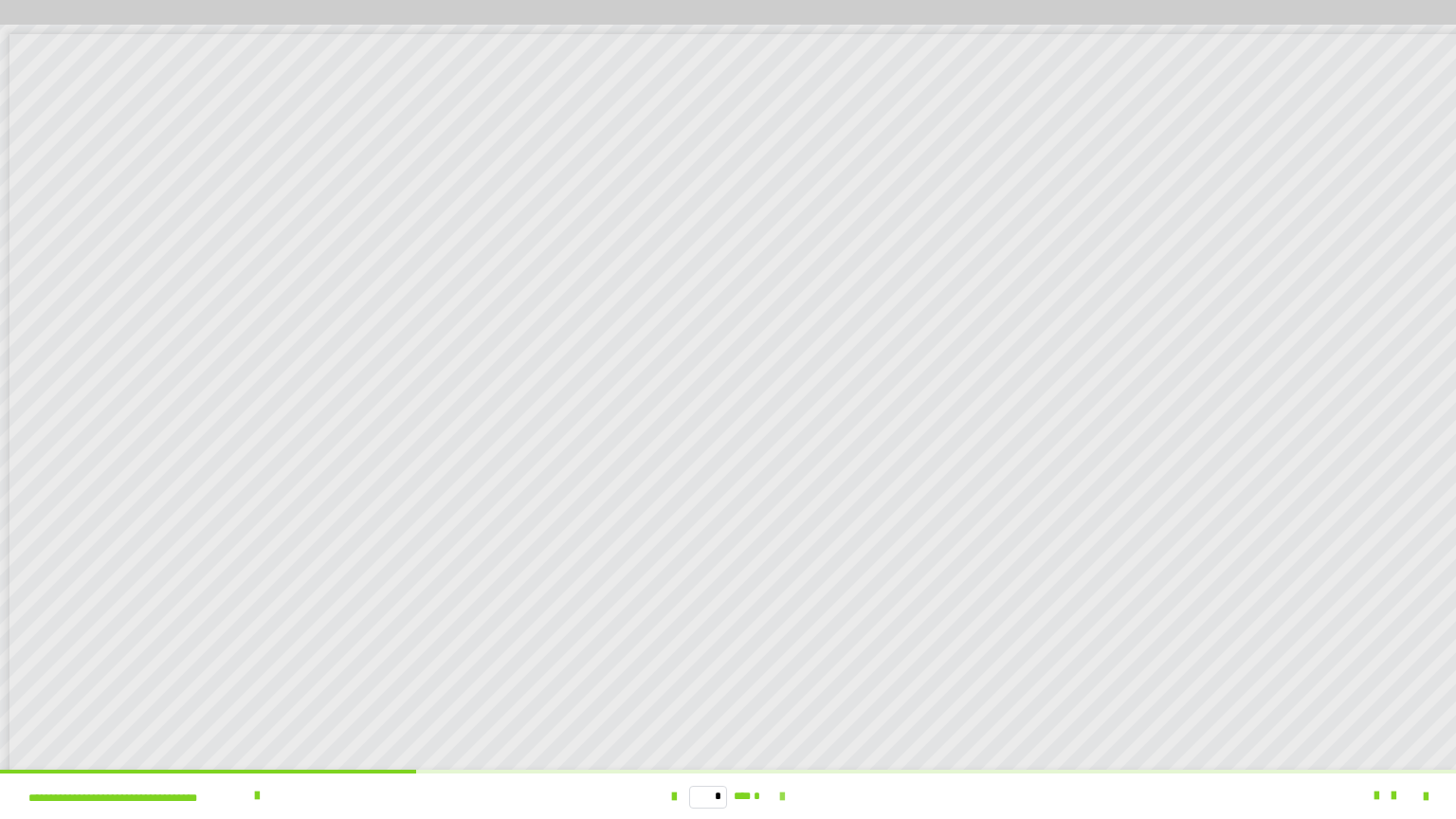 click at bounding box center (782, 797) 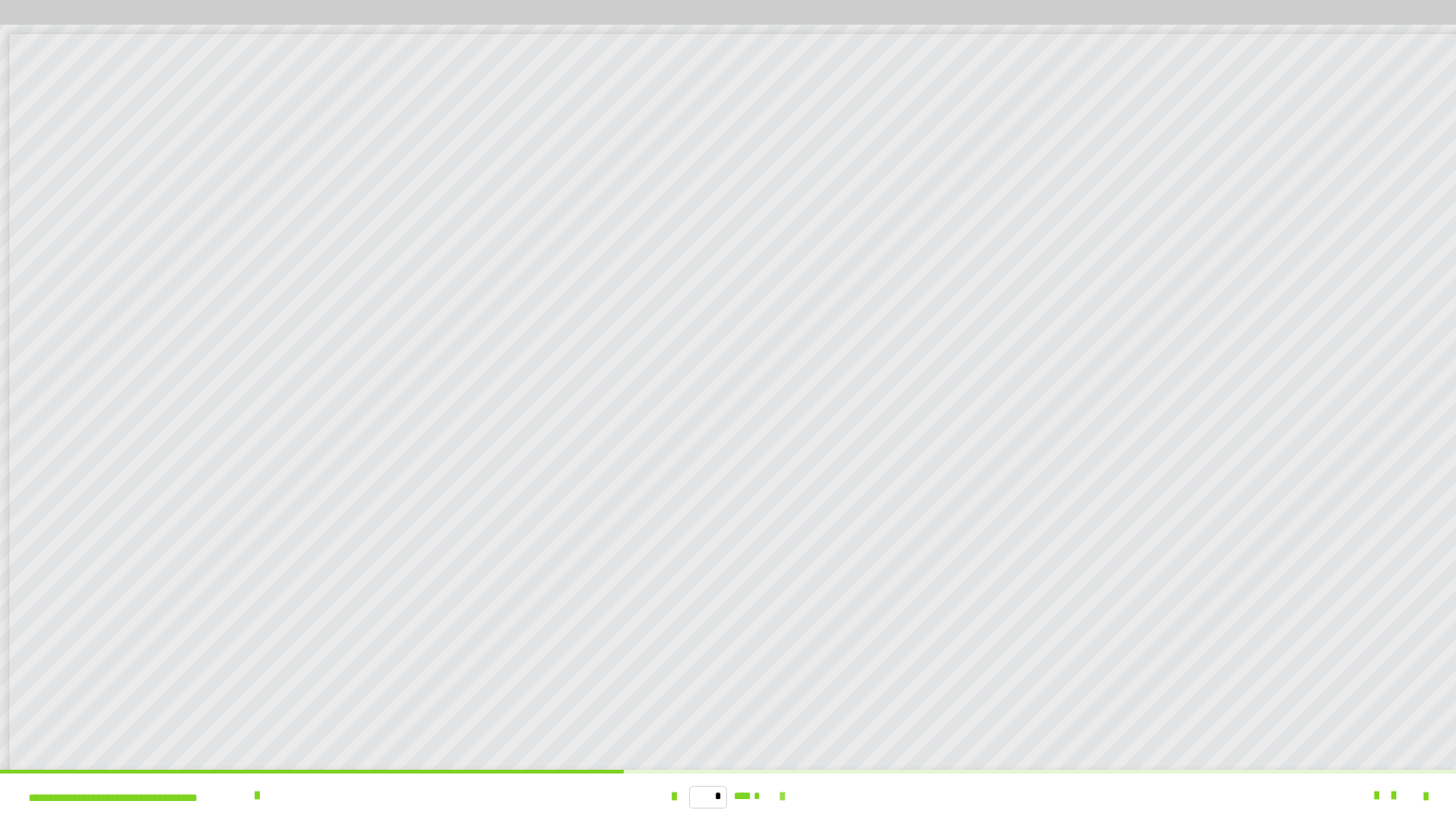 click at bounding box center [782, 797] 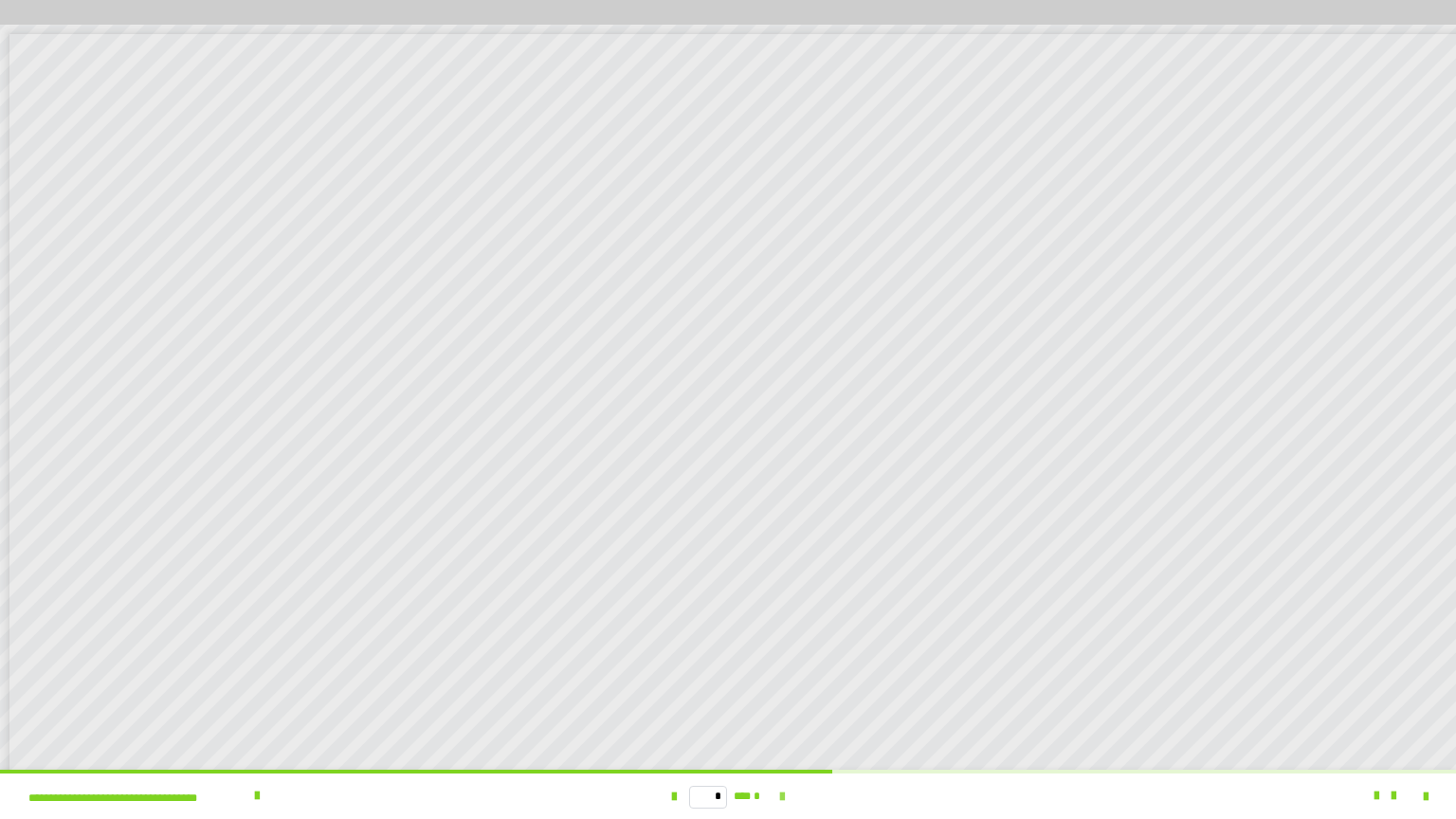 click at bounding box center [782, 797] 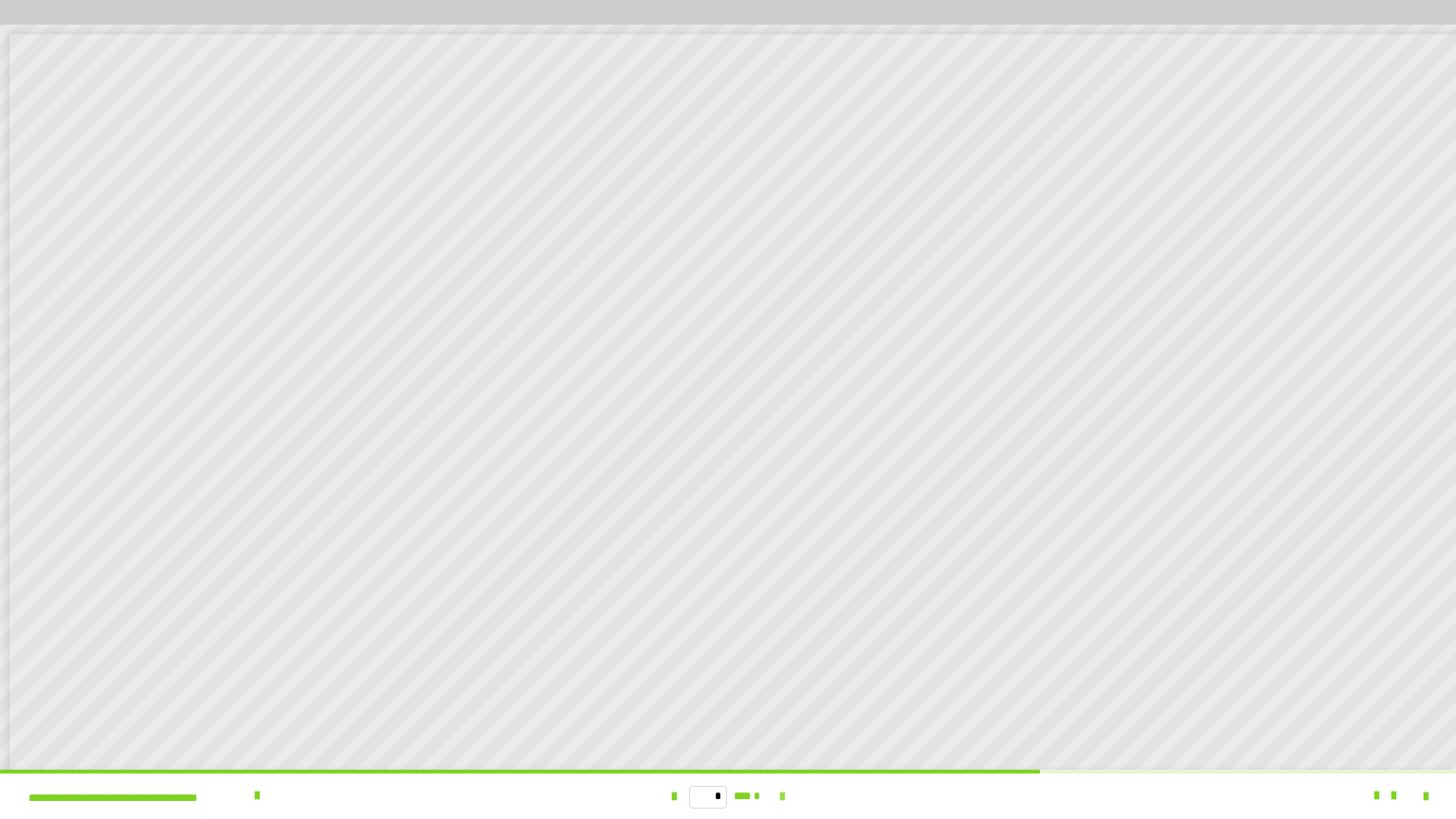 click at bounding box center [782, 797] 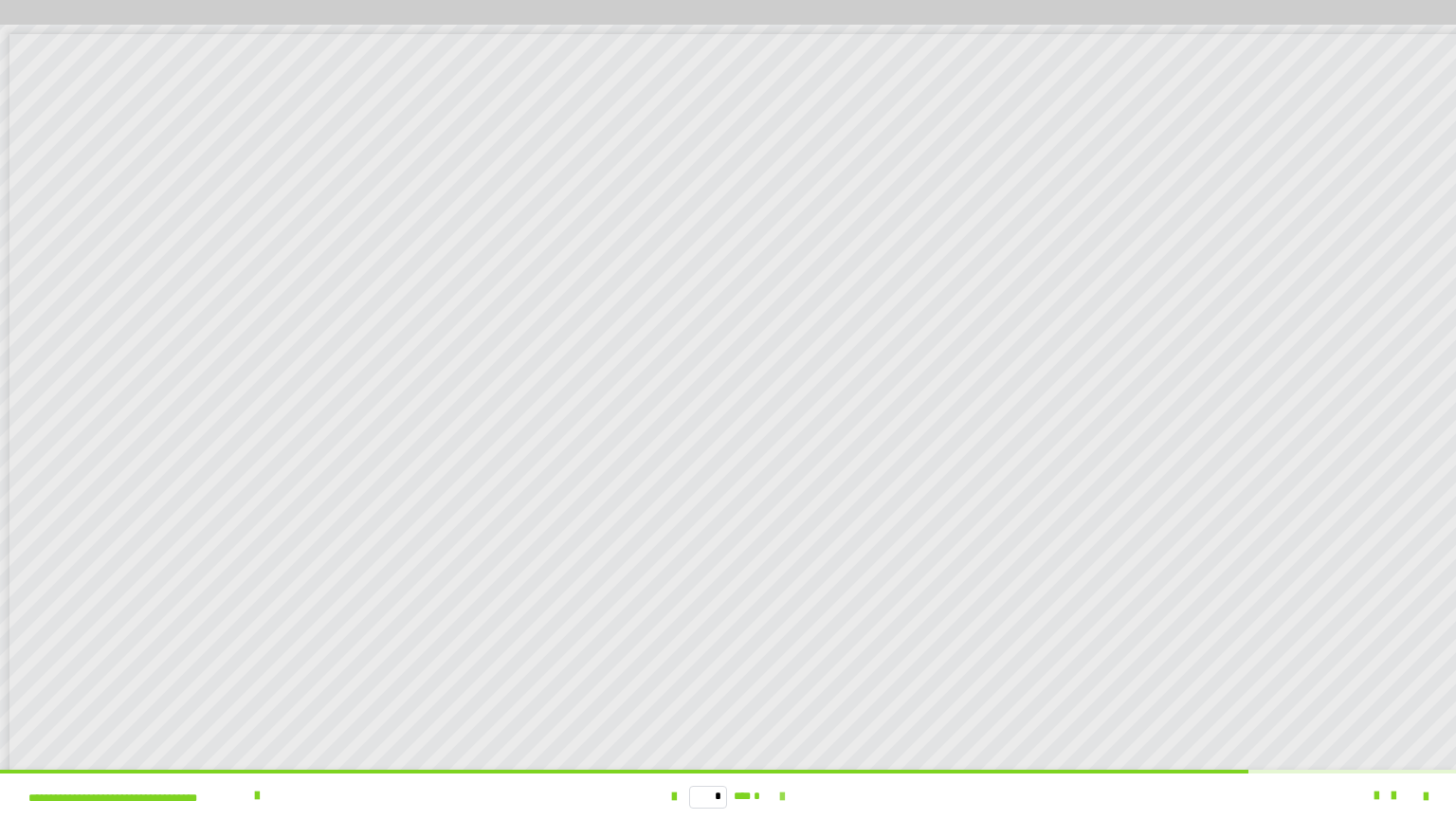 click at bounding box center [782, 797] 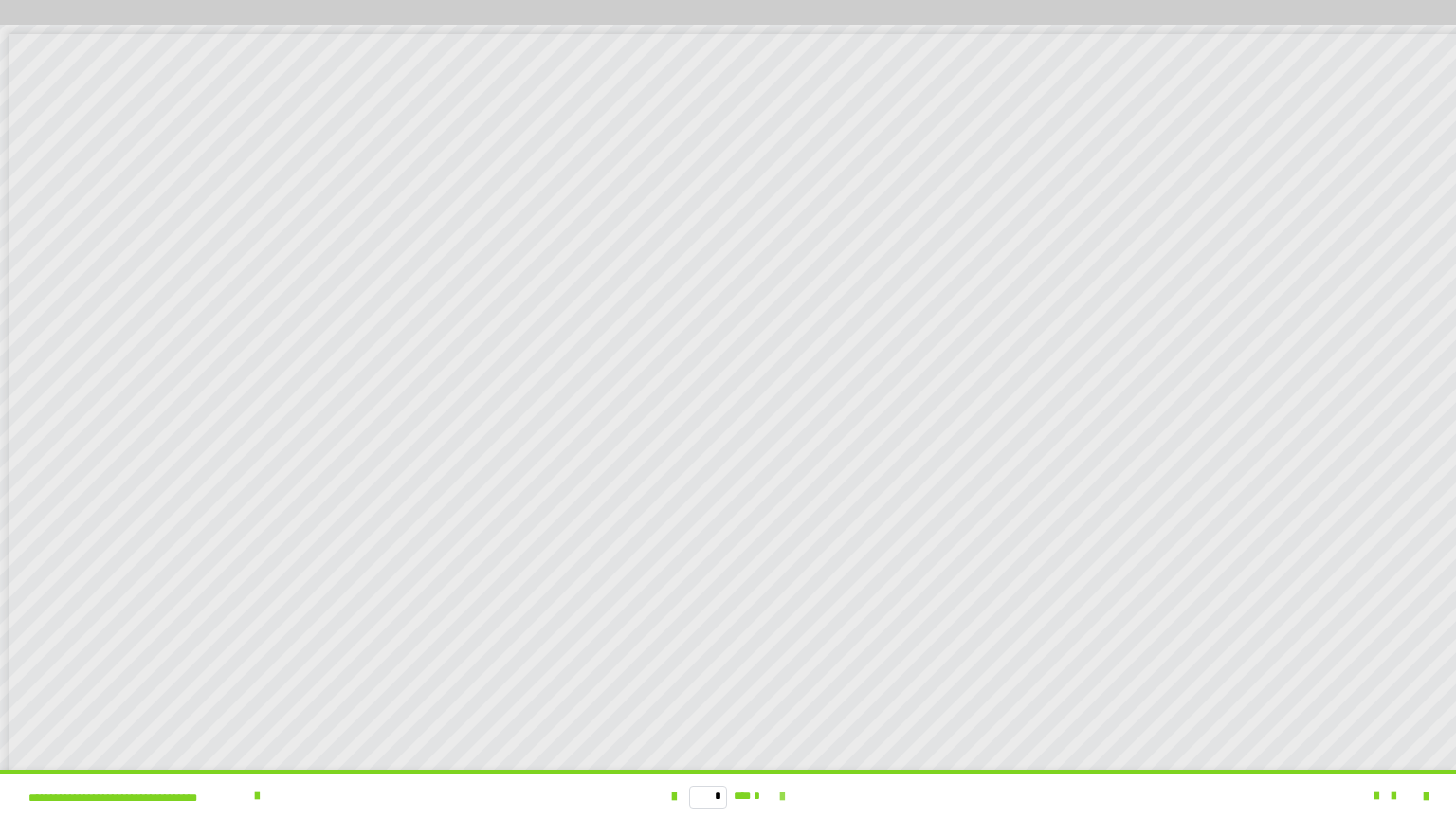 click on "* *** *" at bounding box center (728, 796) 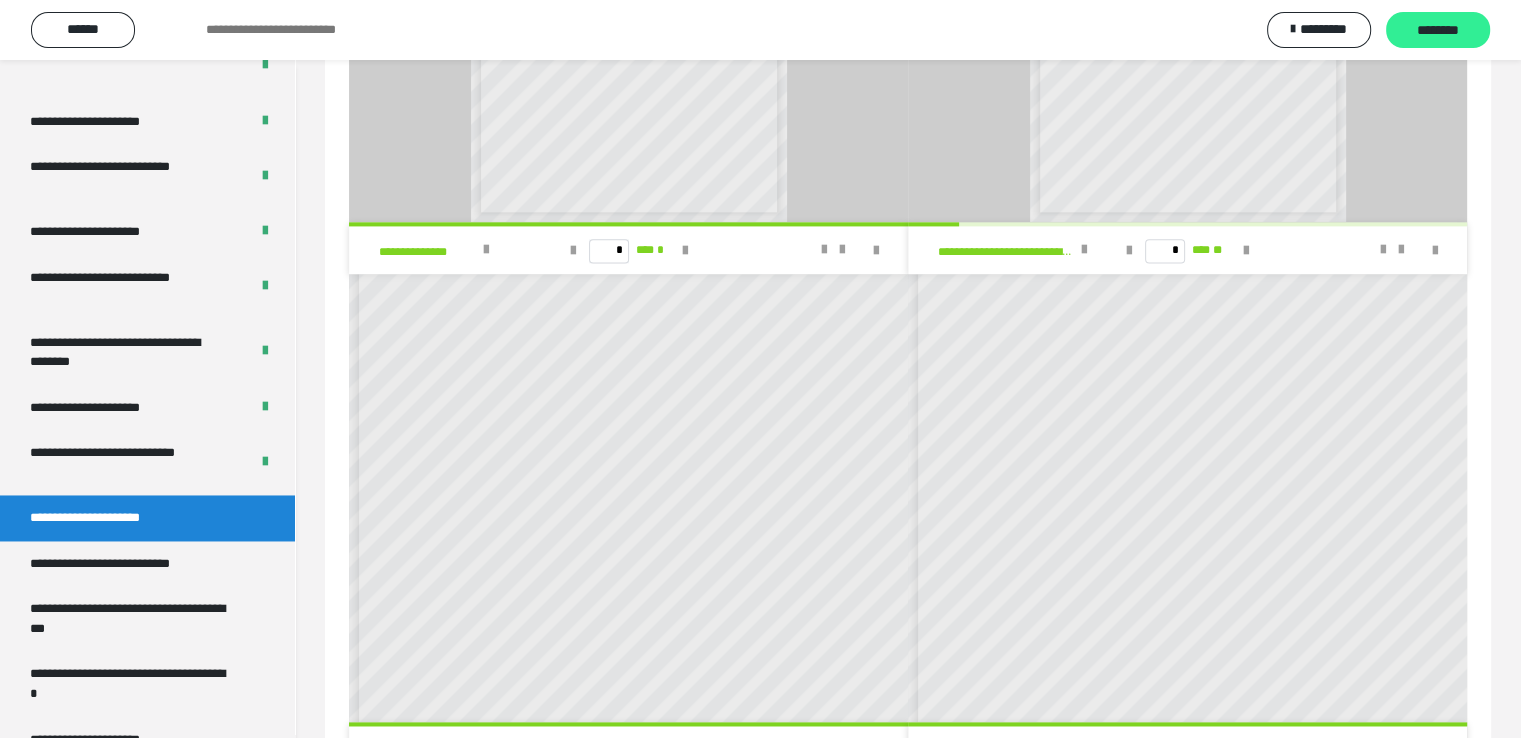 click on "********" at bounding box center [1438, 31] 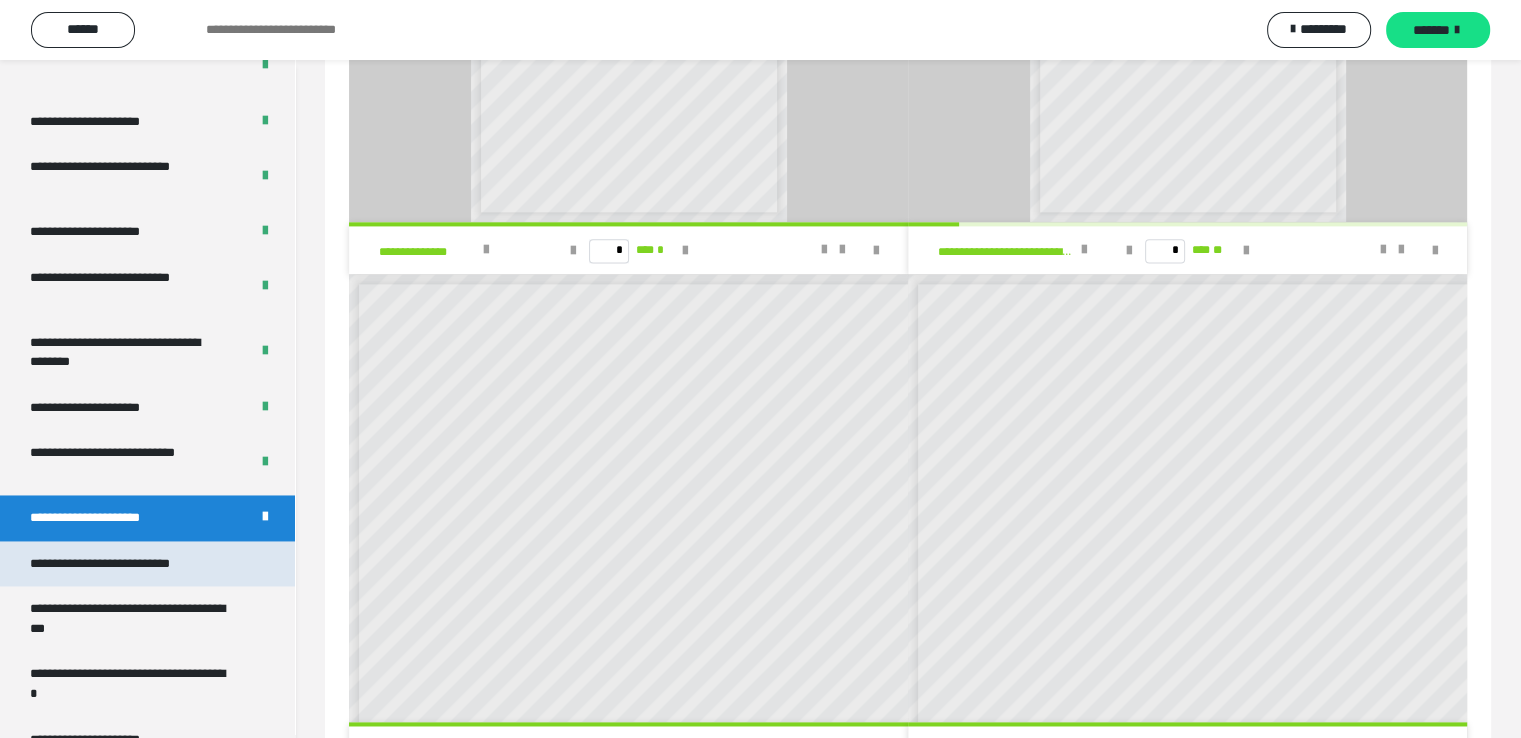 click on "**********" at bounding box center (129, 564) 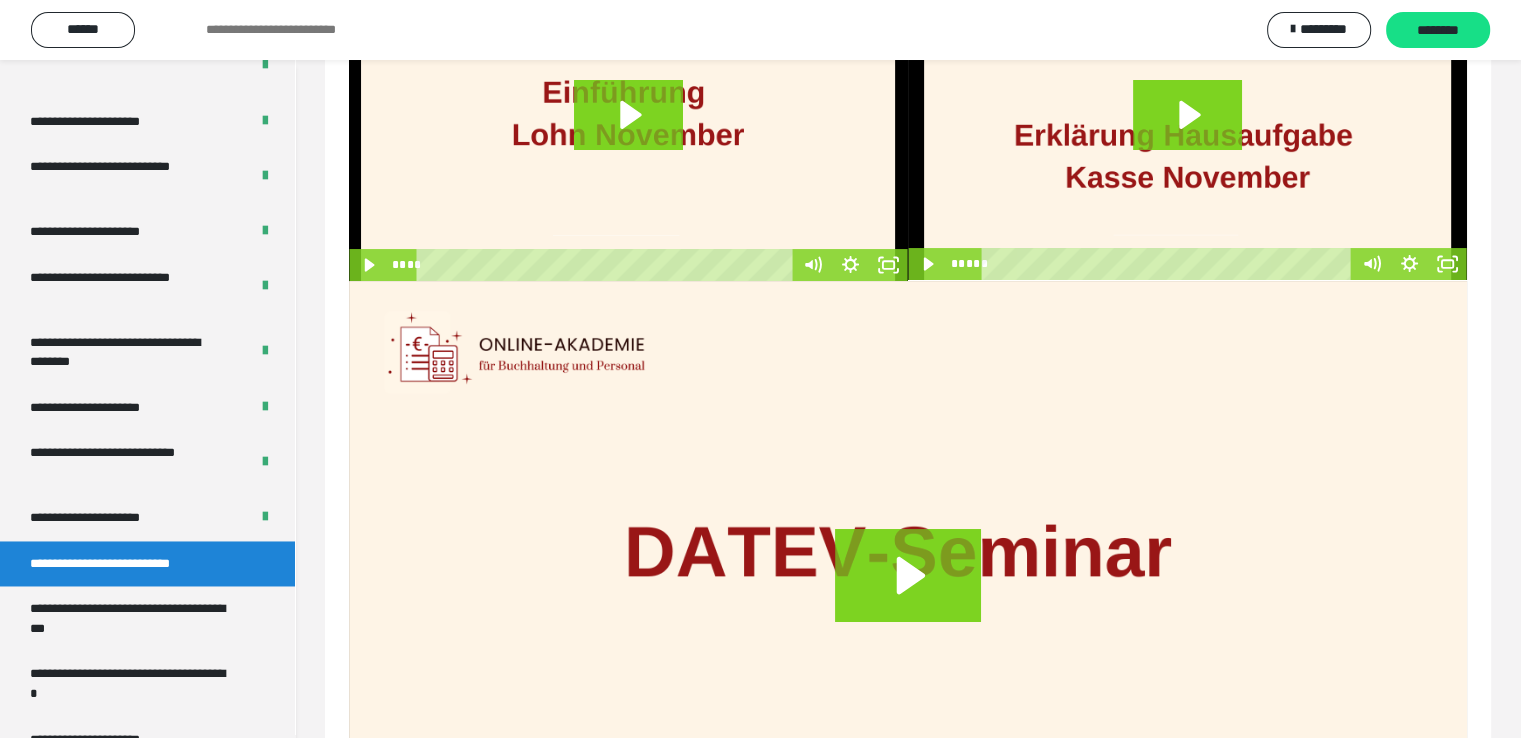 scroll, scrollTop: 0, scrollLeft: 0, axis: both 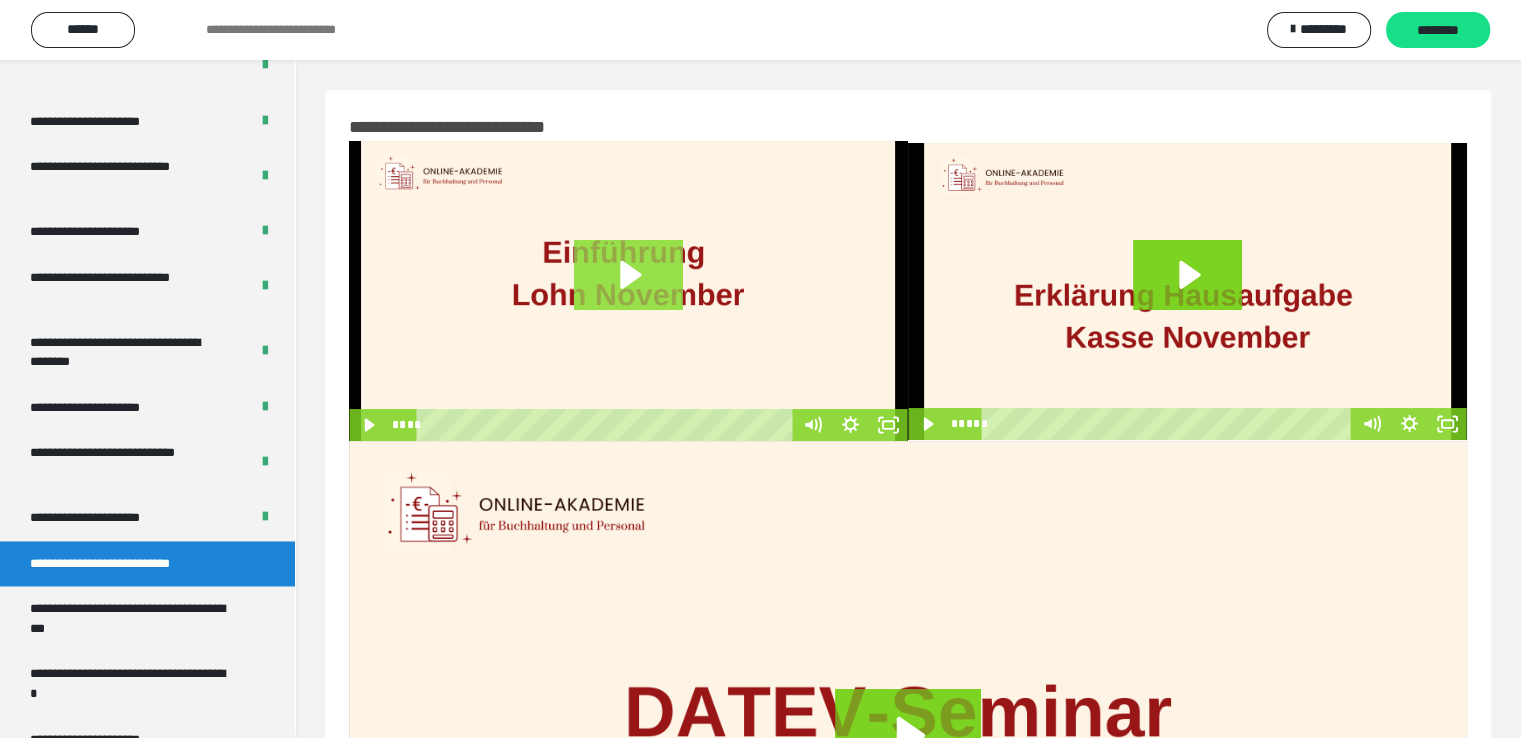 click 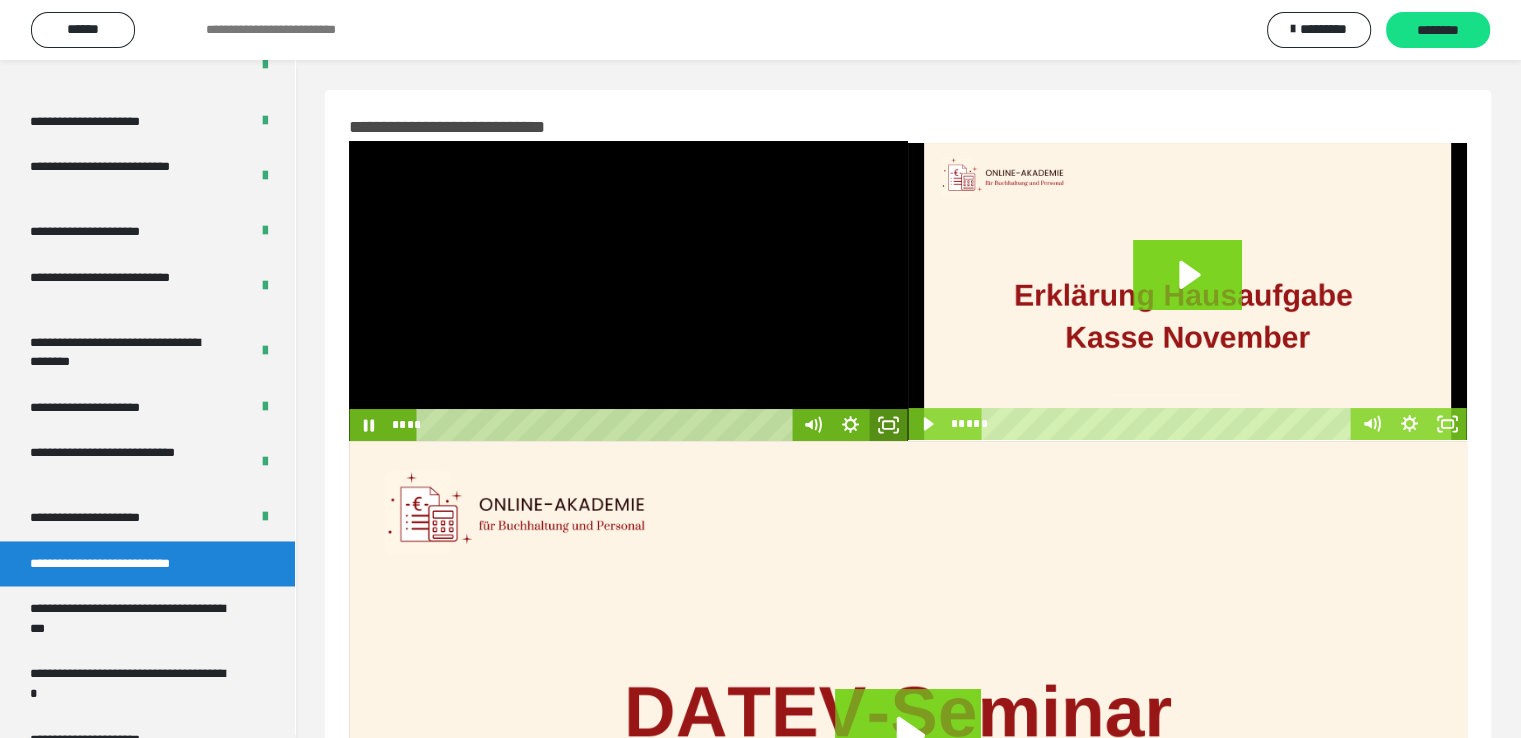 click 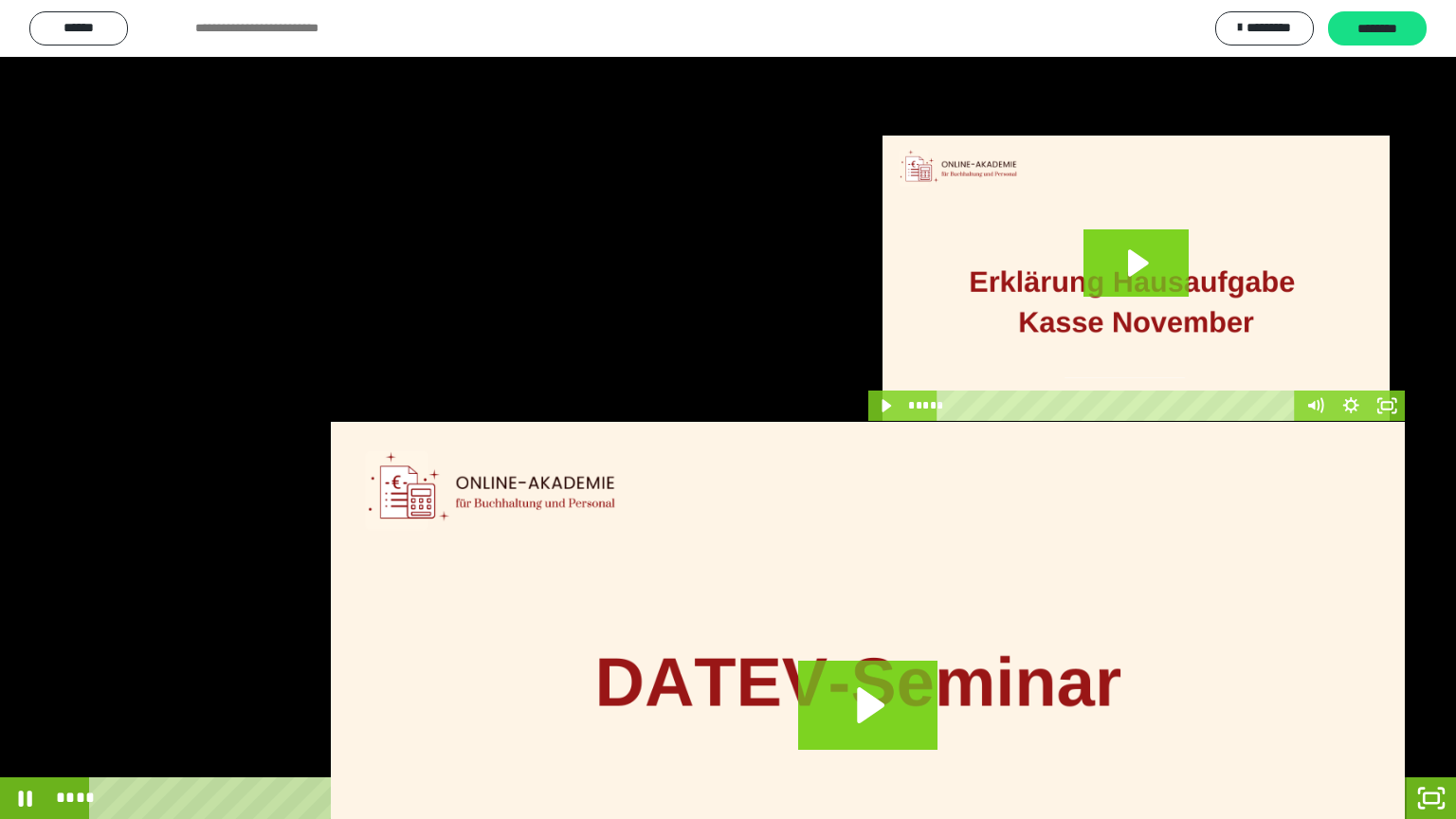 click 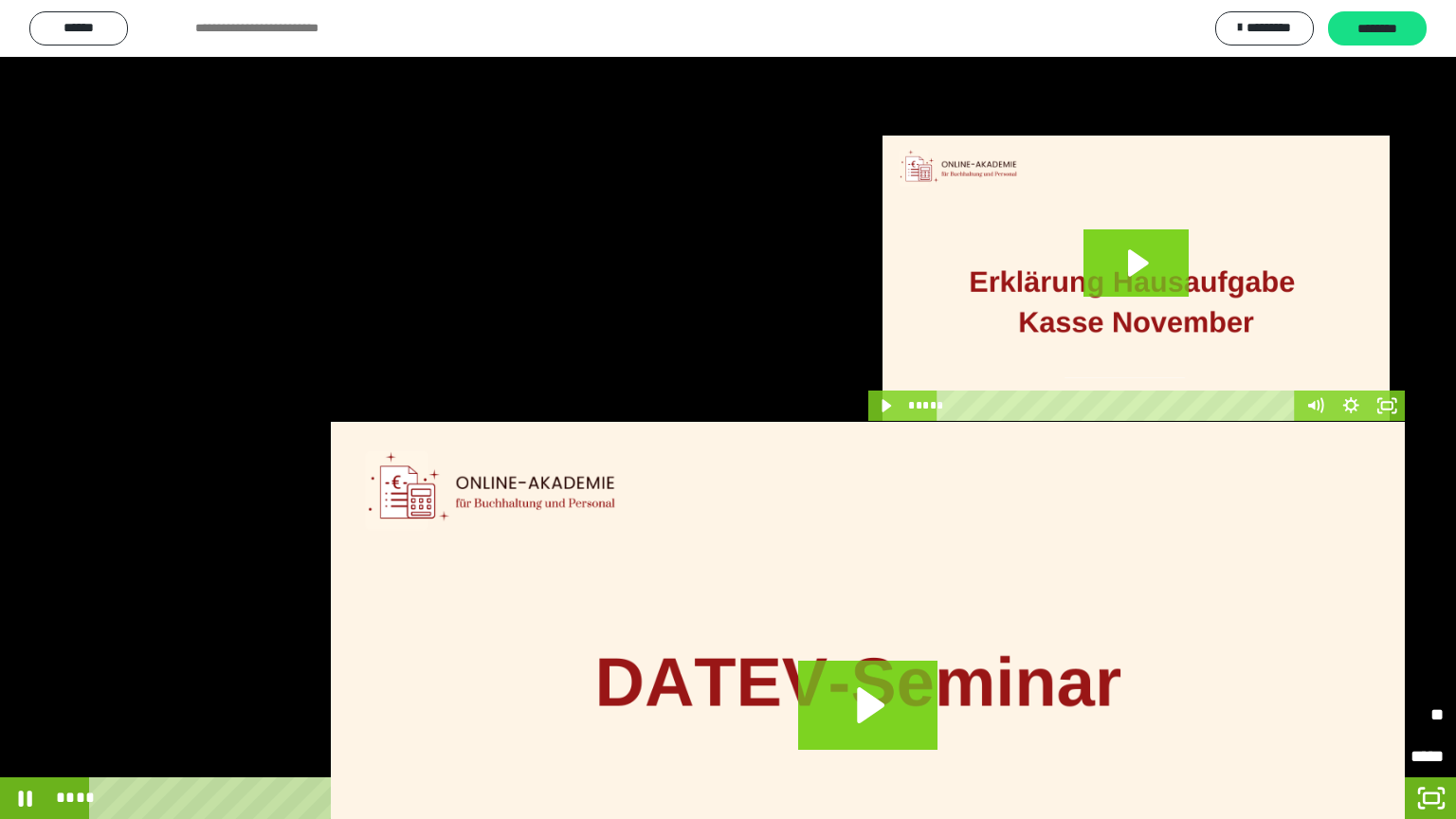 click on "********" at bounding box center (1314, 715) 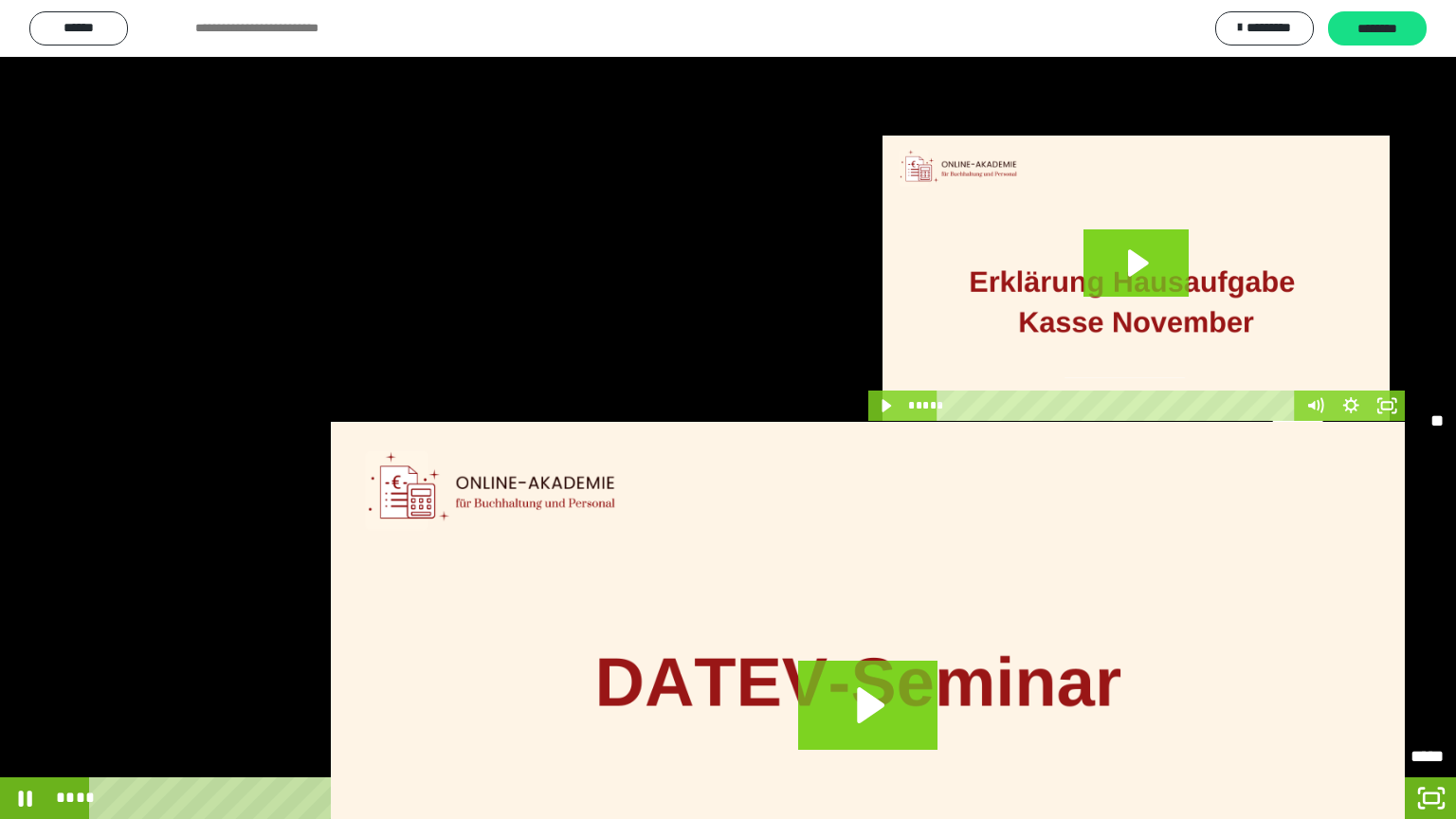 click on "****" at bounding box center [1357, 631] 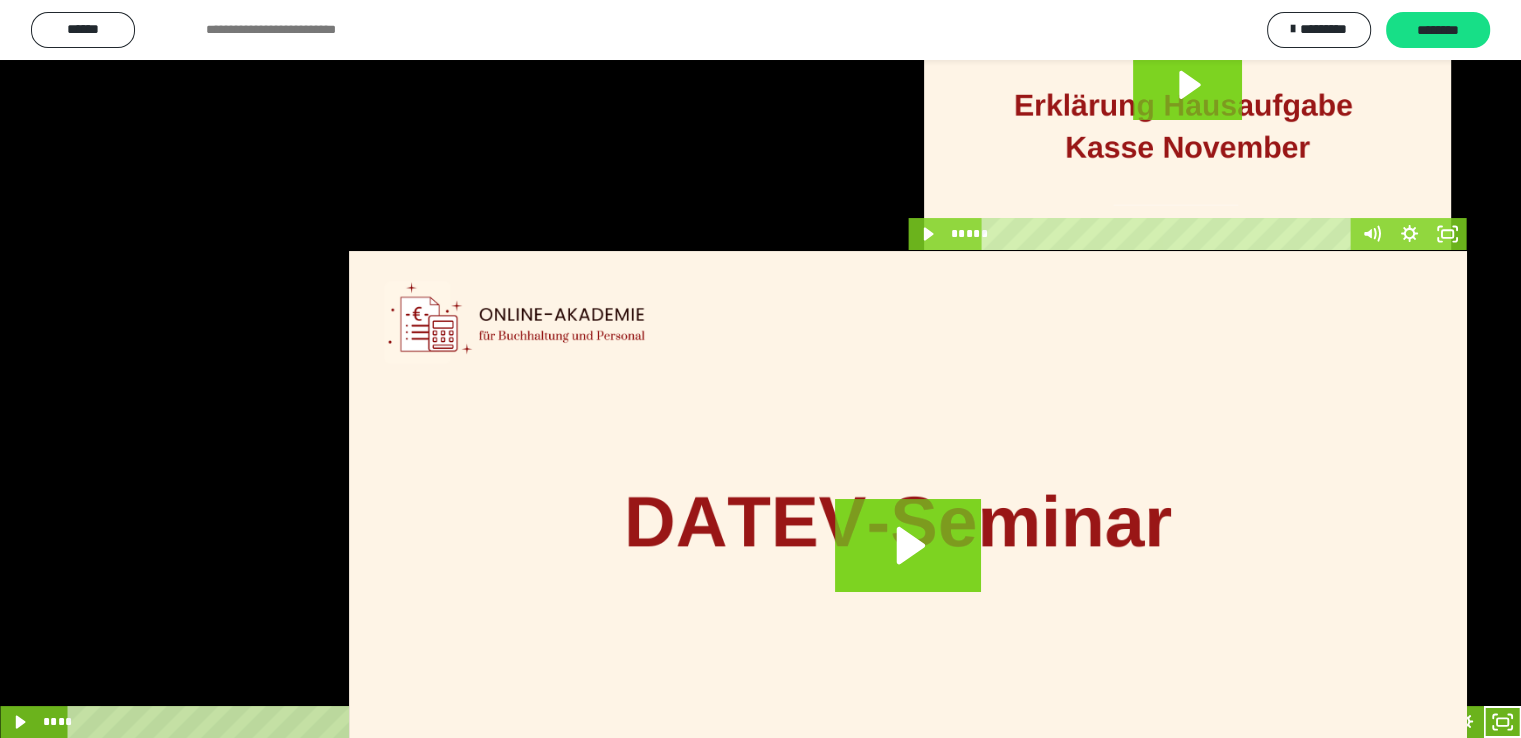 scroll, scrollTop: 204, scrollLeft: 0, axis: vertical 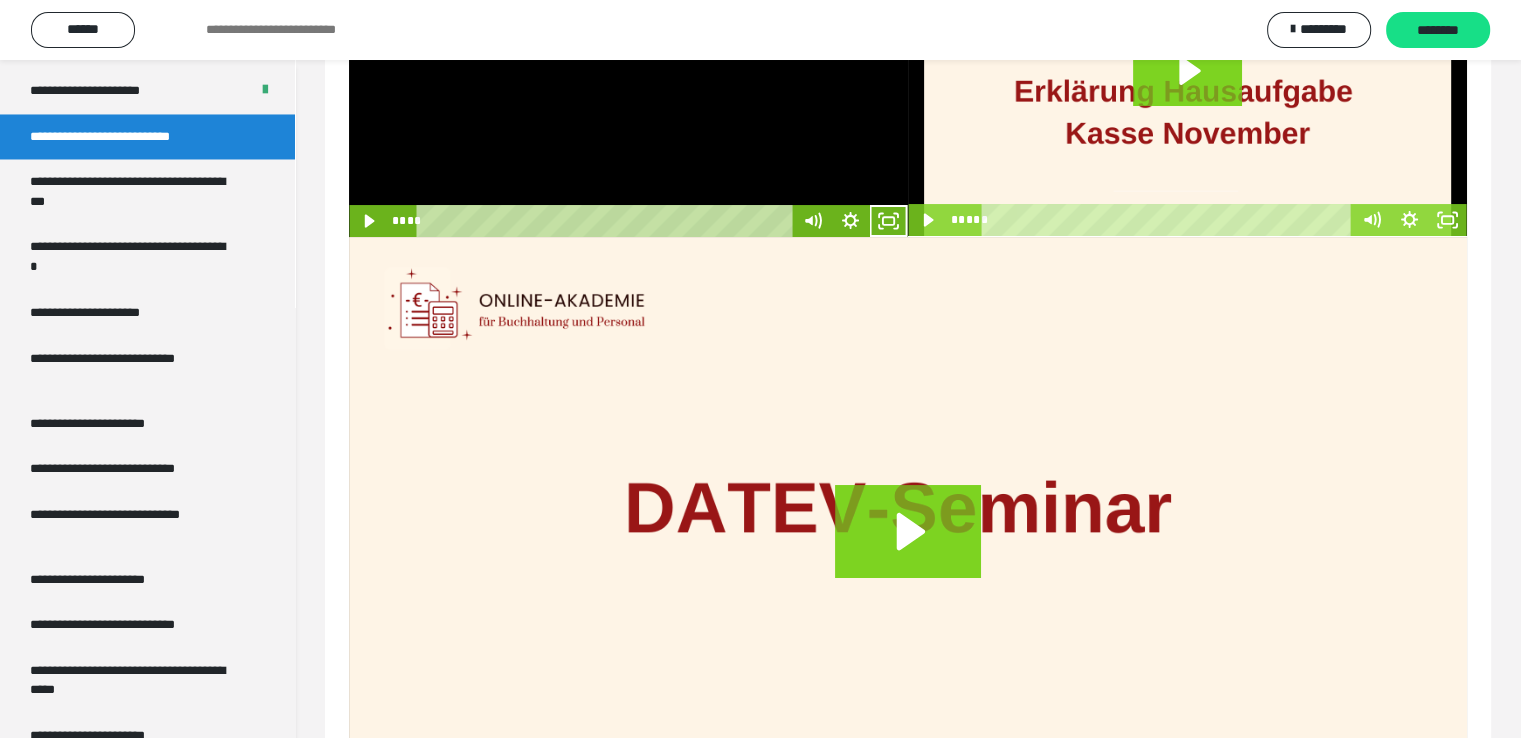 type 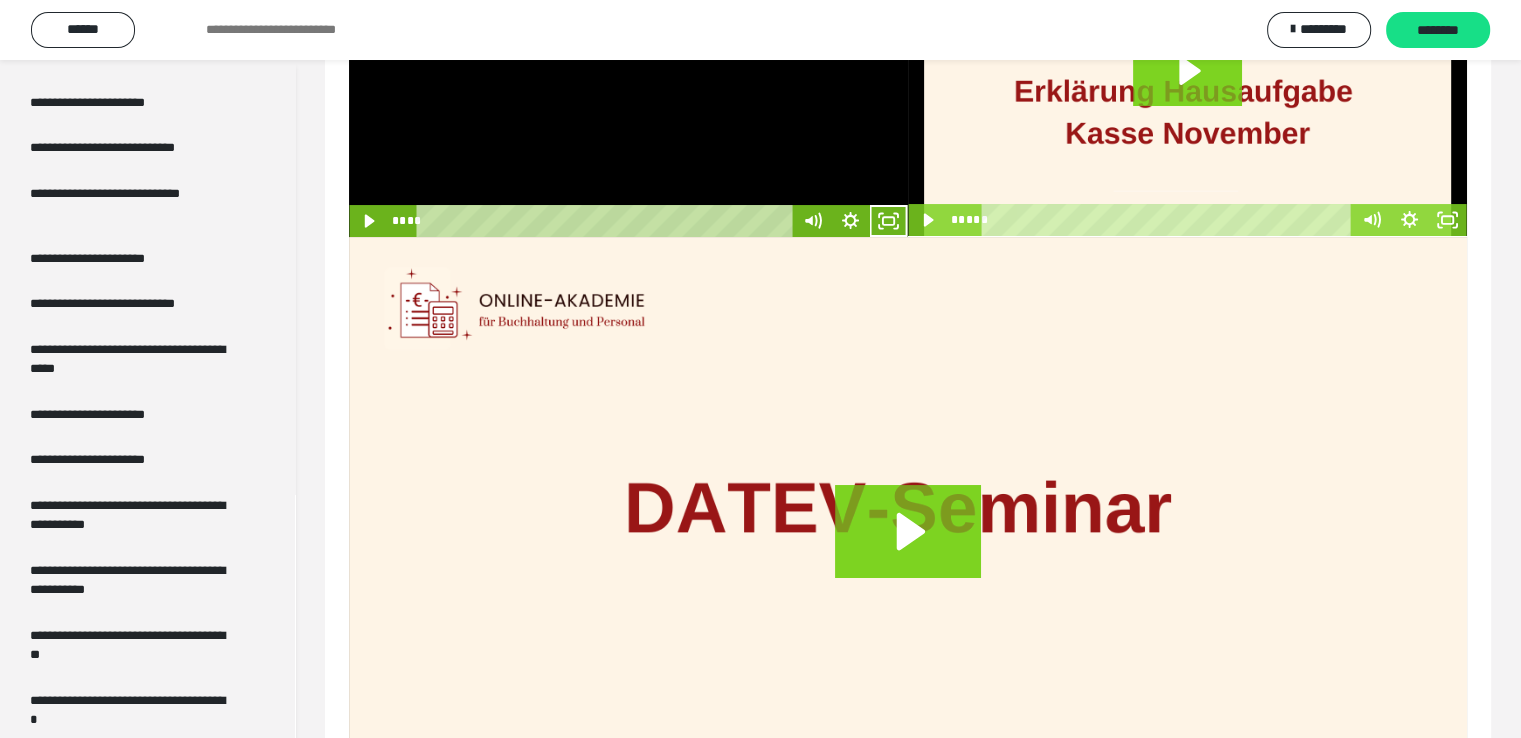 scroll, scrollTop: 3891, scrollLeft: 0, axis: vertical 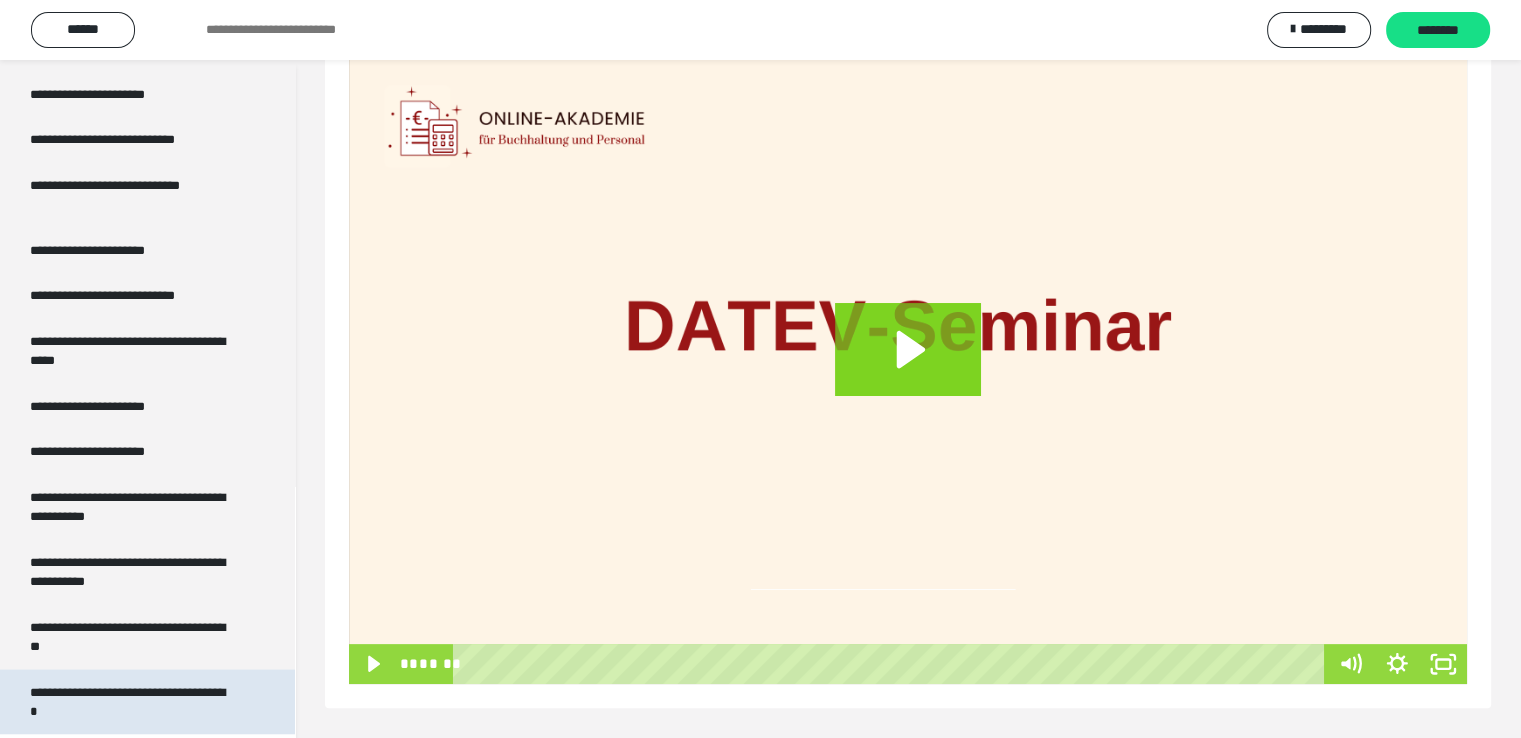 click on "**********" at bounding box center [132, 702] 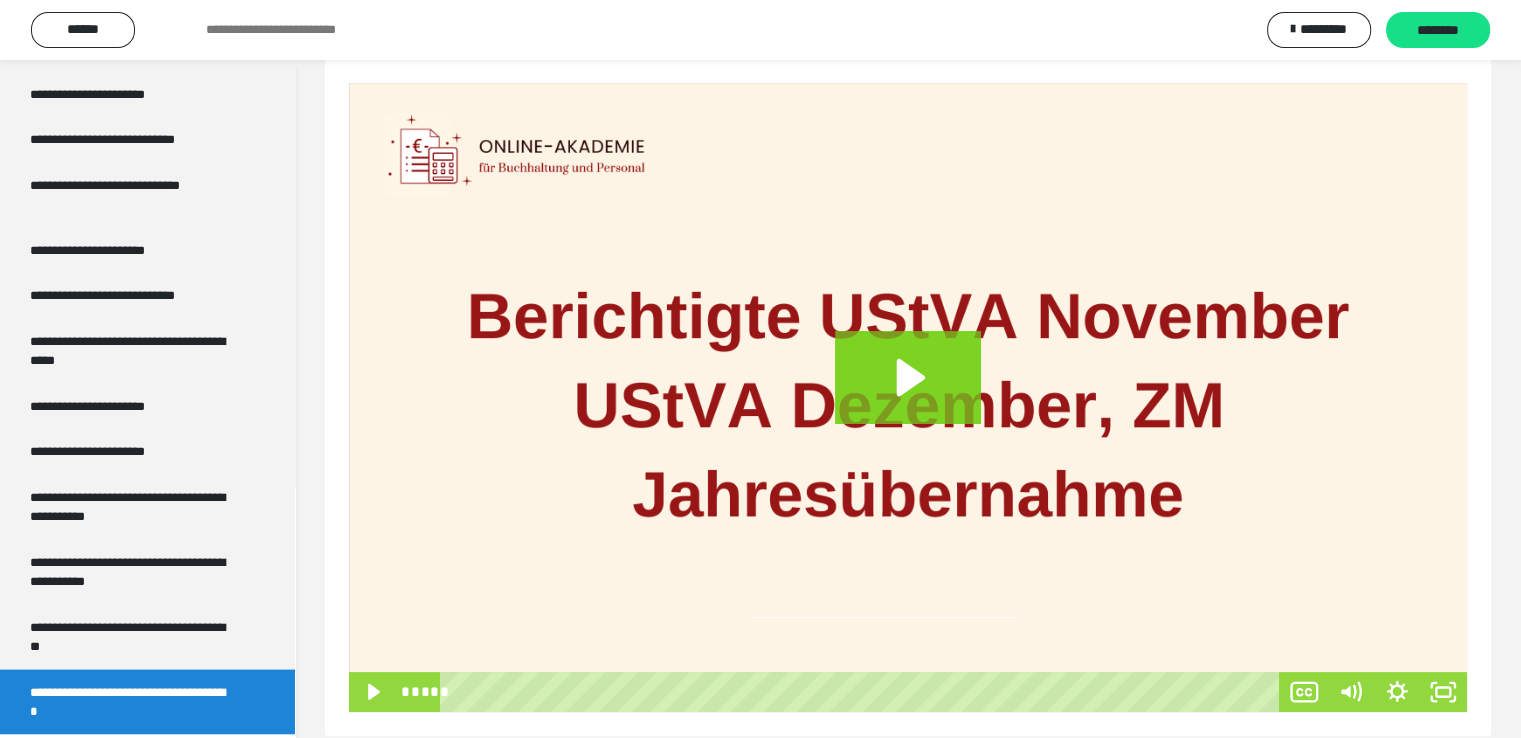 scroll, scrollTop: 304, scrollLeft: 0, axis: vertical 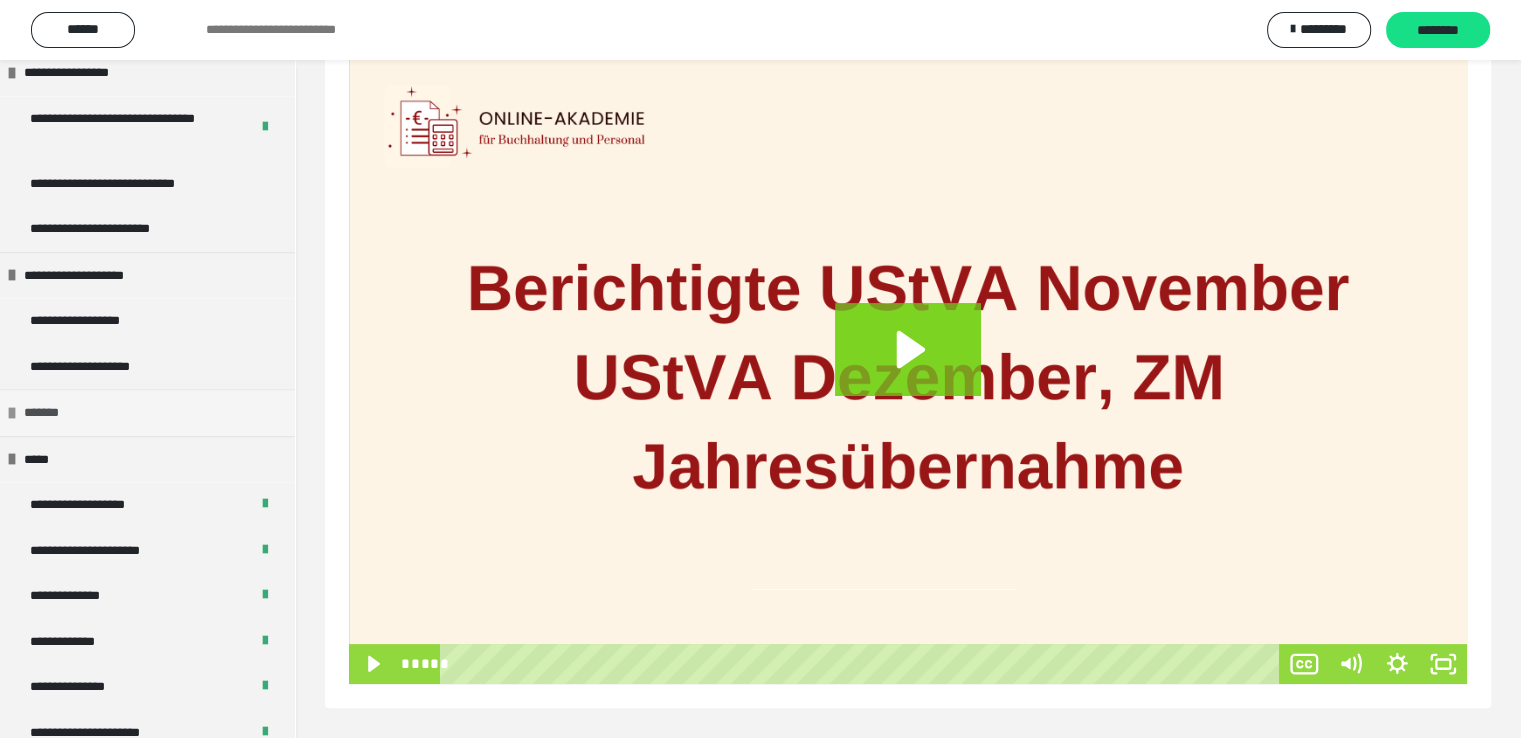 click on "*******" at bounding box center (48, 413) 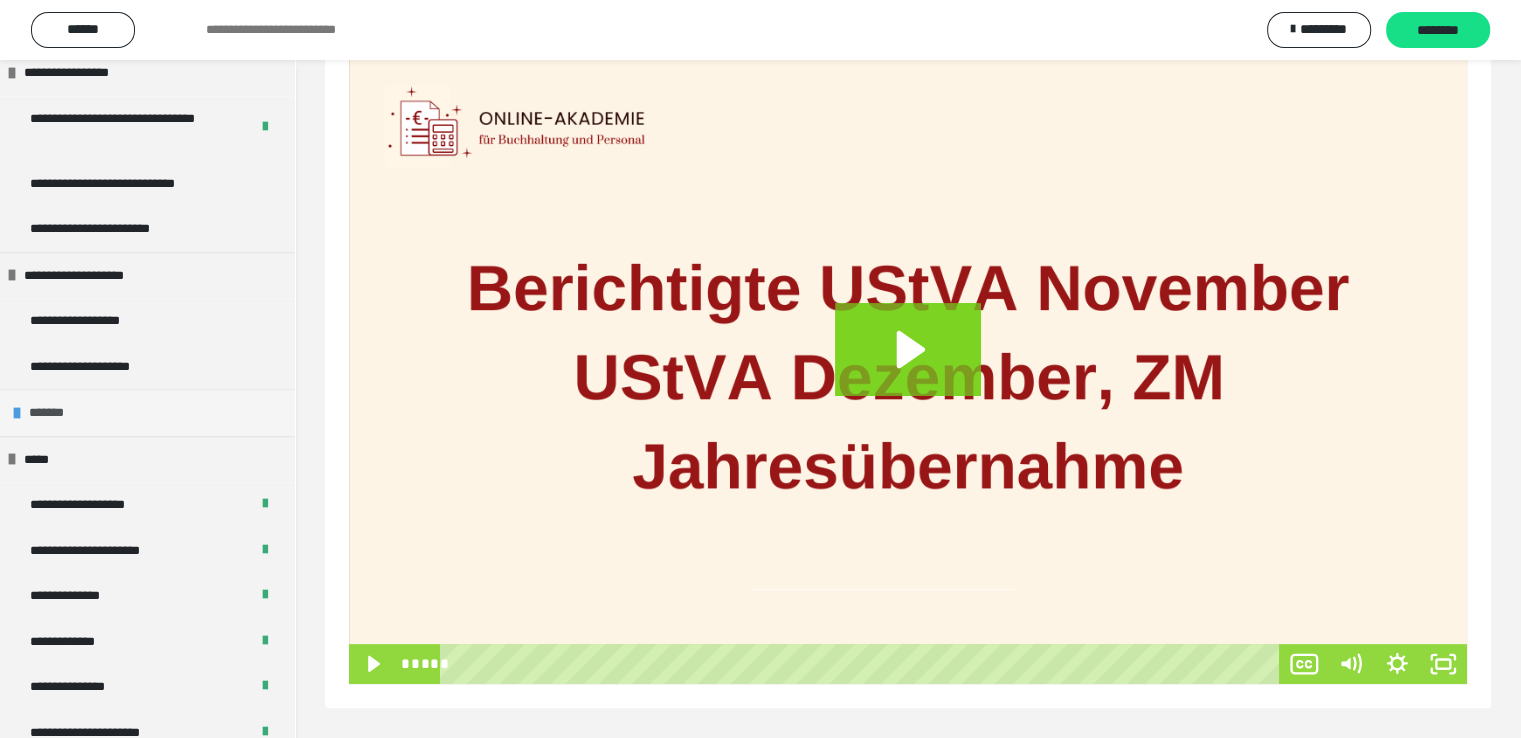 click on "*******" at bounding box center (53, 413) 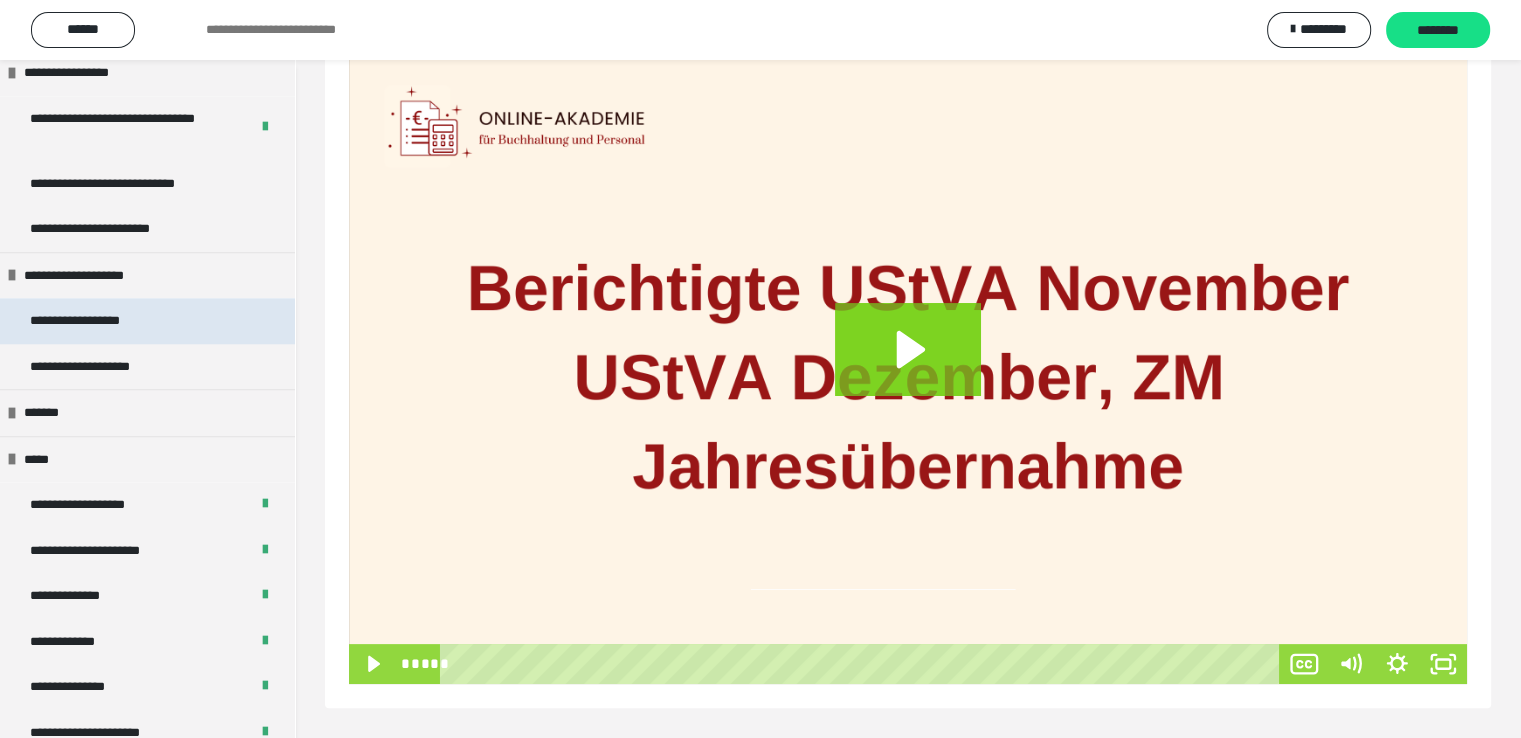 click on "**********" at bounding box center (98, 321) 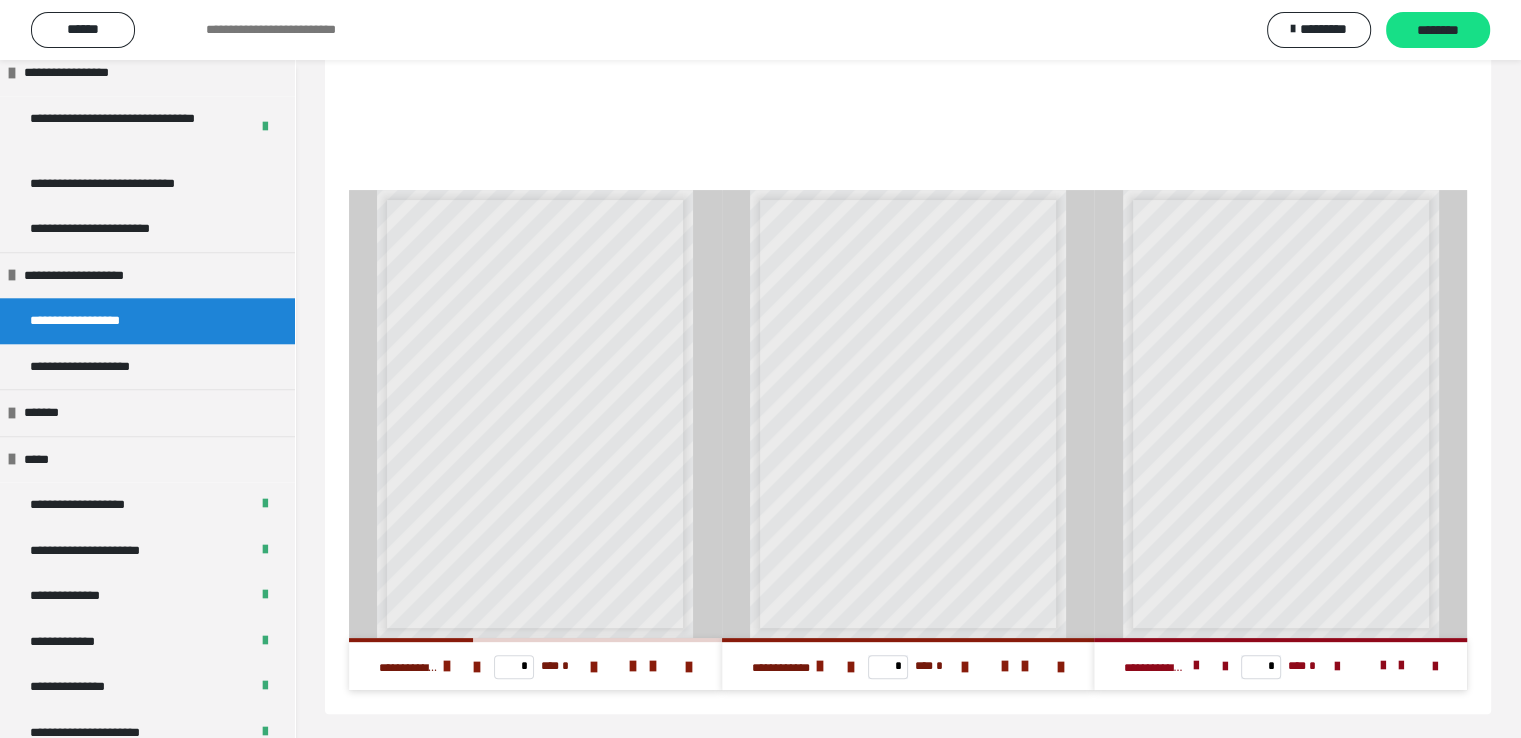 scroll, scrollTop: 438, scrollLeft: 0, axis: vertical 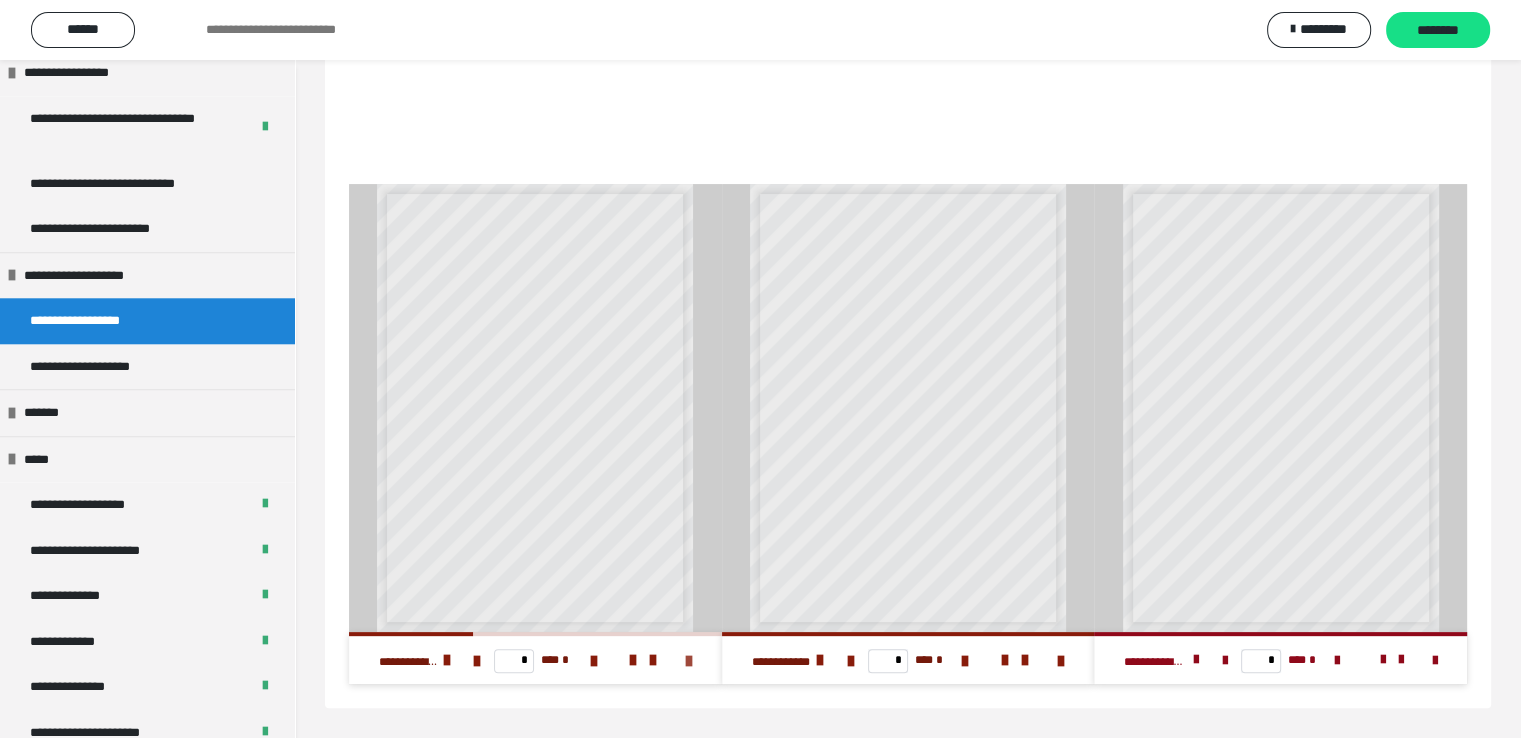 click at bounding box center [689, 661] 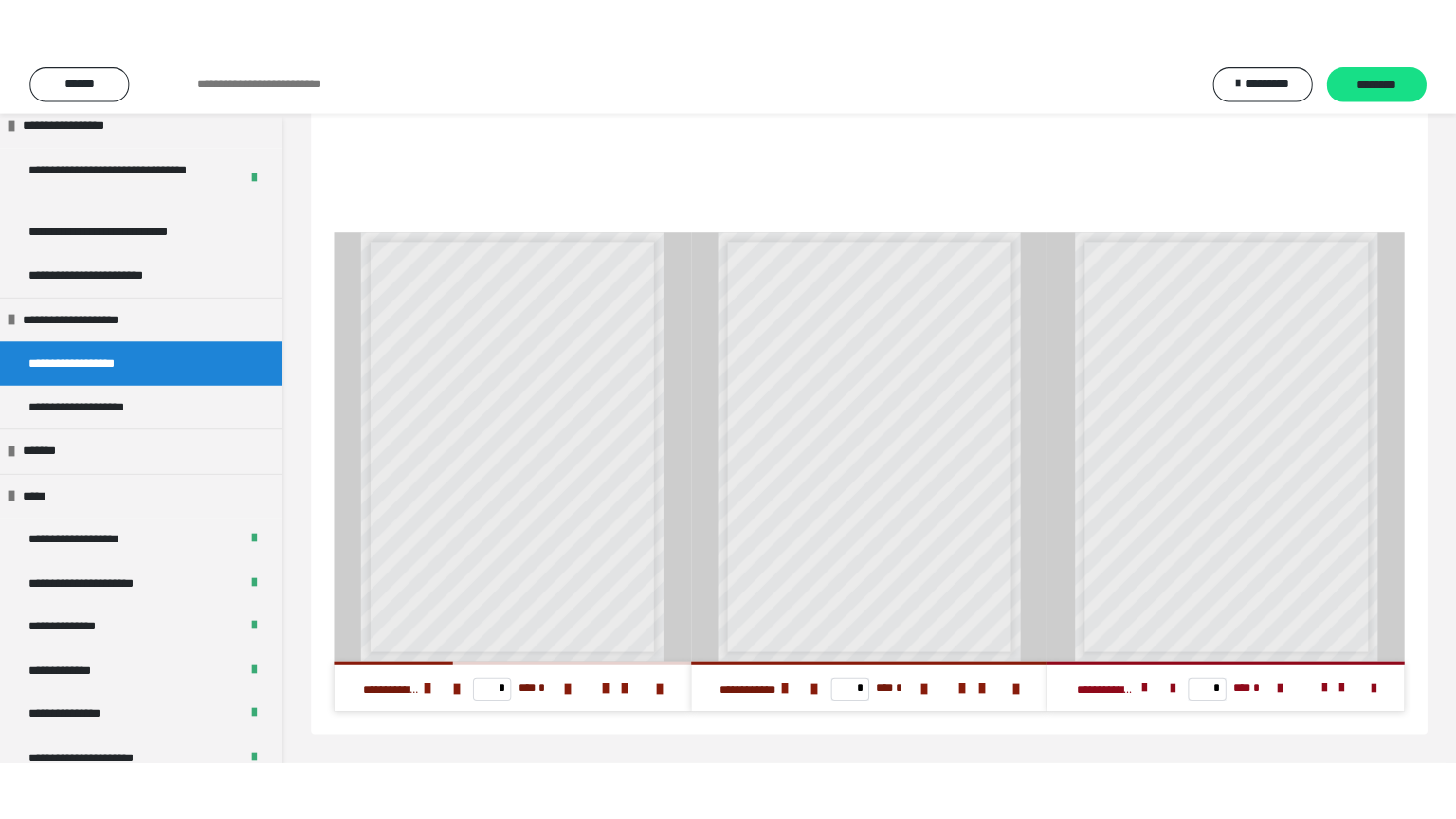 scroll, scrollTop: 297, scrollLeft: 0, axis: vertical 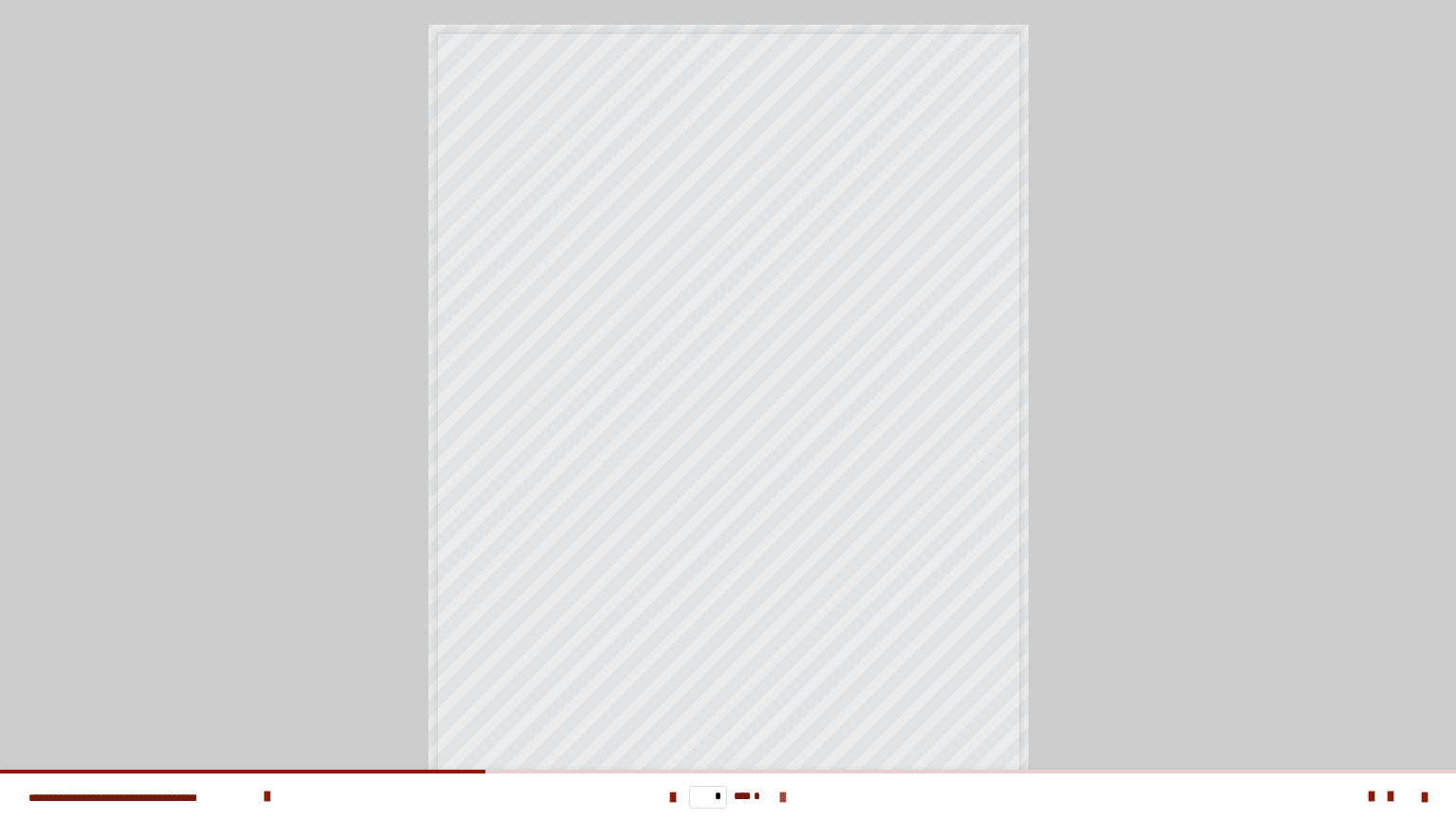 click at bounding box center (783, 797) 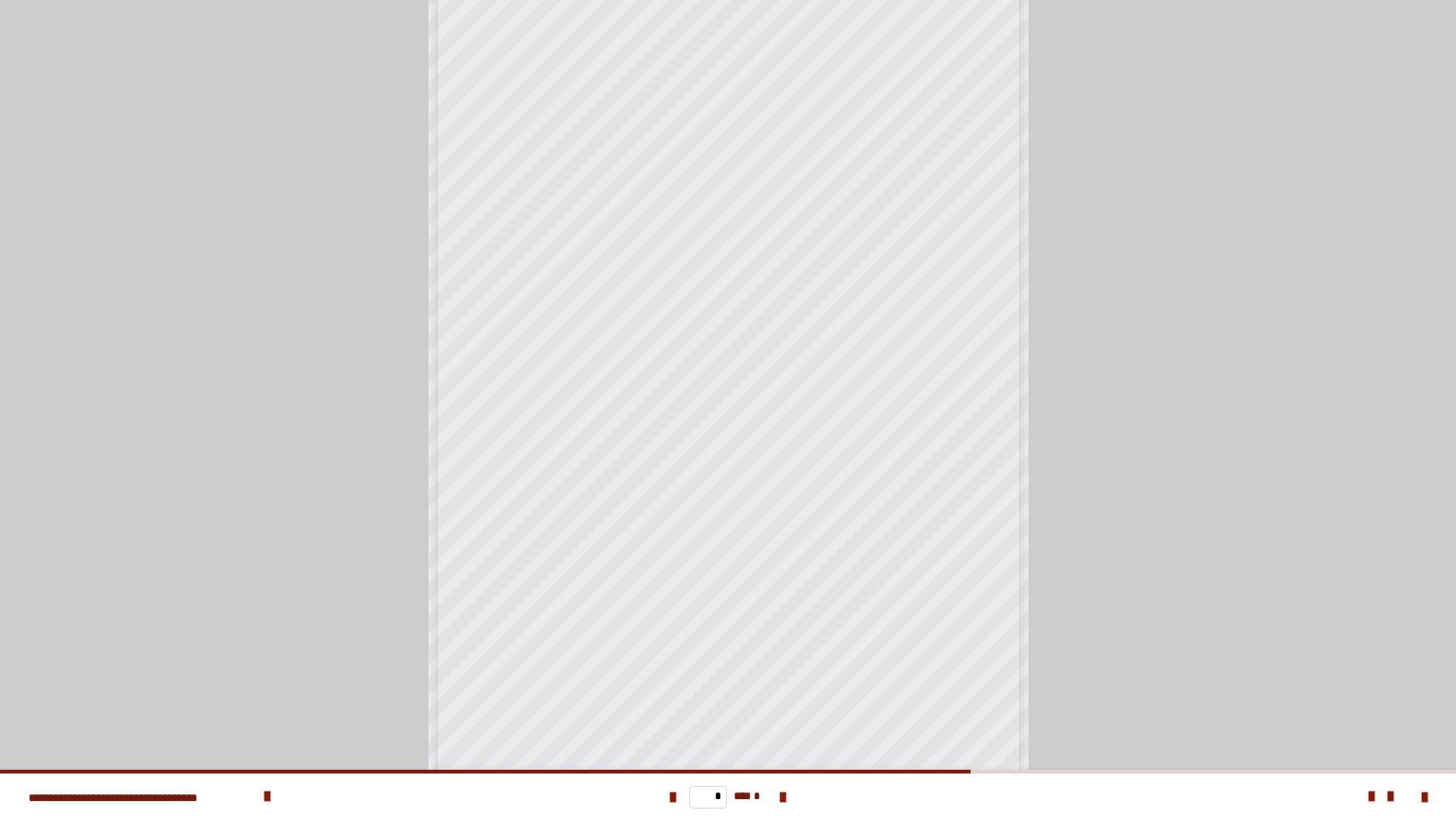 scroll, scrollTop: 55, scrollLeft: 0, axis: vertical 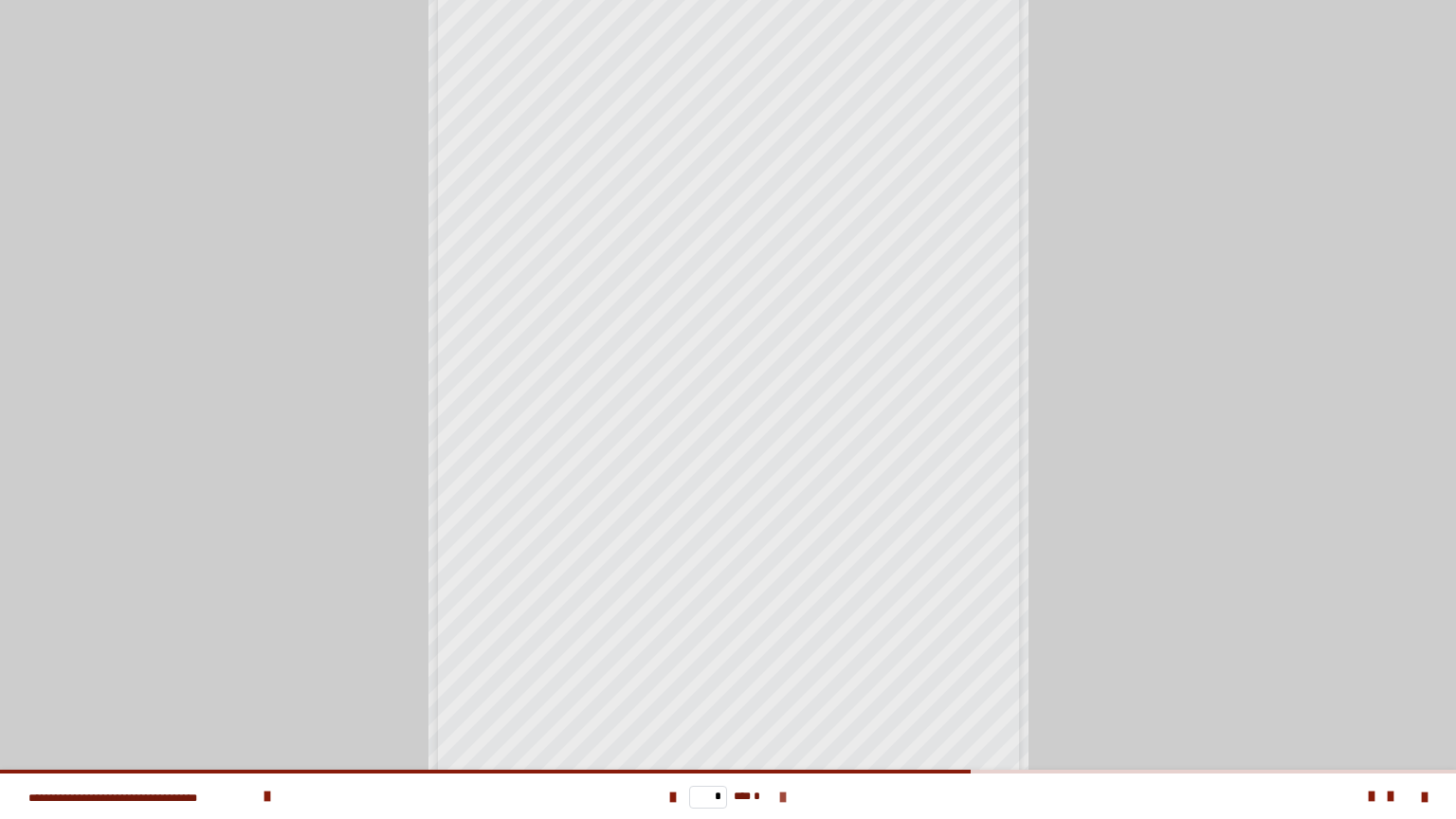 click at bounding box center [783, 797] 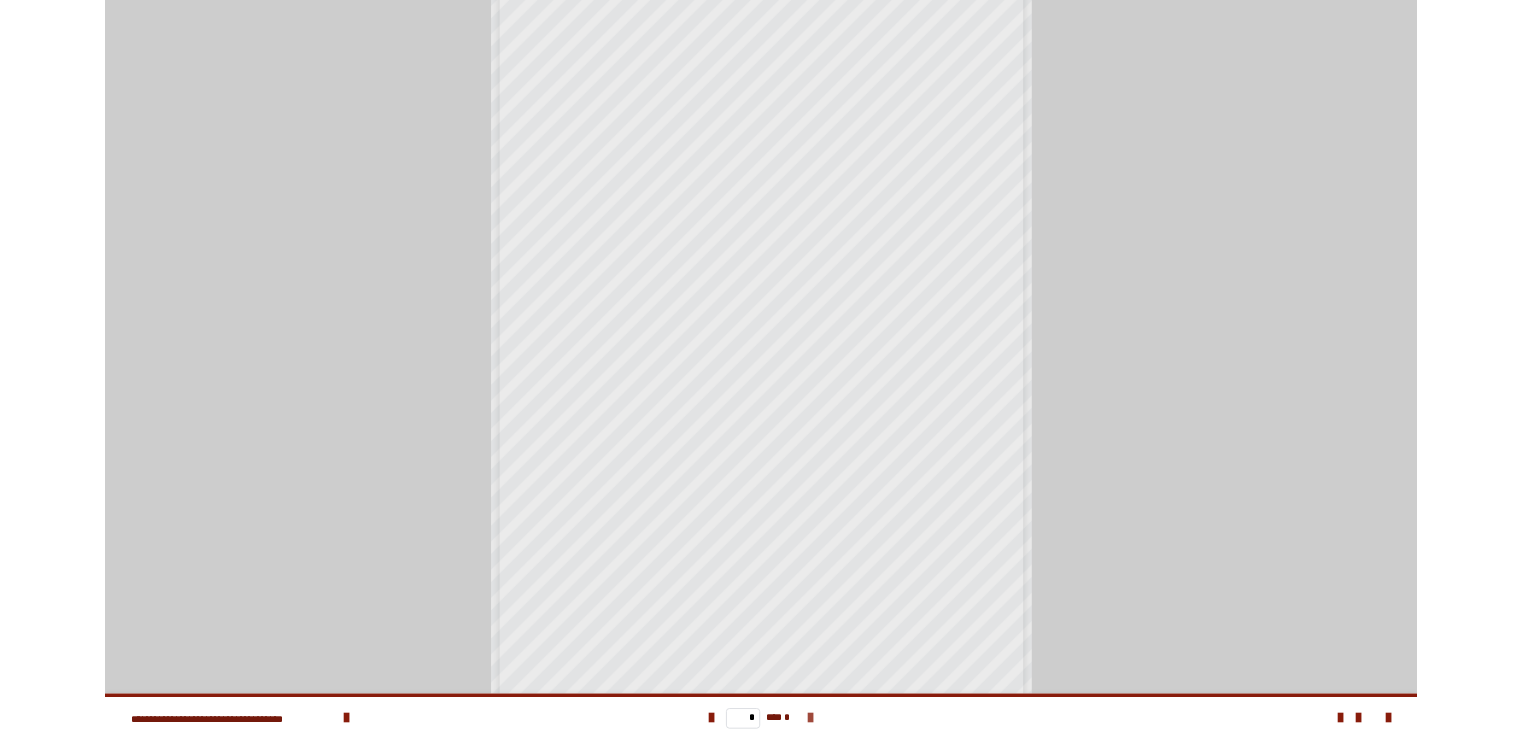 scroll, scrollTop: 0, scrollLeft: 0, axis: both 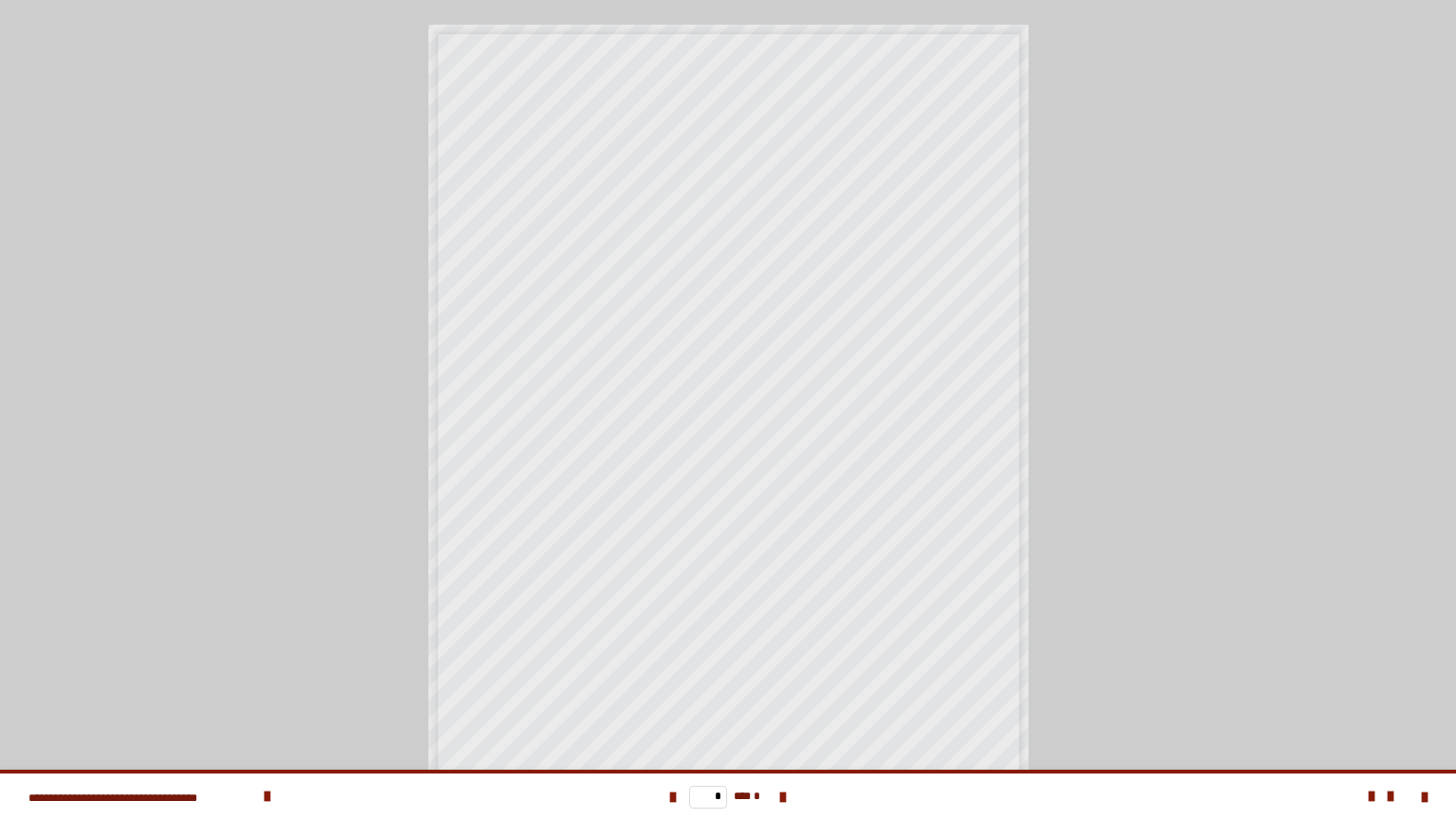 click on "* *** *" at bounding box center [728, 796] 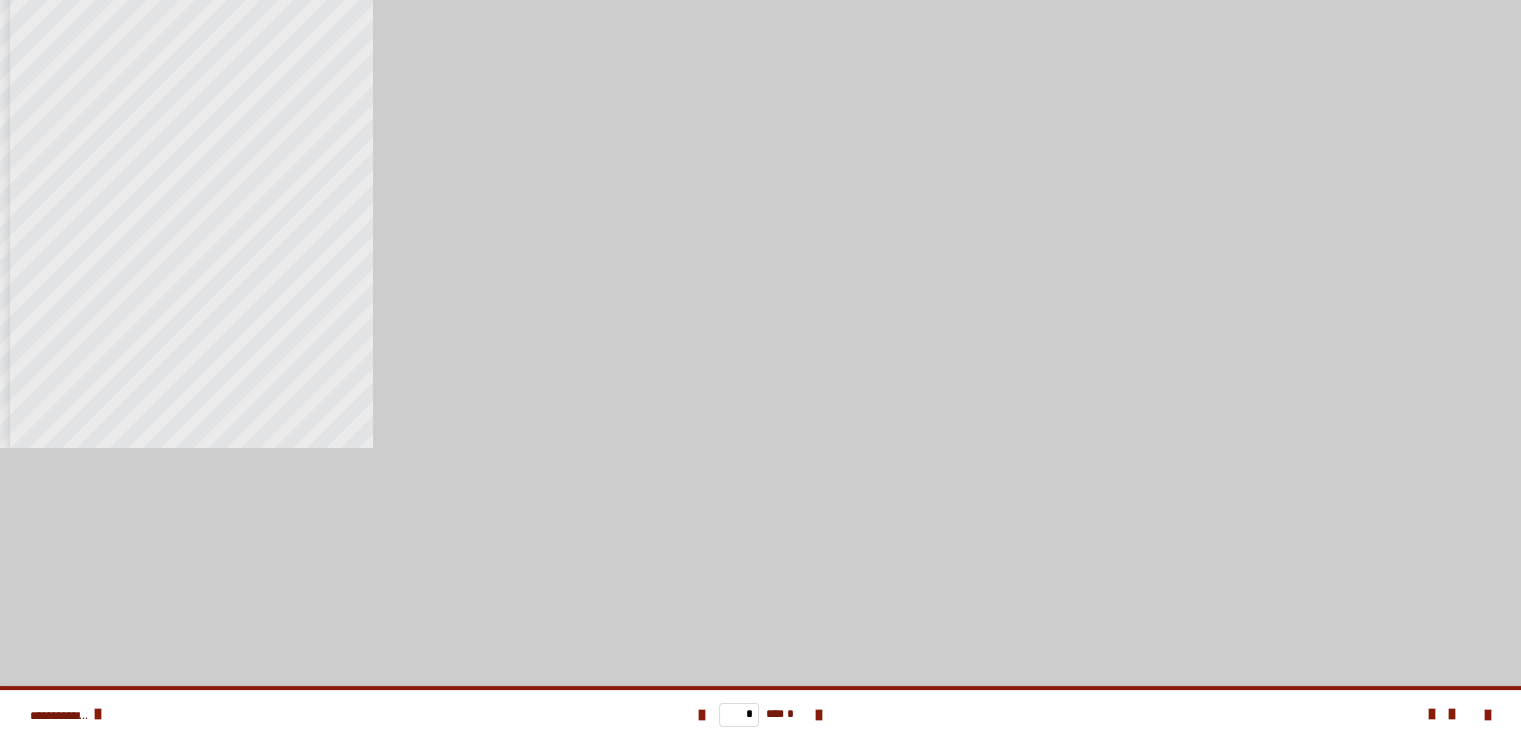 scroll, scrollTop: 25, scrollLeft: 0, axis: vertical 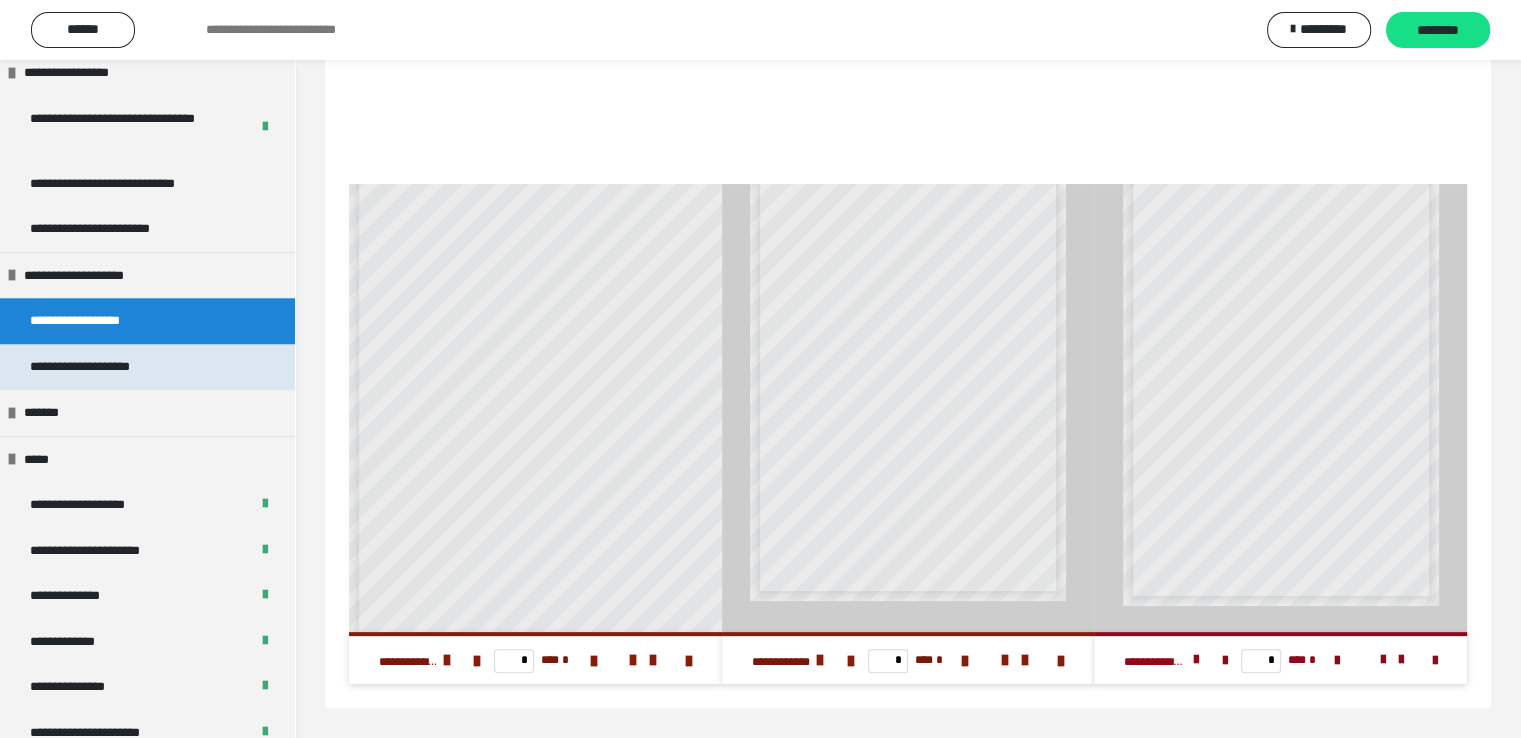 click on "**********" at bounding box center (102, 367) 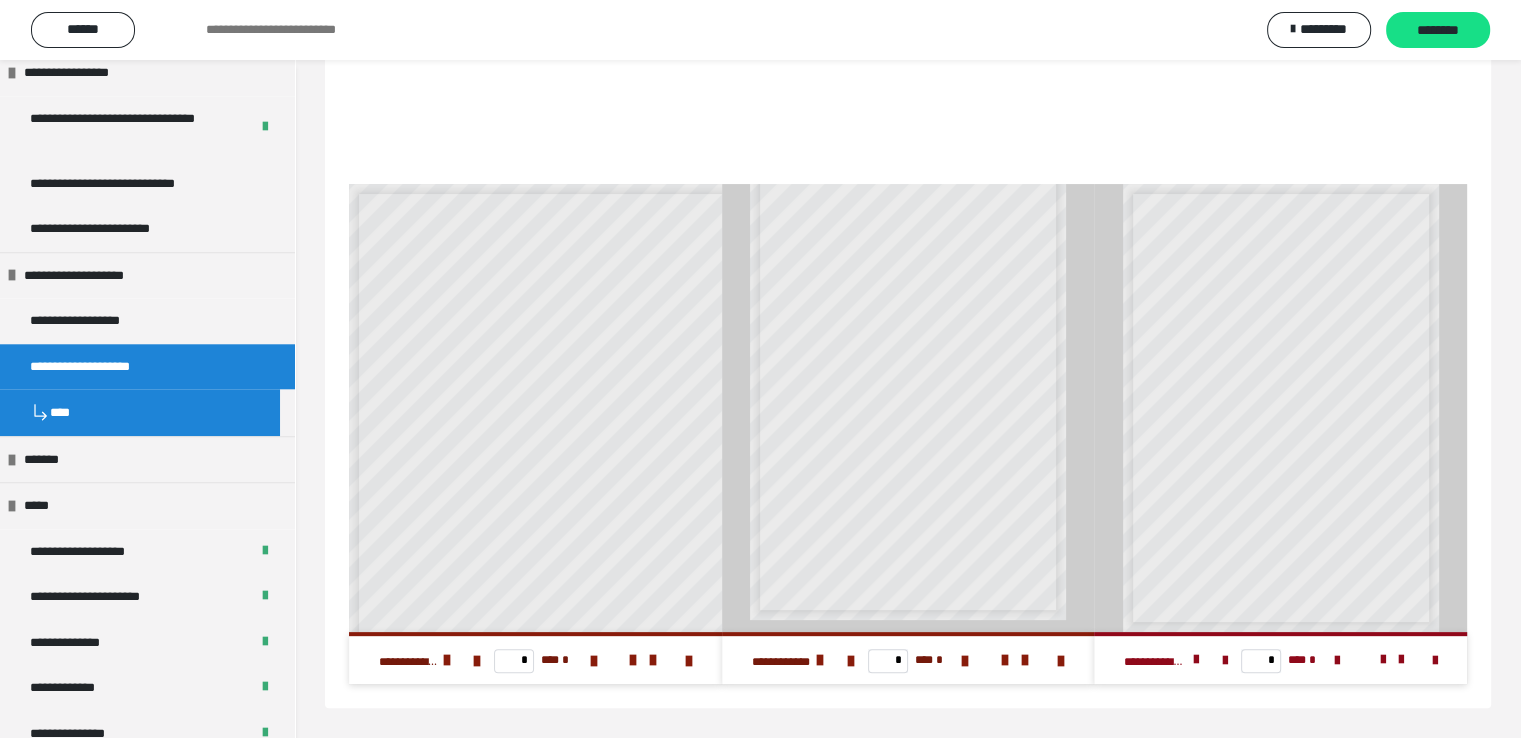 scroll, scrollTop: 12, scrollLeft: 0, axis: vertical 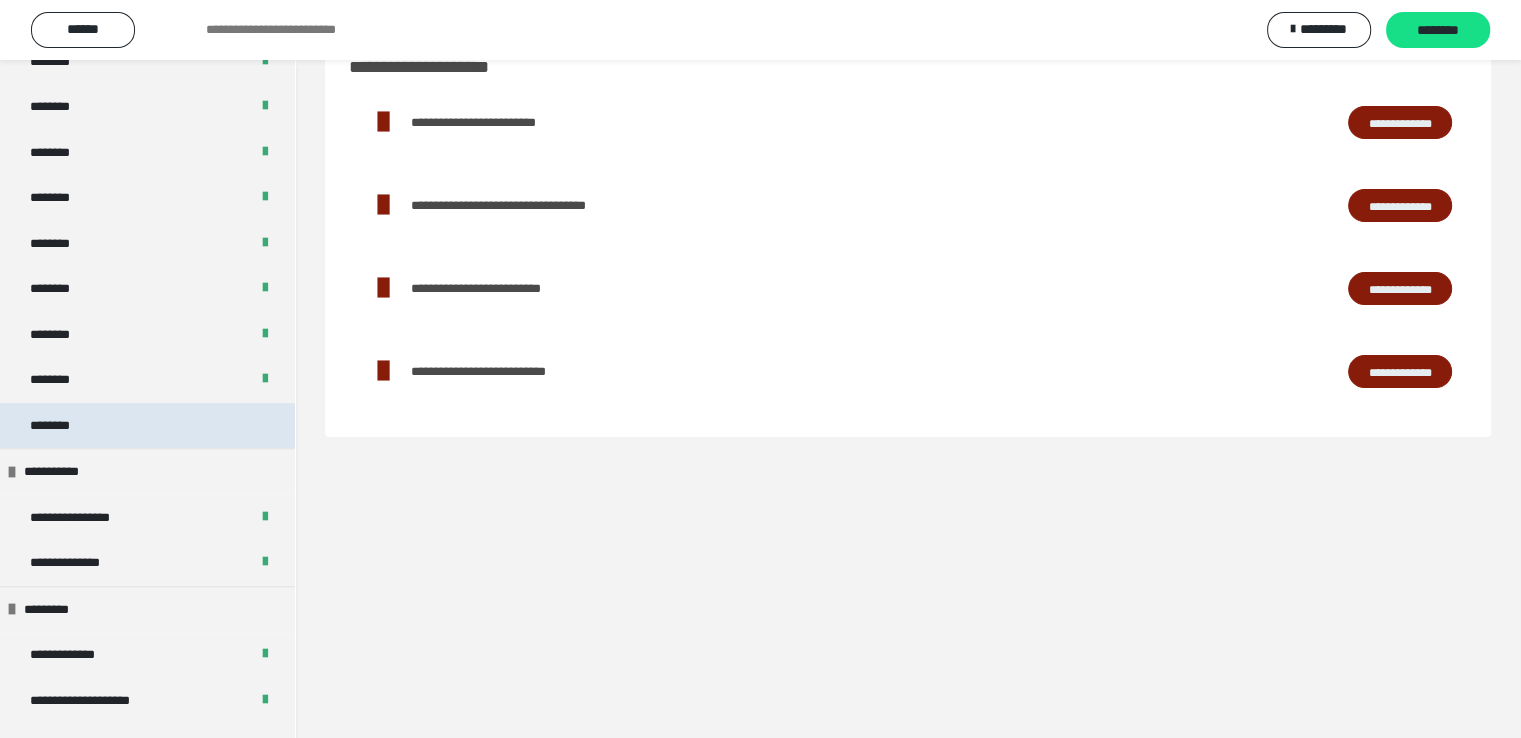click on "********" at bounding box center (61, 426) 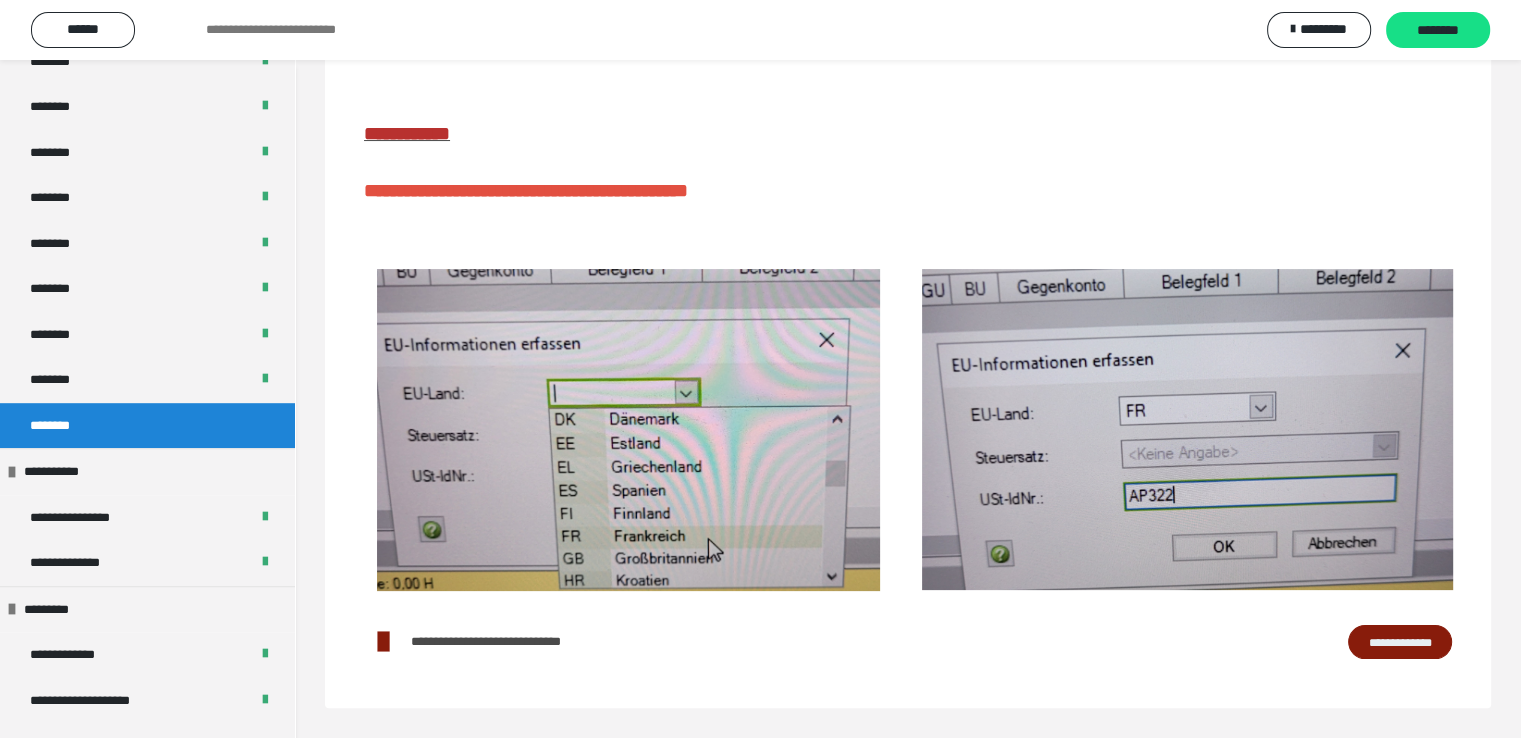 scroll, scrollTop: 303, scrollLeft: 0, axis: vertical 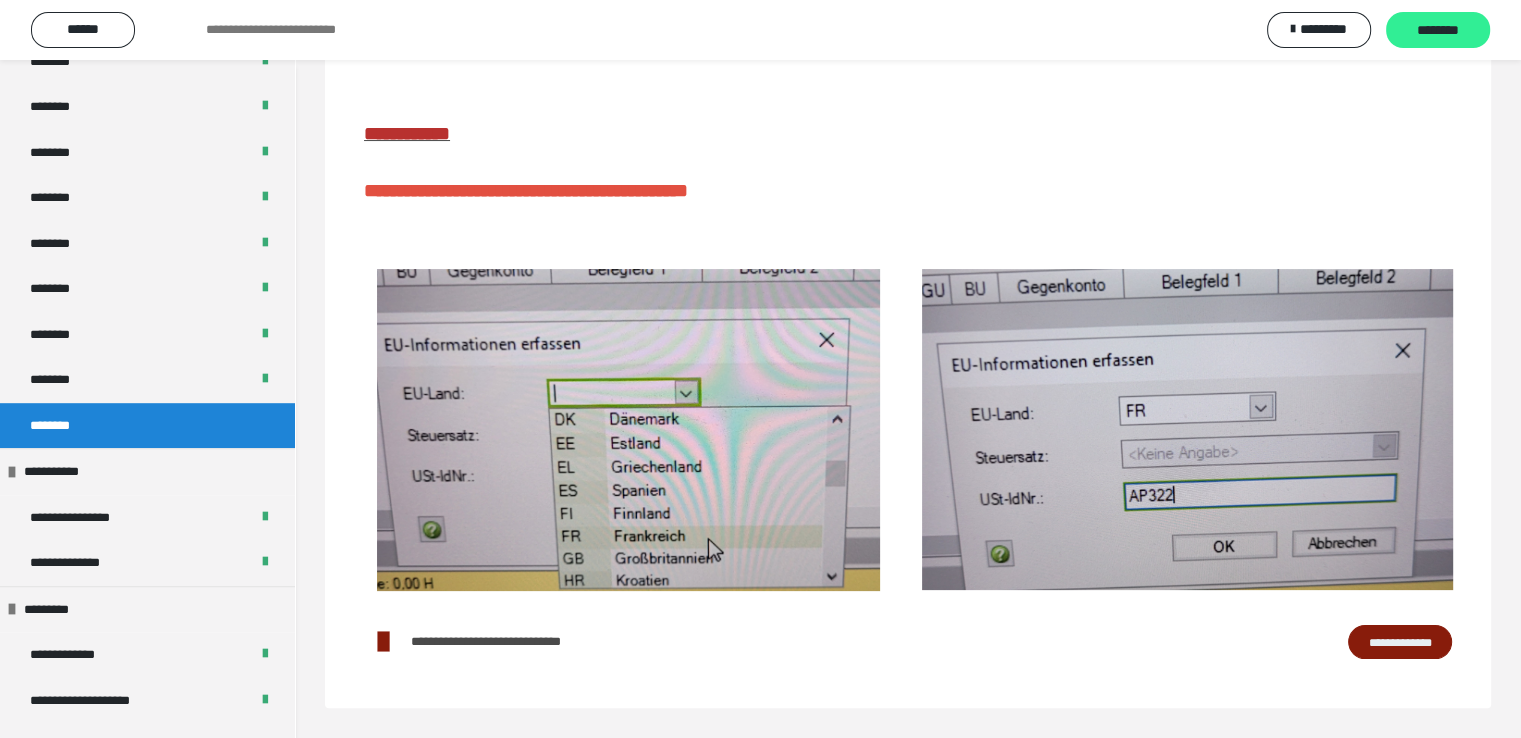 click on "********" at bounding box center [1438, 30] 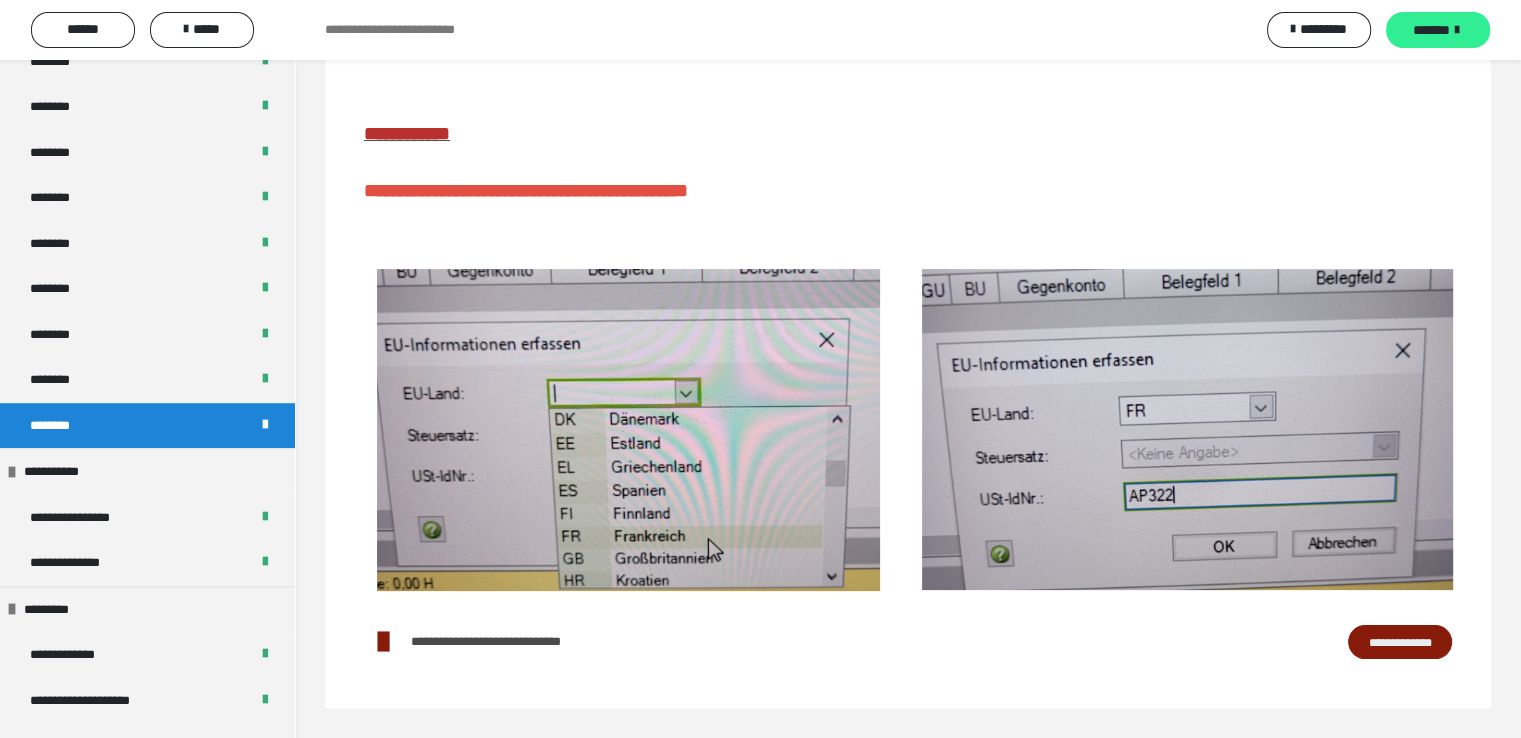 click on "*******" at bounding box center [1431, 30] 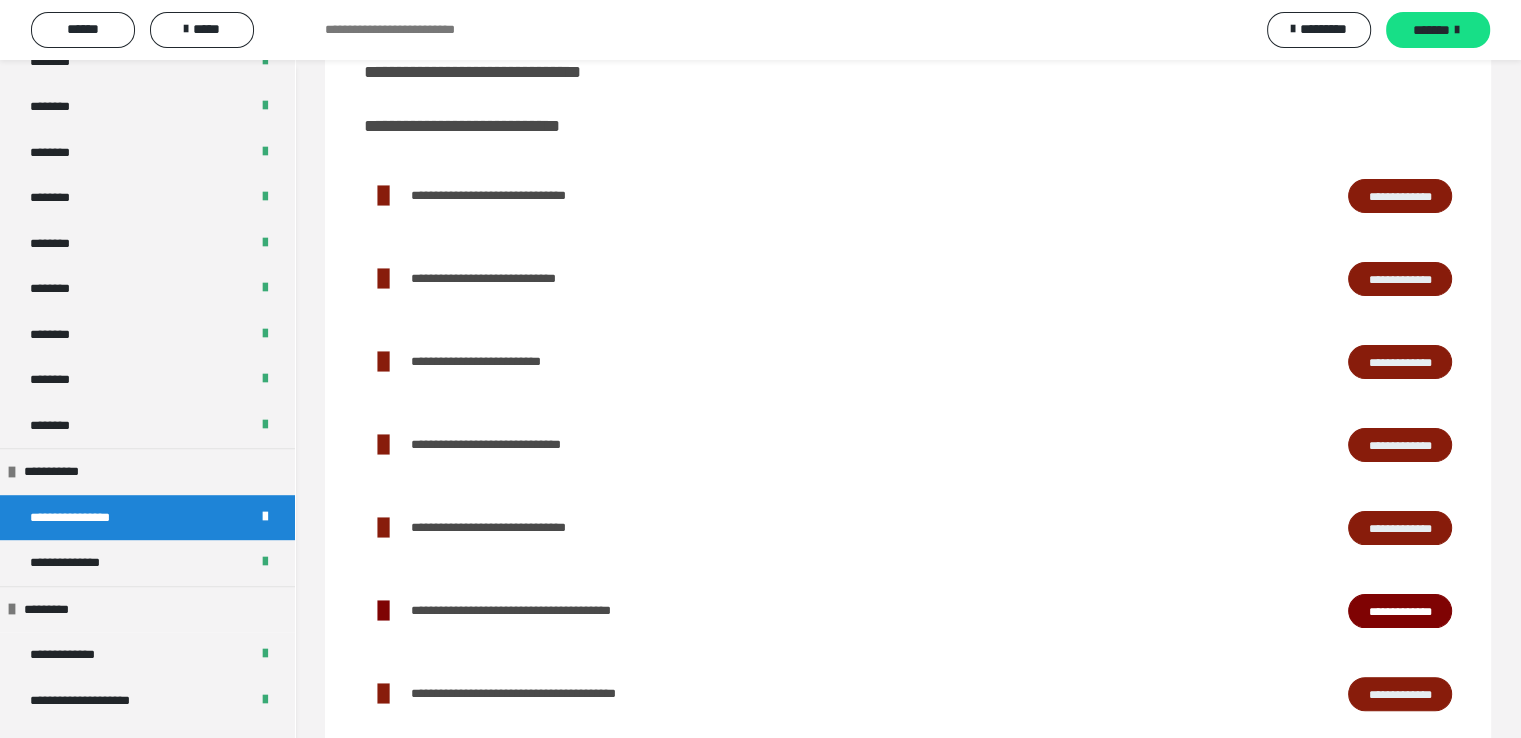 type 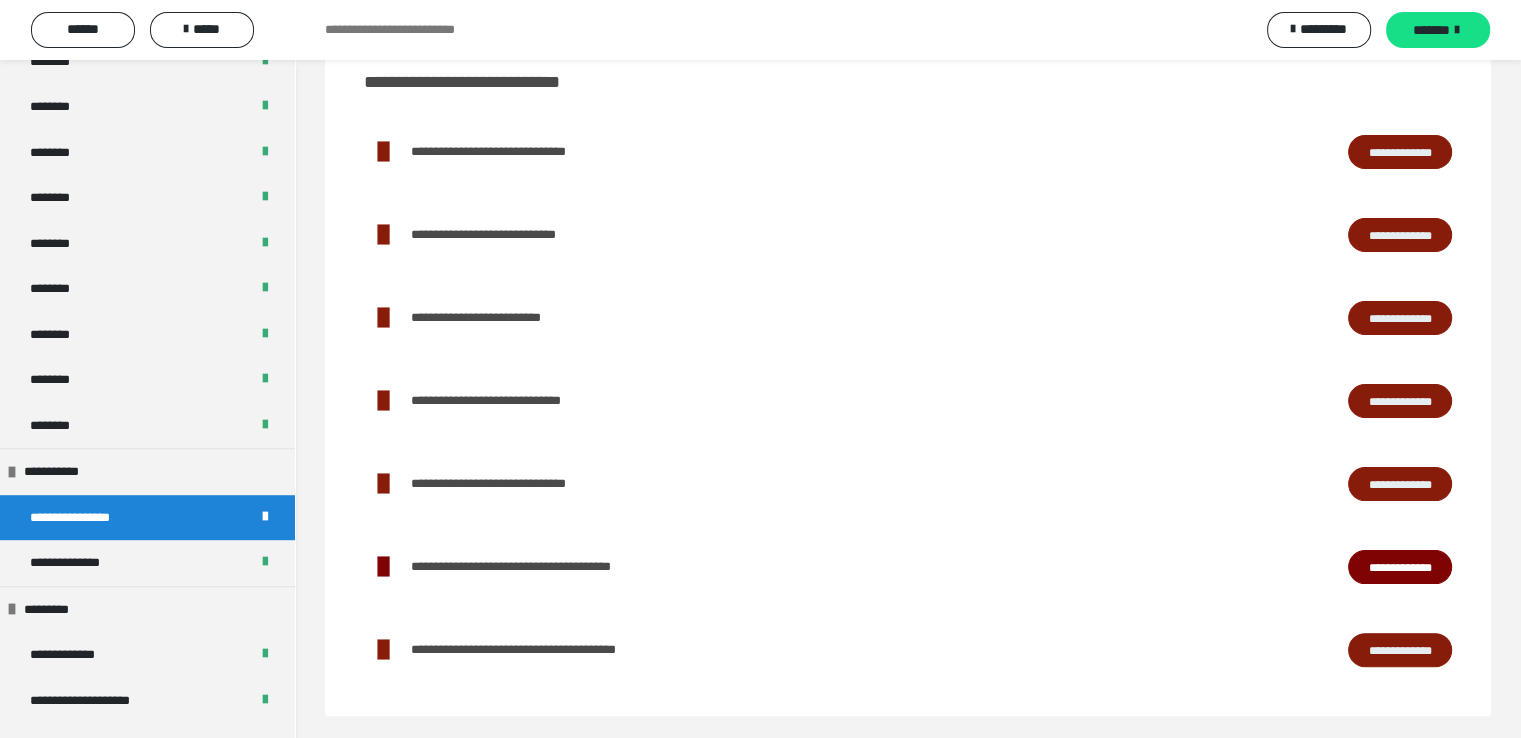 scroll, scrollTop: 363, scrollLeft: 0, axis: vertical 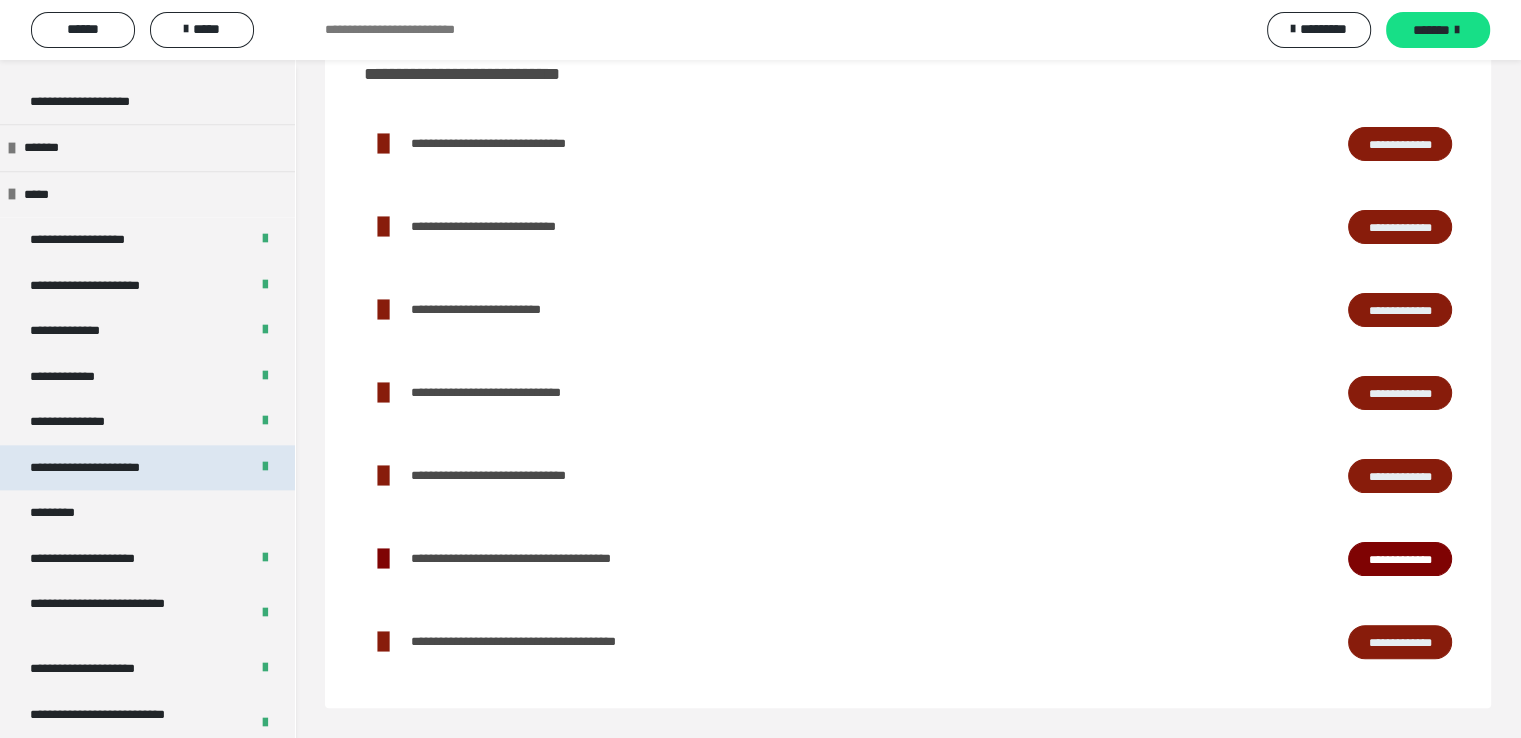 click on "**********" at bounding box center (118, 468) 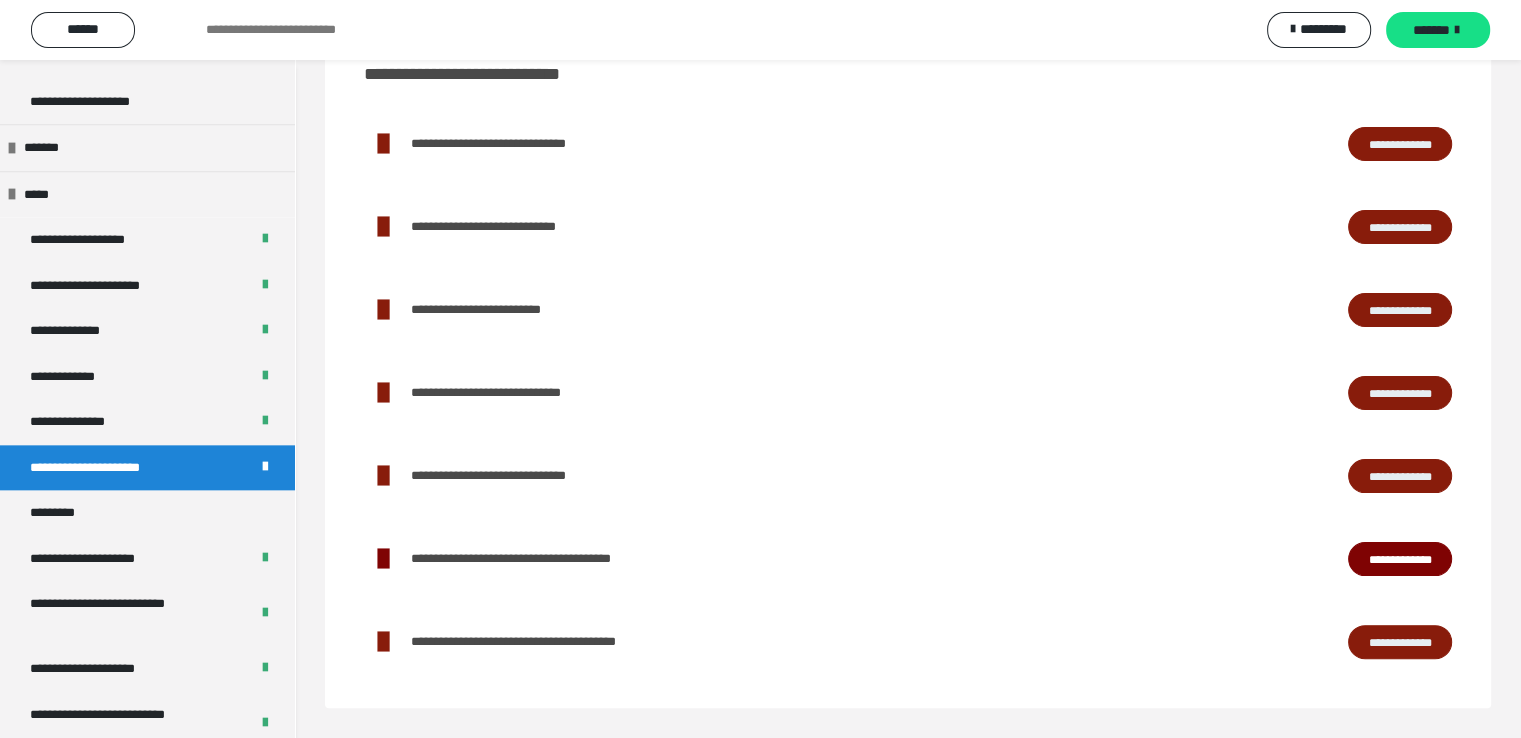scroll, scrollTop: 60, scrollLeft: 0, axis: vertical 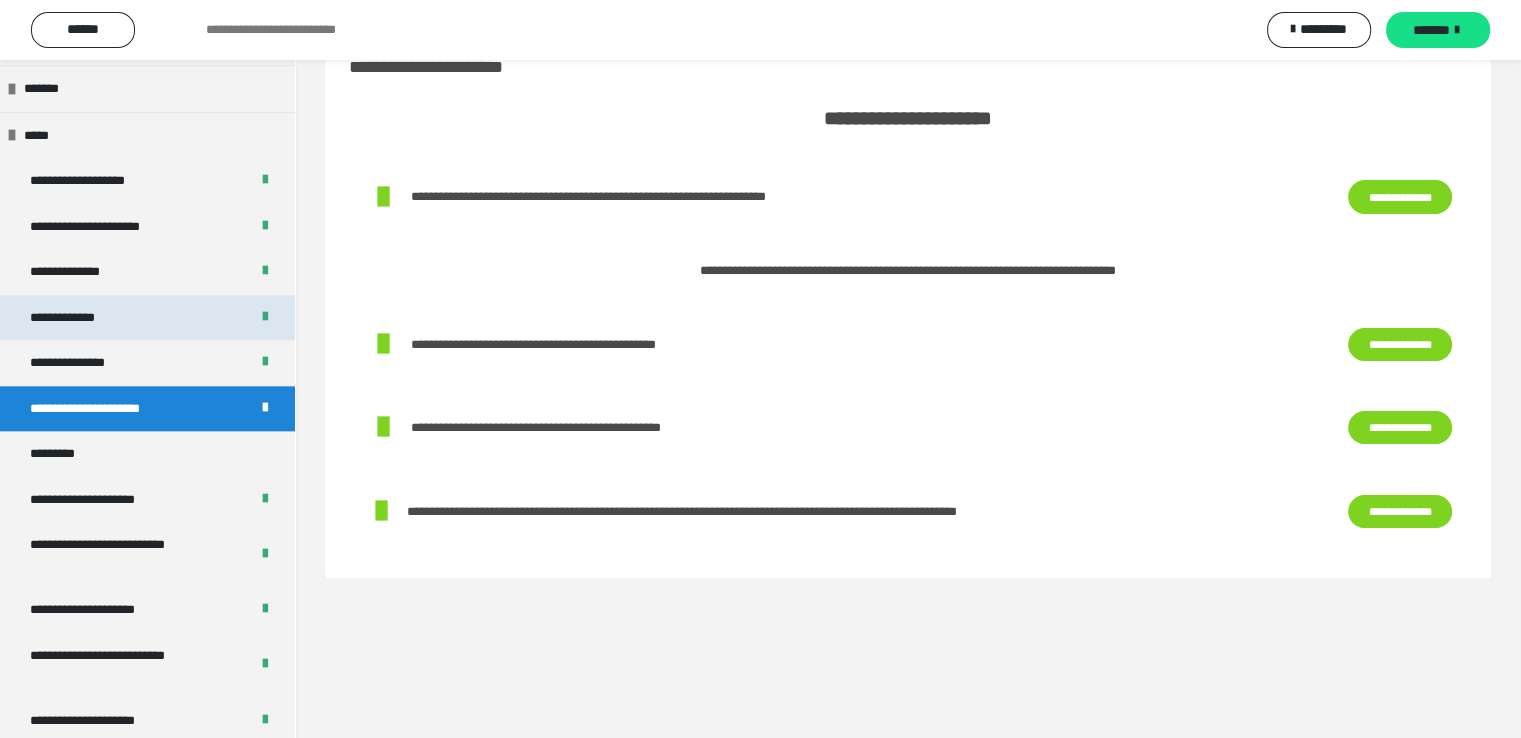 click on "**********" at bounding box center (78, 318) 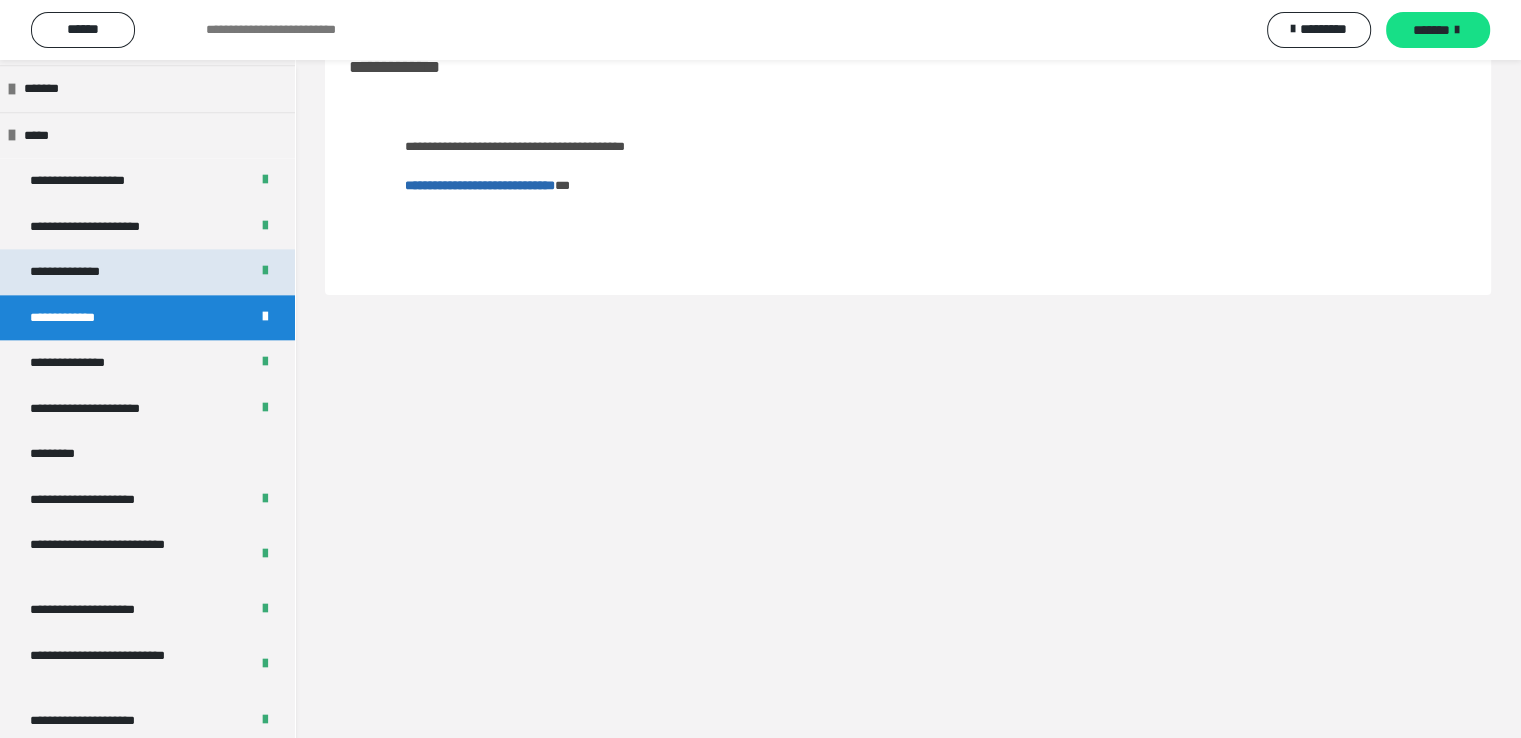 click on "**********" at bounding box center (83, 272) 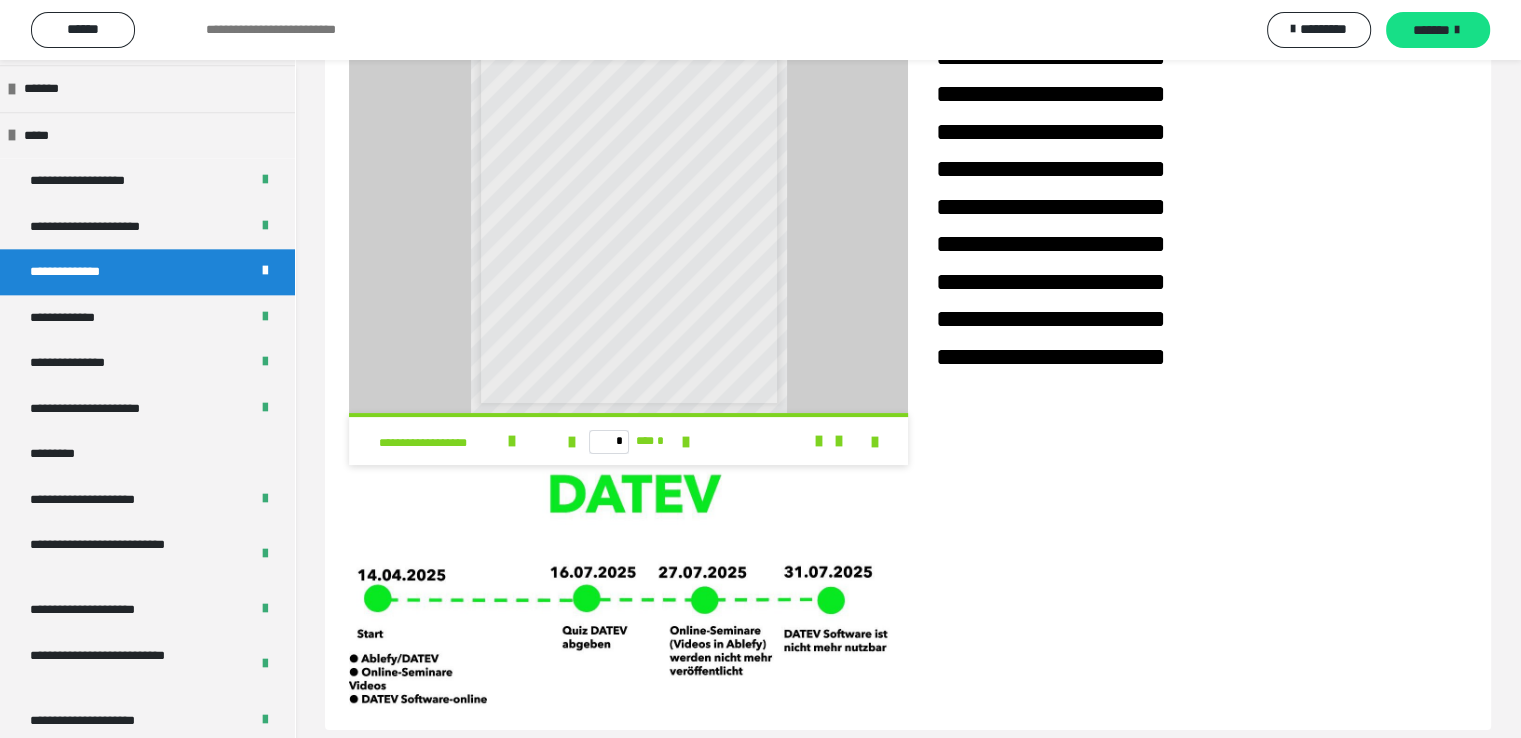scroll, scrollTop: 179, scrollLeft: 0, axis: vertical 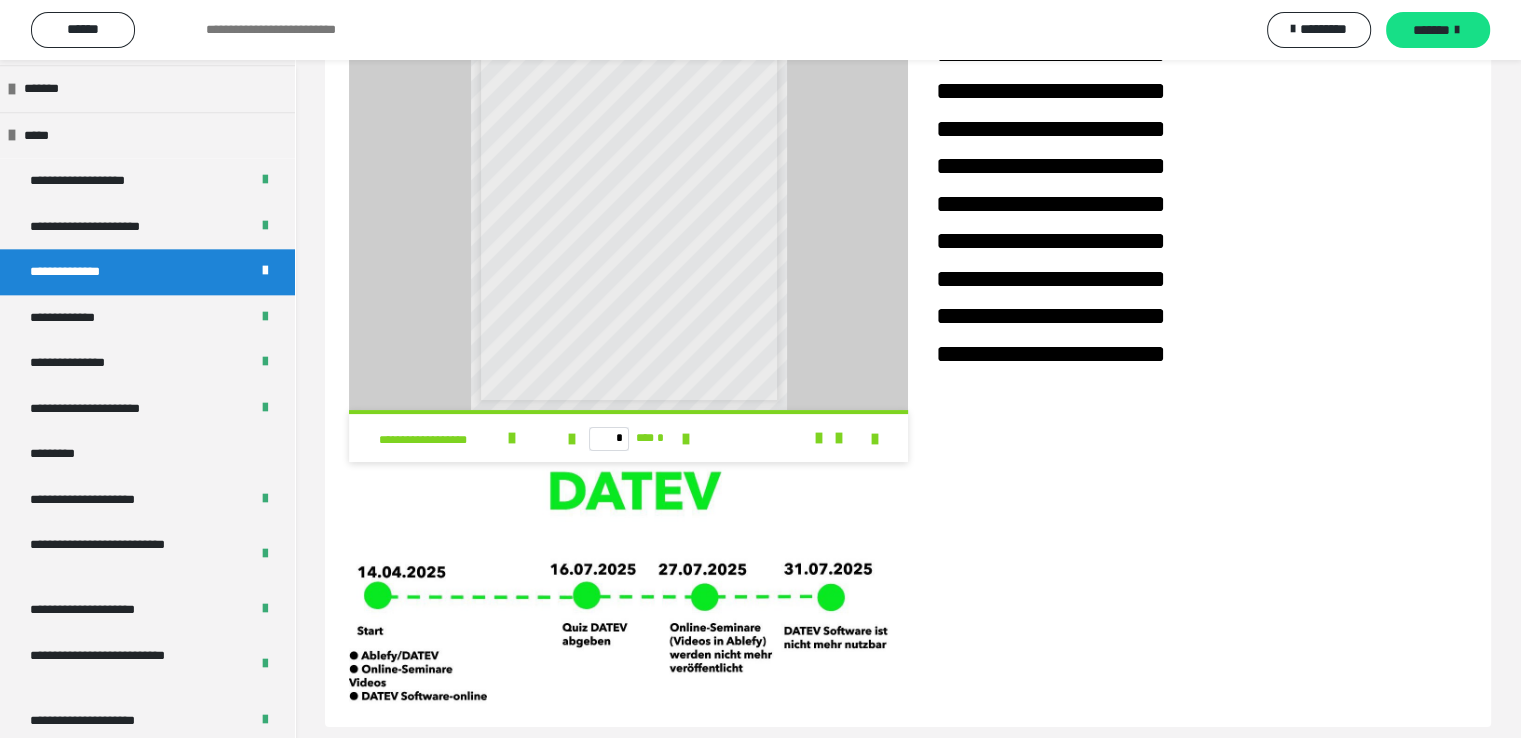 click on "* *** *" at bounding box center [629, 438] 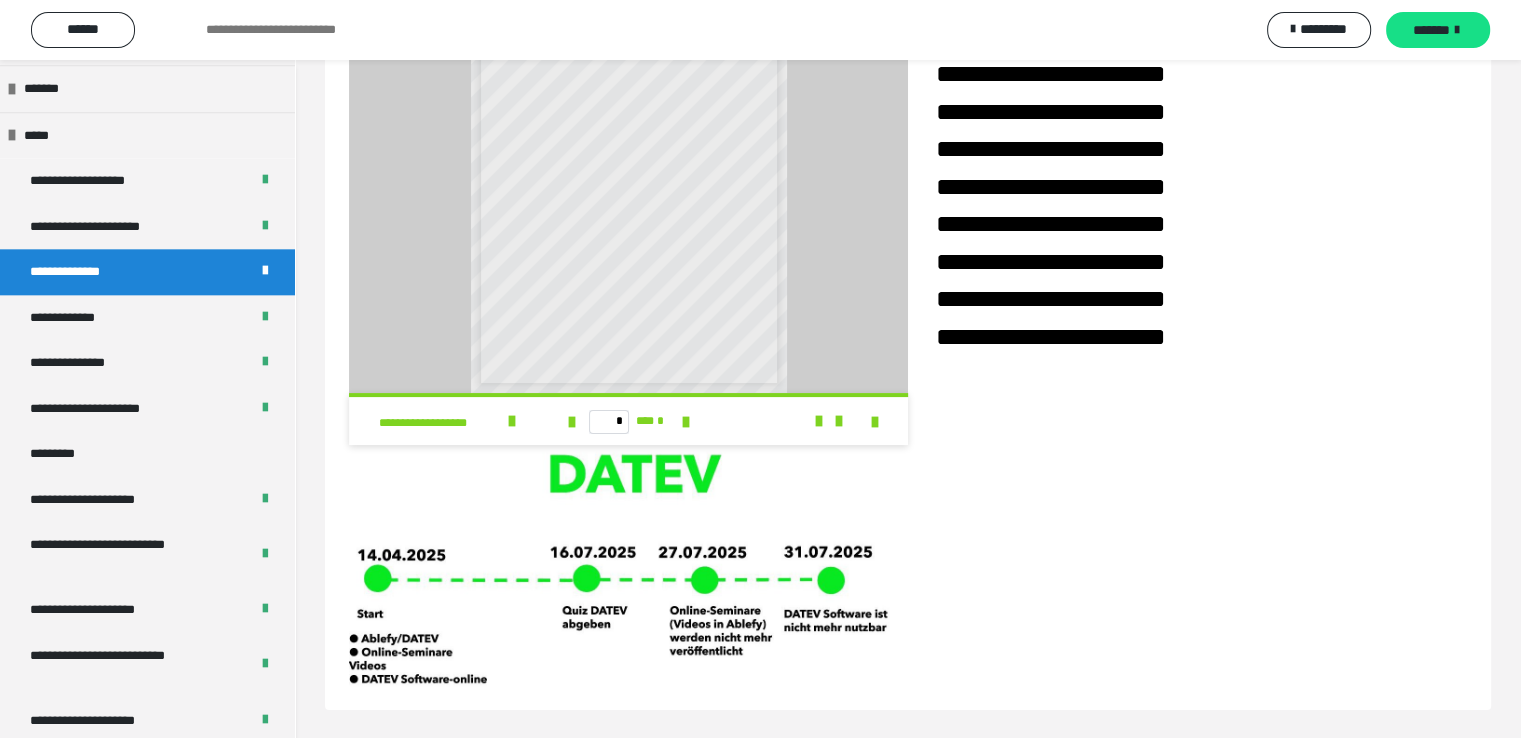 scroll, scrollTop: 198, scrollLeft: 0, axis: vertical 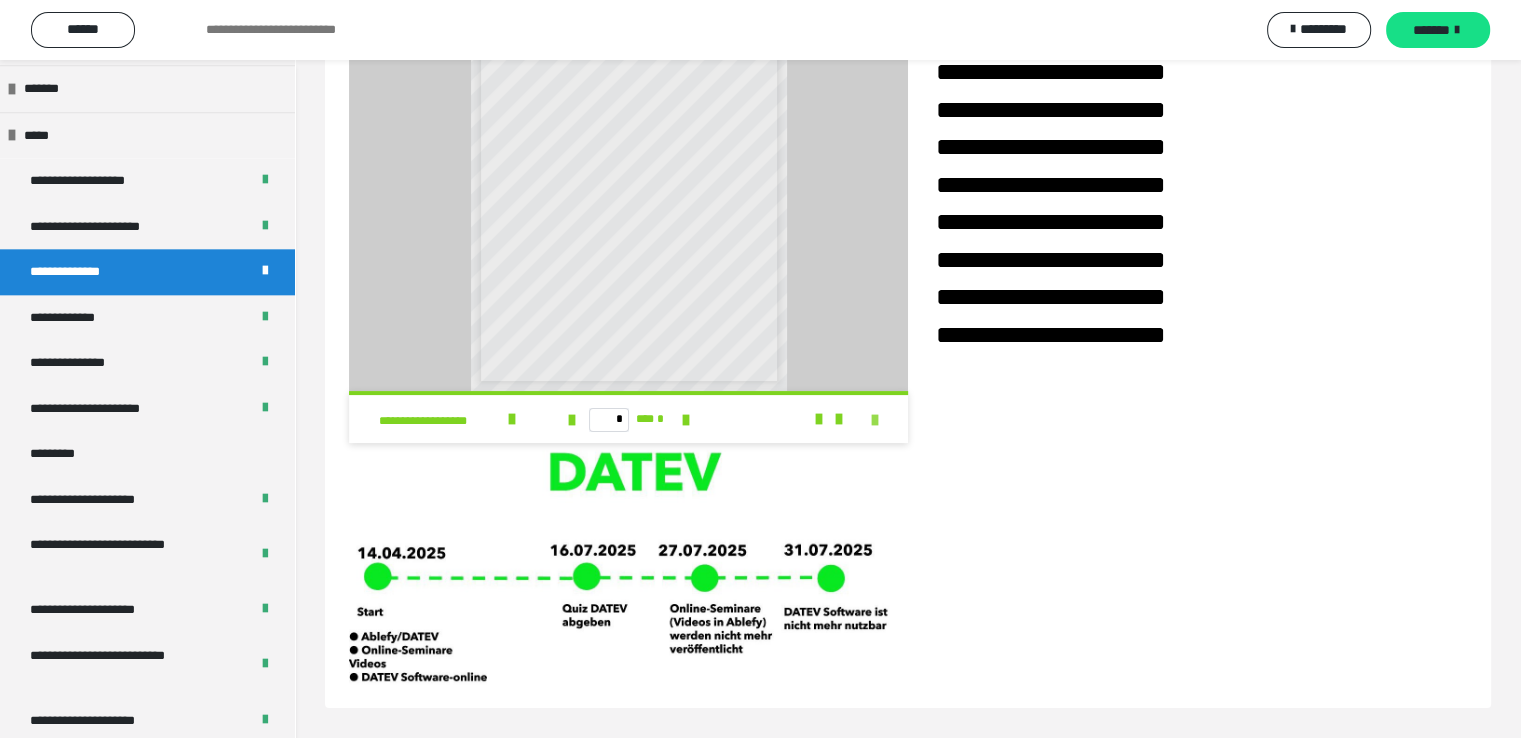 click at bounding box center [875, 420] 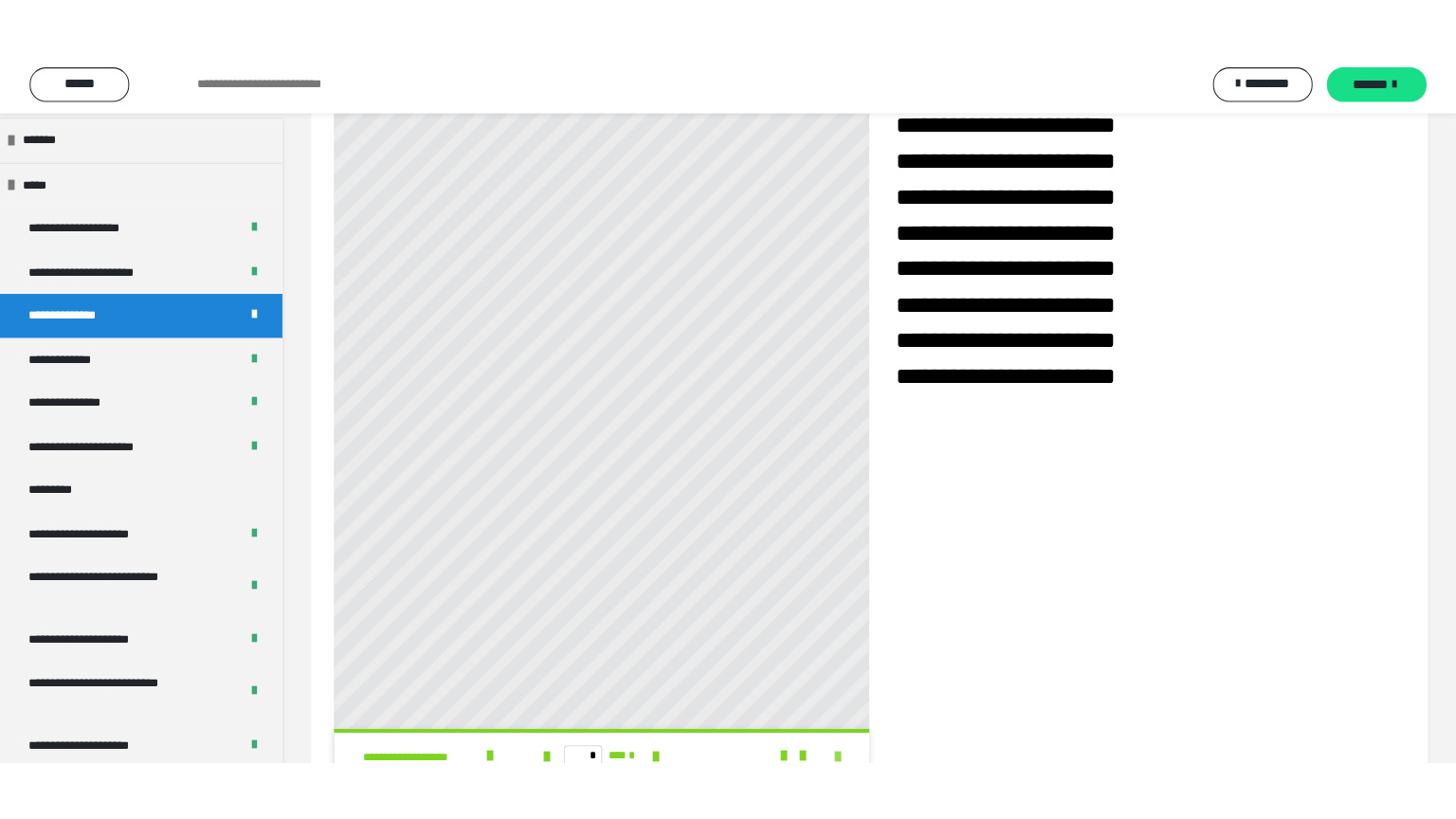 scroll, scrollTop: 71, scrollLeft: 0, axis: vertical 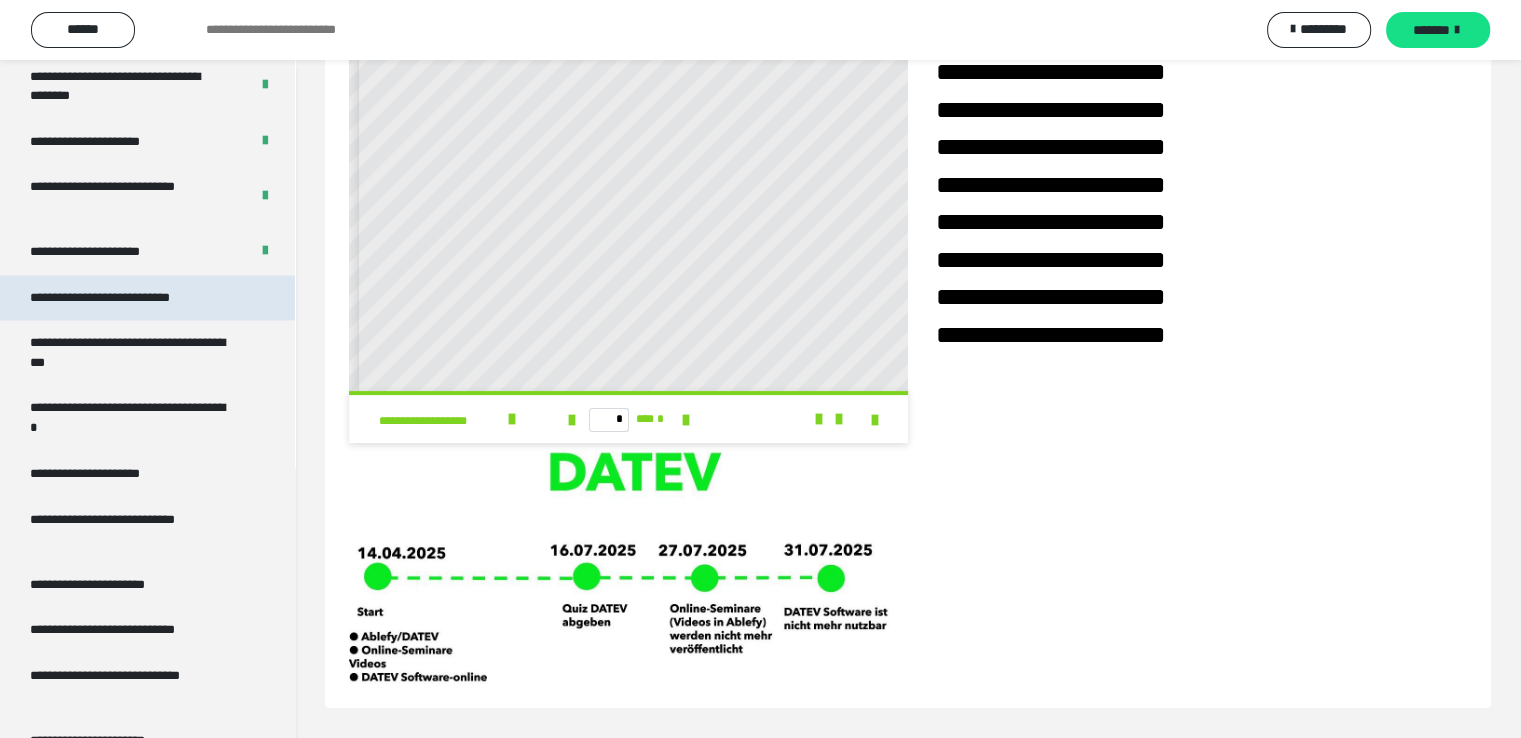 click on "**********" at bounding box center (129, 298) 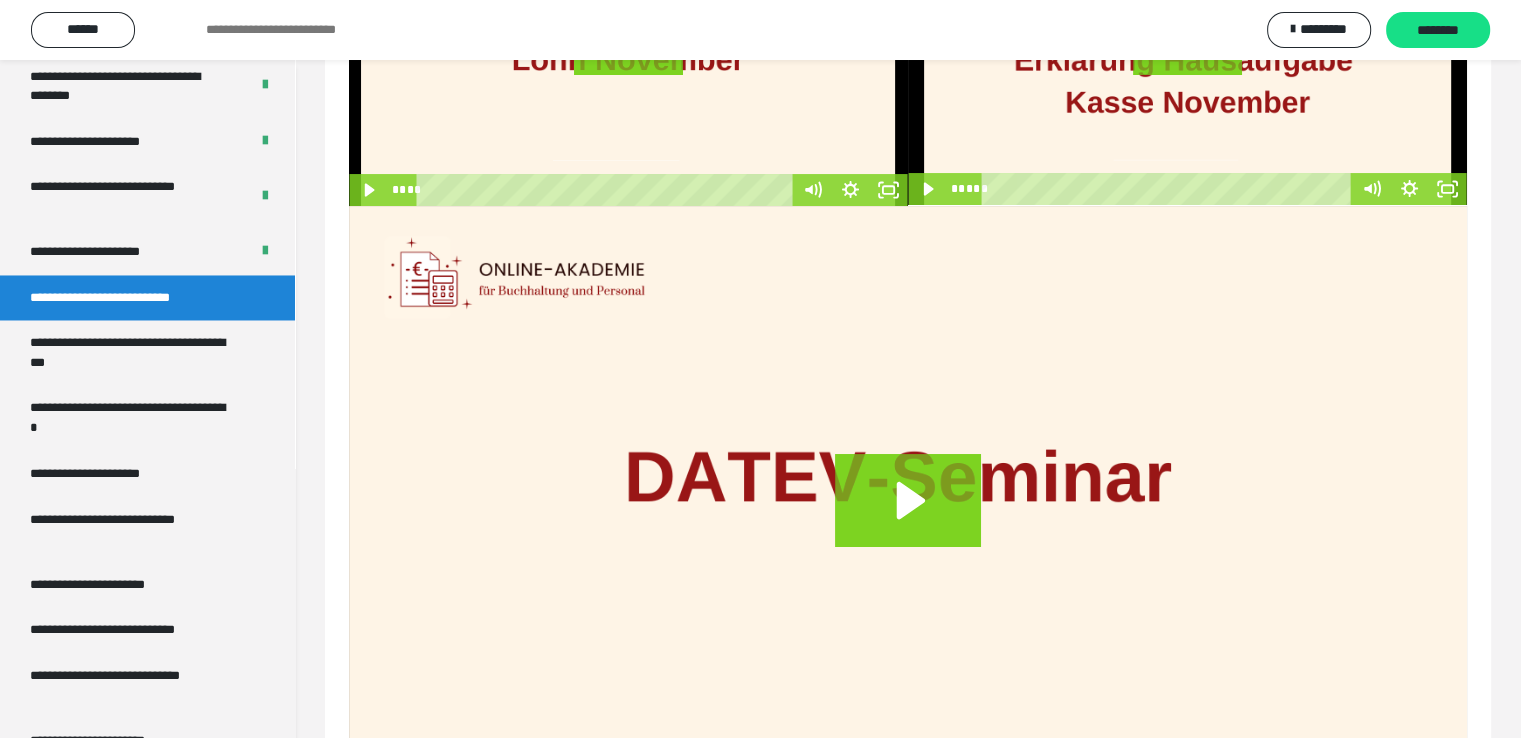 scroll, scrollTop: 386, scrollLeft: 0, axis: vertical 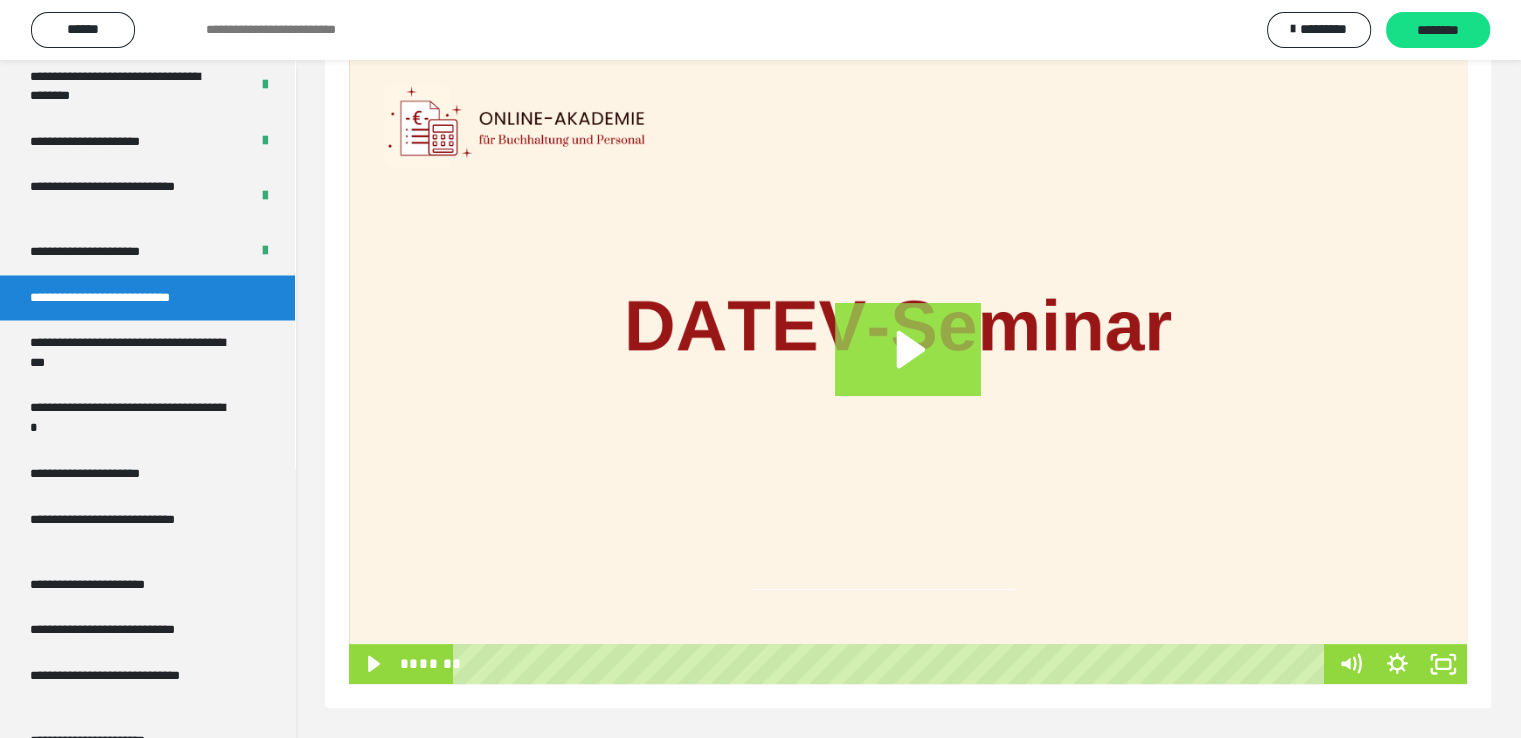 click 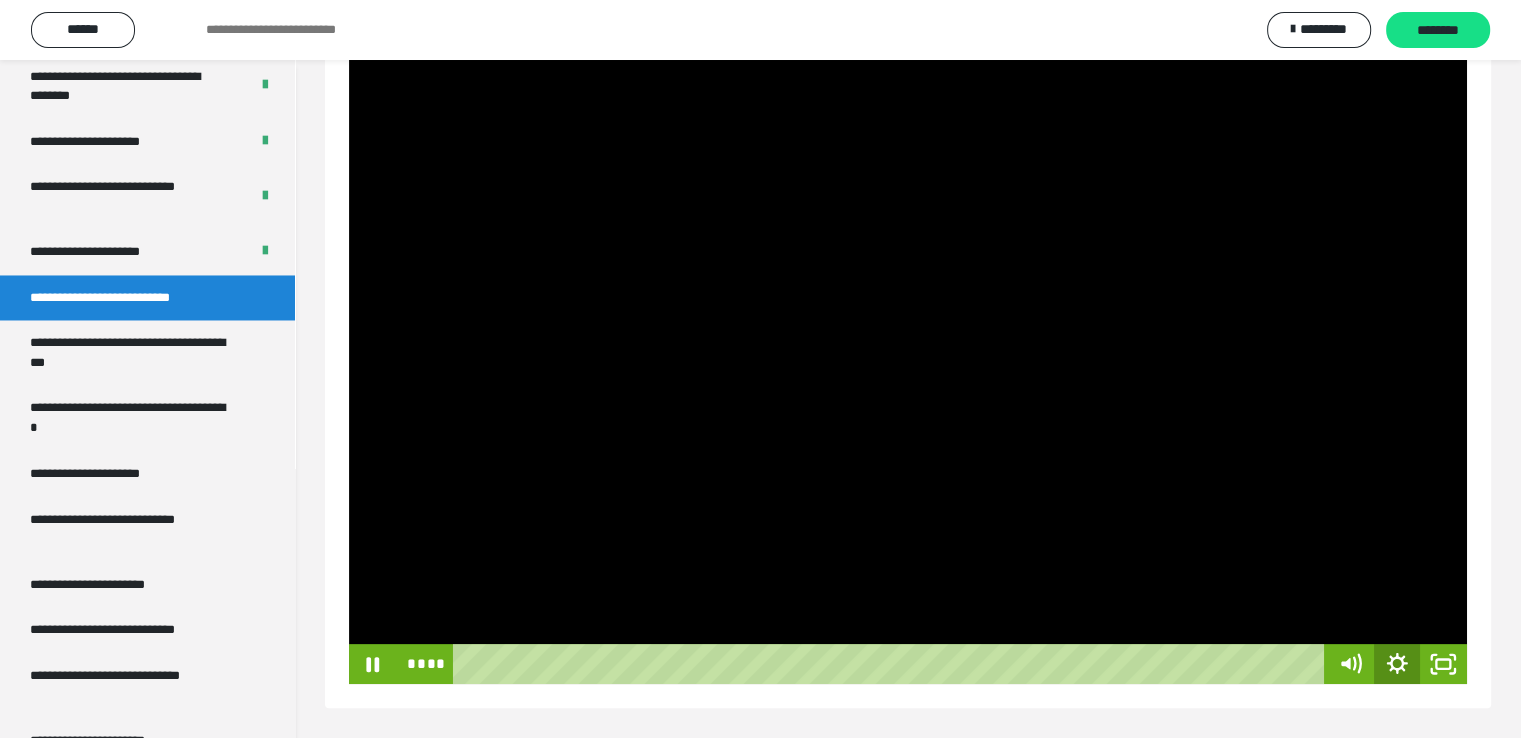 click 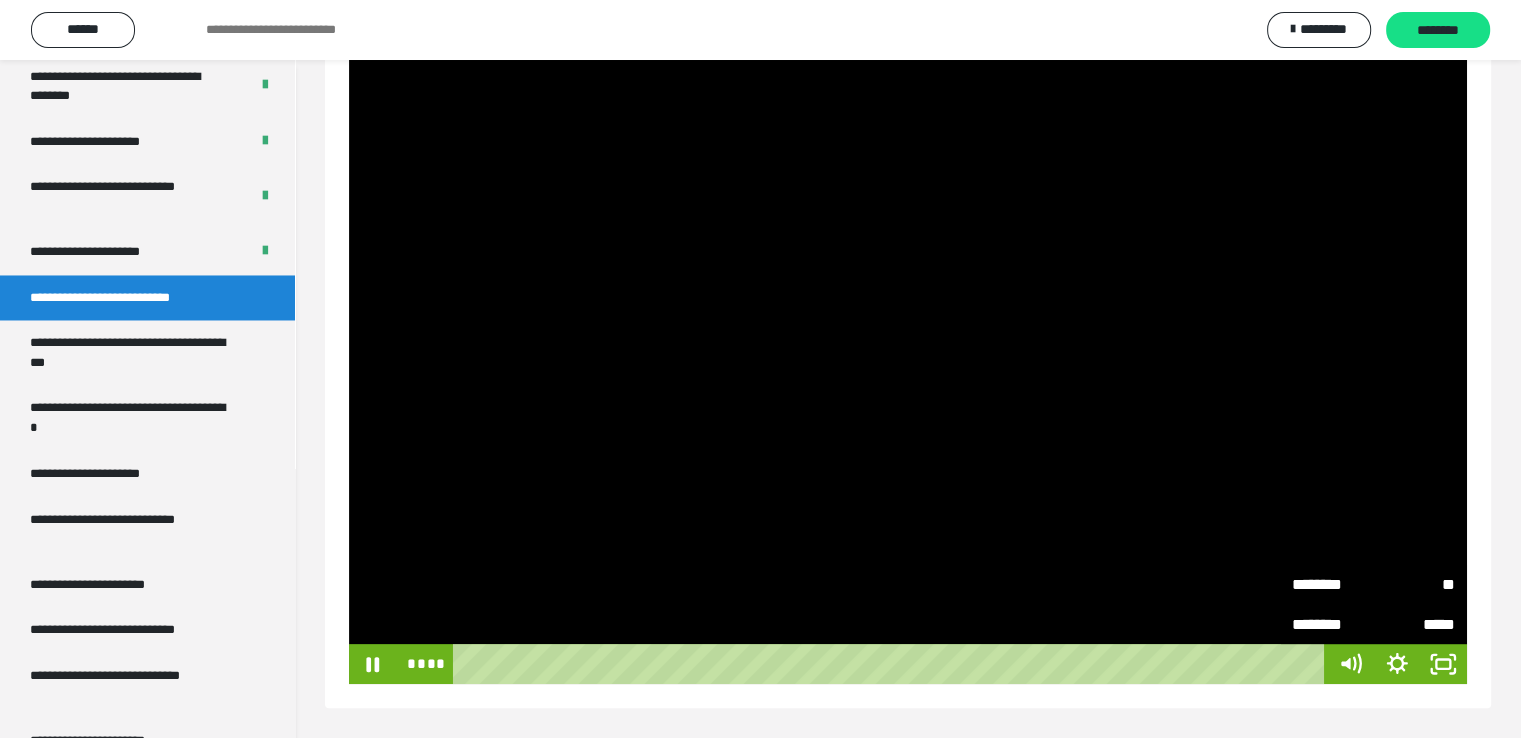 click on "********" at bounding box center (1333, 585) 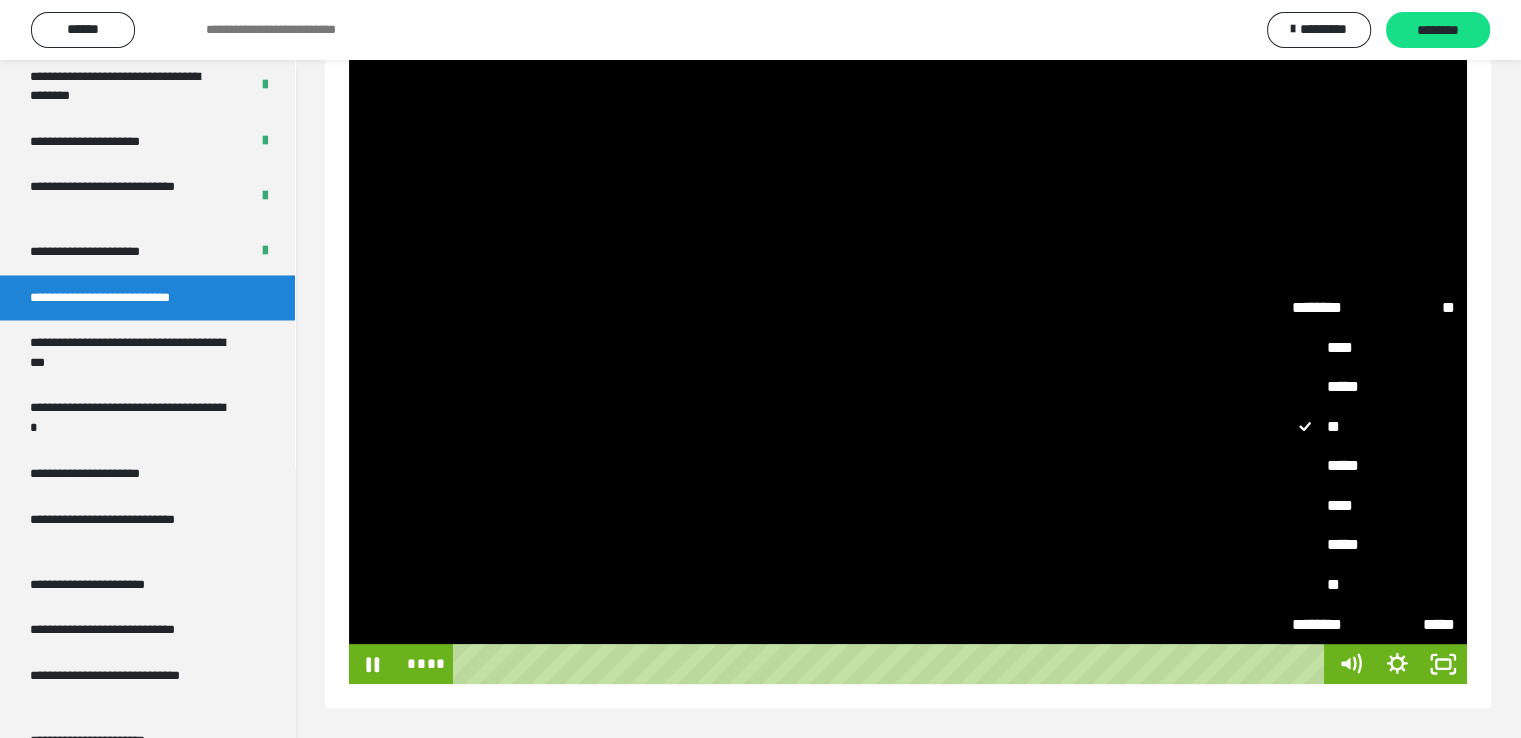 click on "****" at bounding box center [1374, 506] 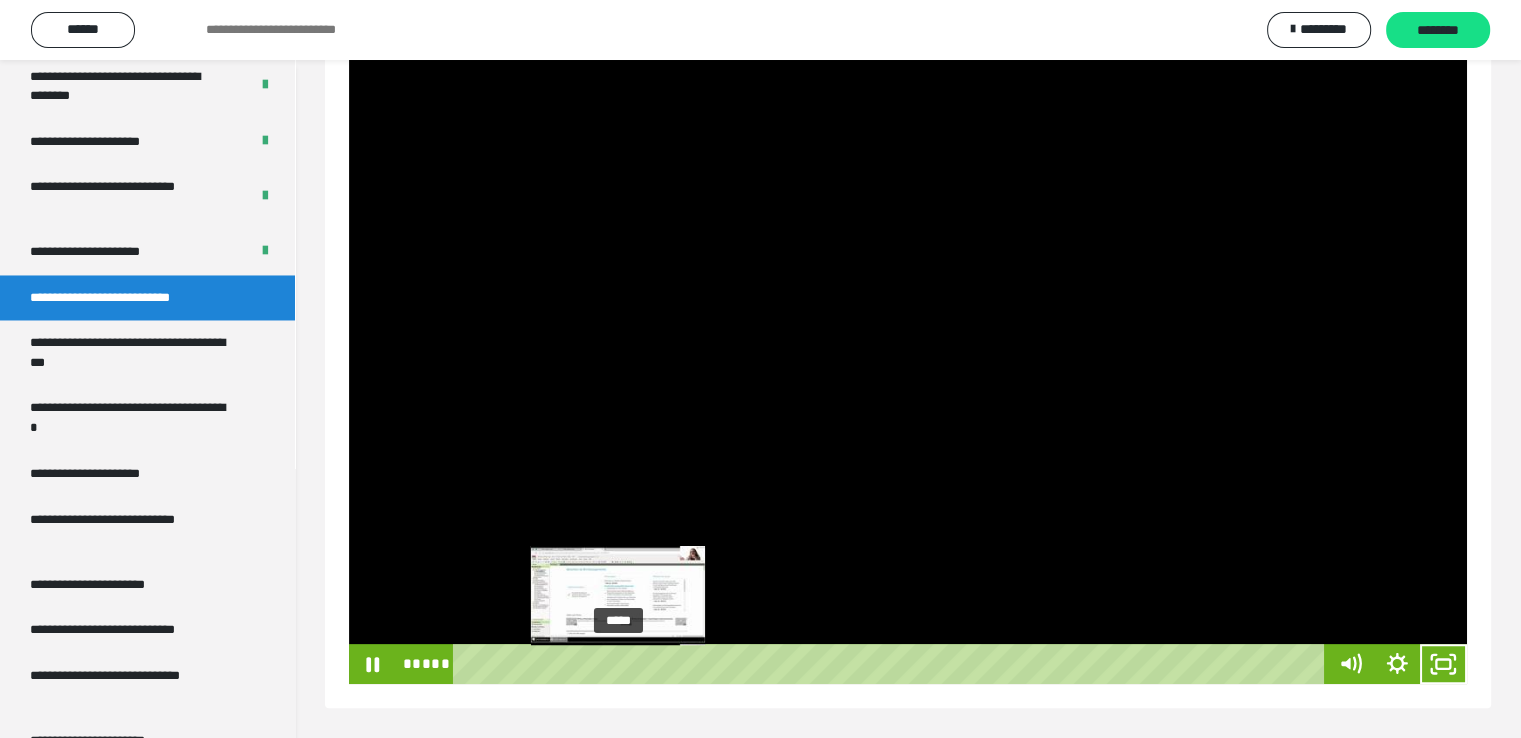 click on "*****" at bounding box center (892, 664) 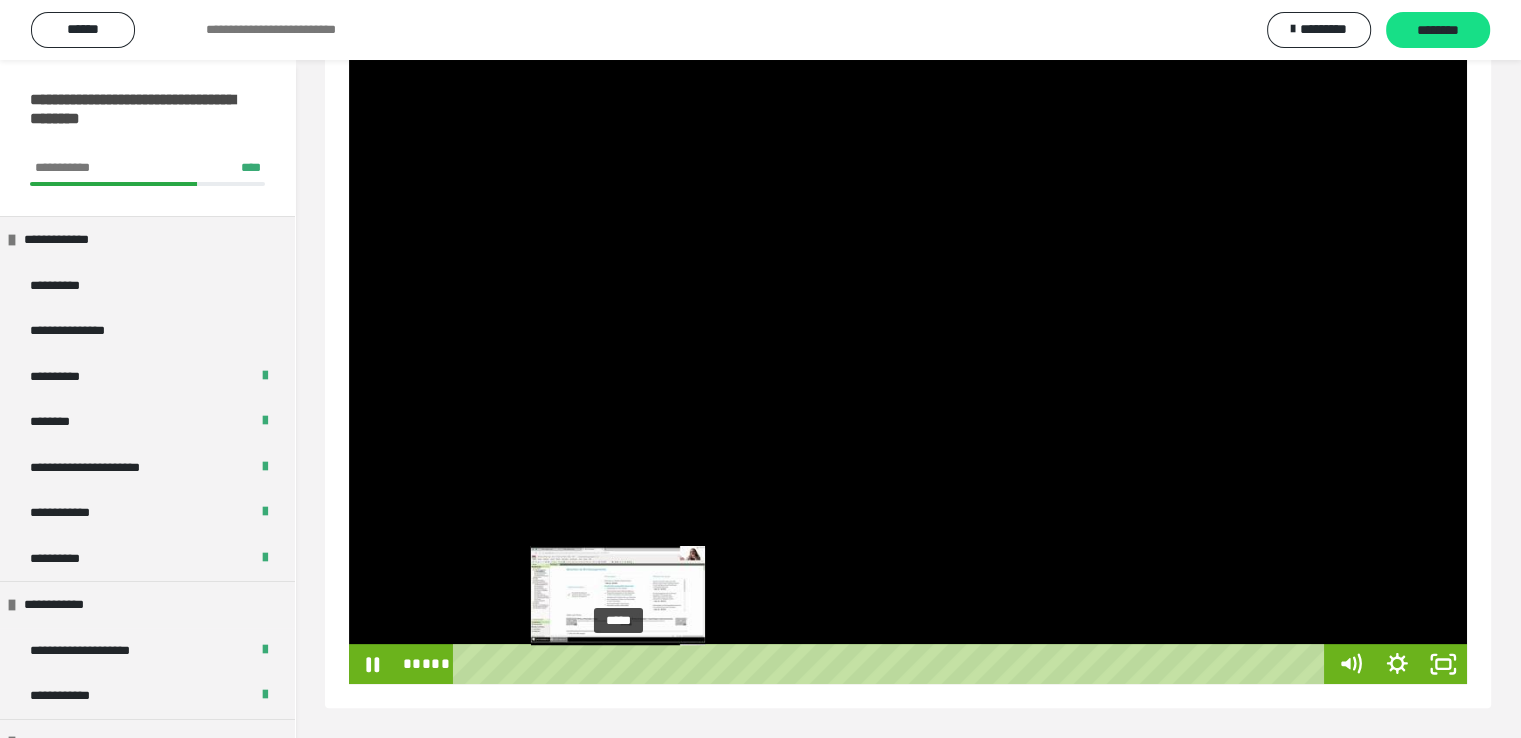 scroll, scrollTop: 386, scrollLeft: 0, axis: vertical 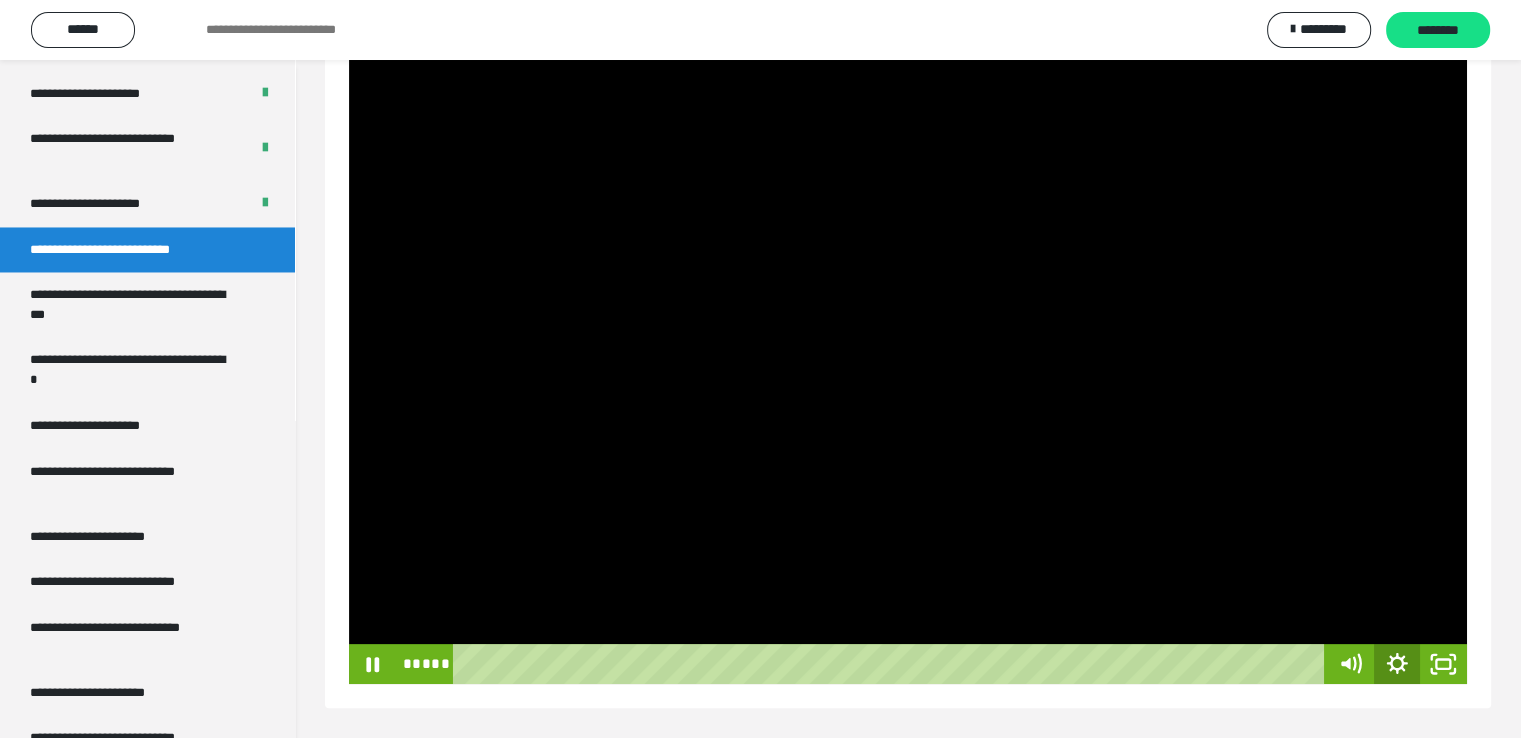 click 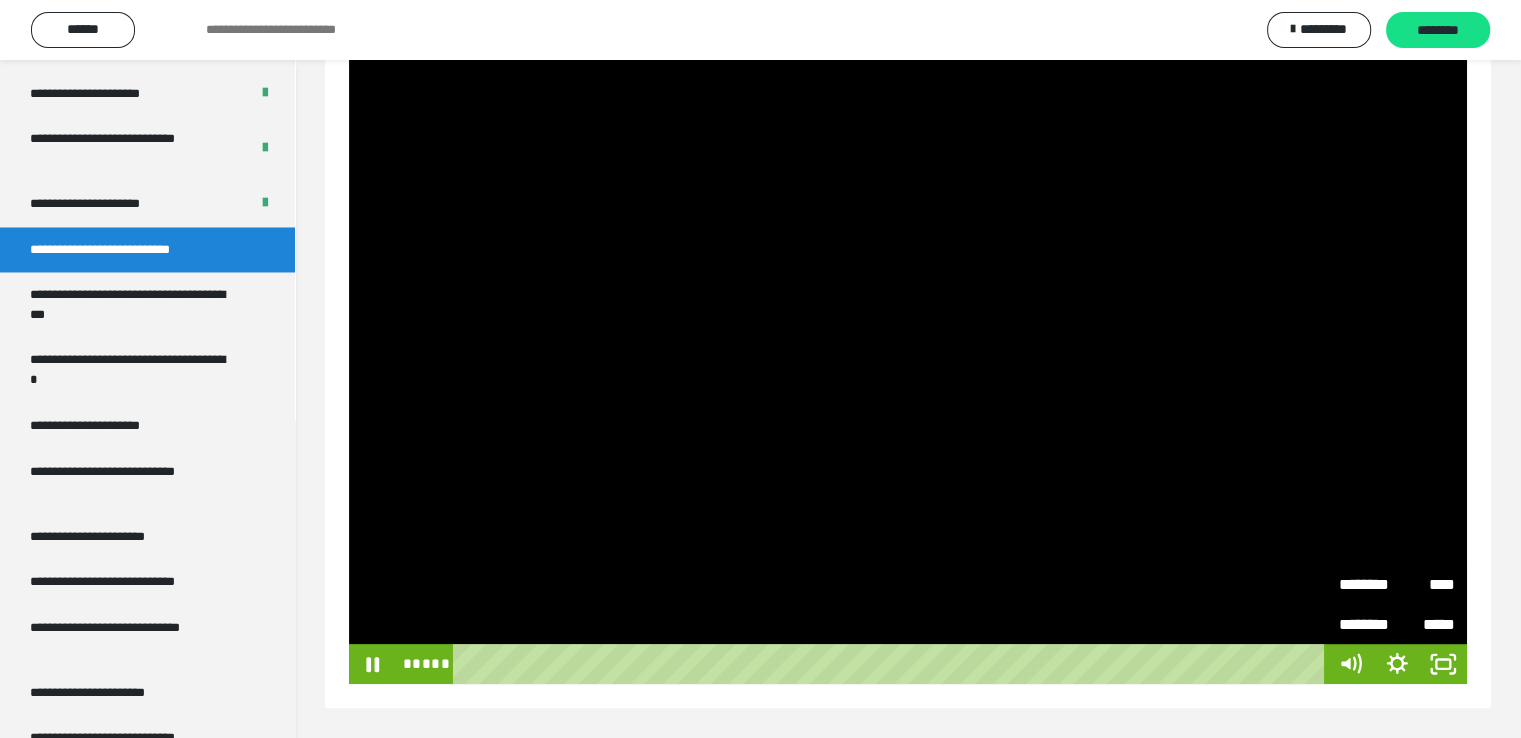 click on "********" at bounding box center [1368, 578] 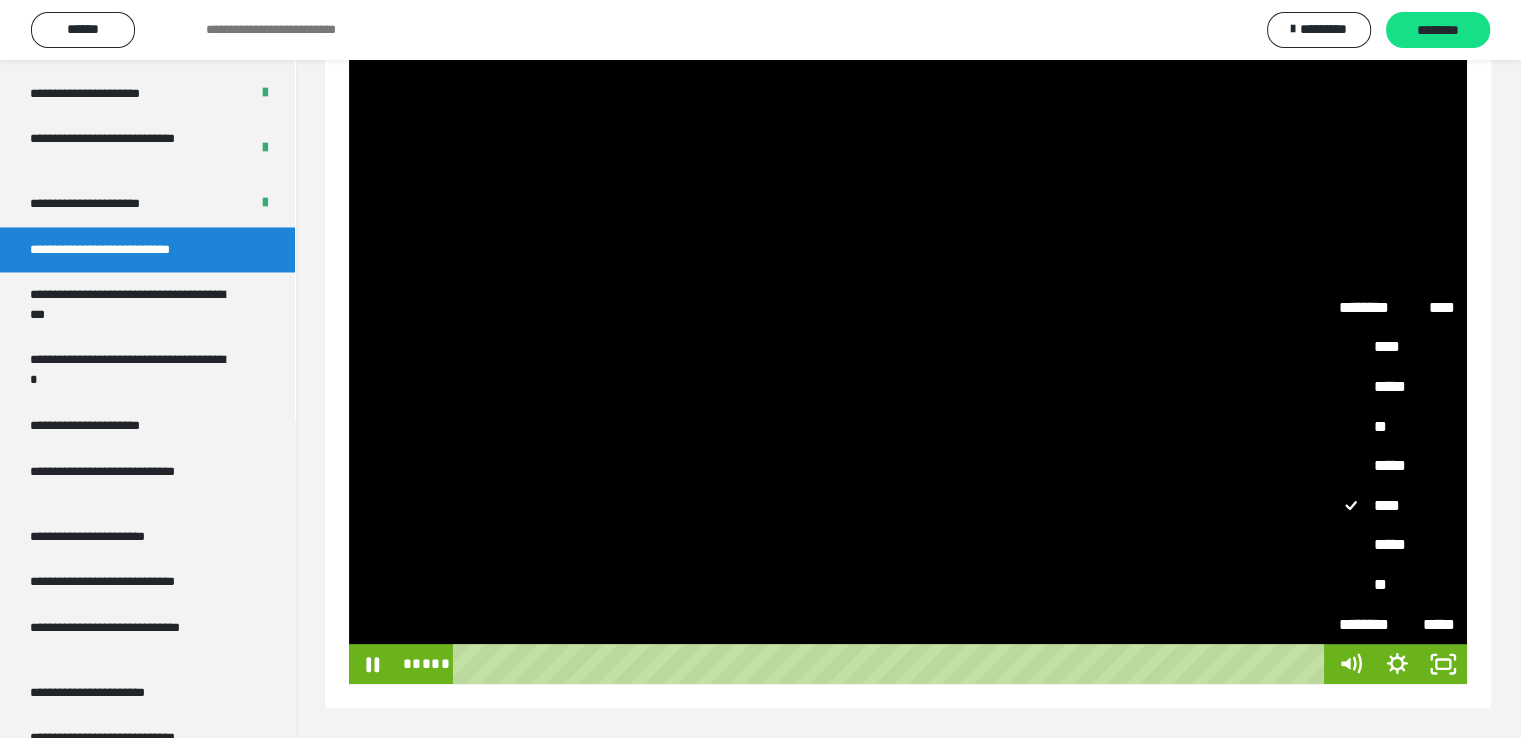 click on "*****" at bounding box center (1397, 545) 